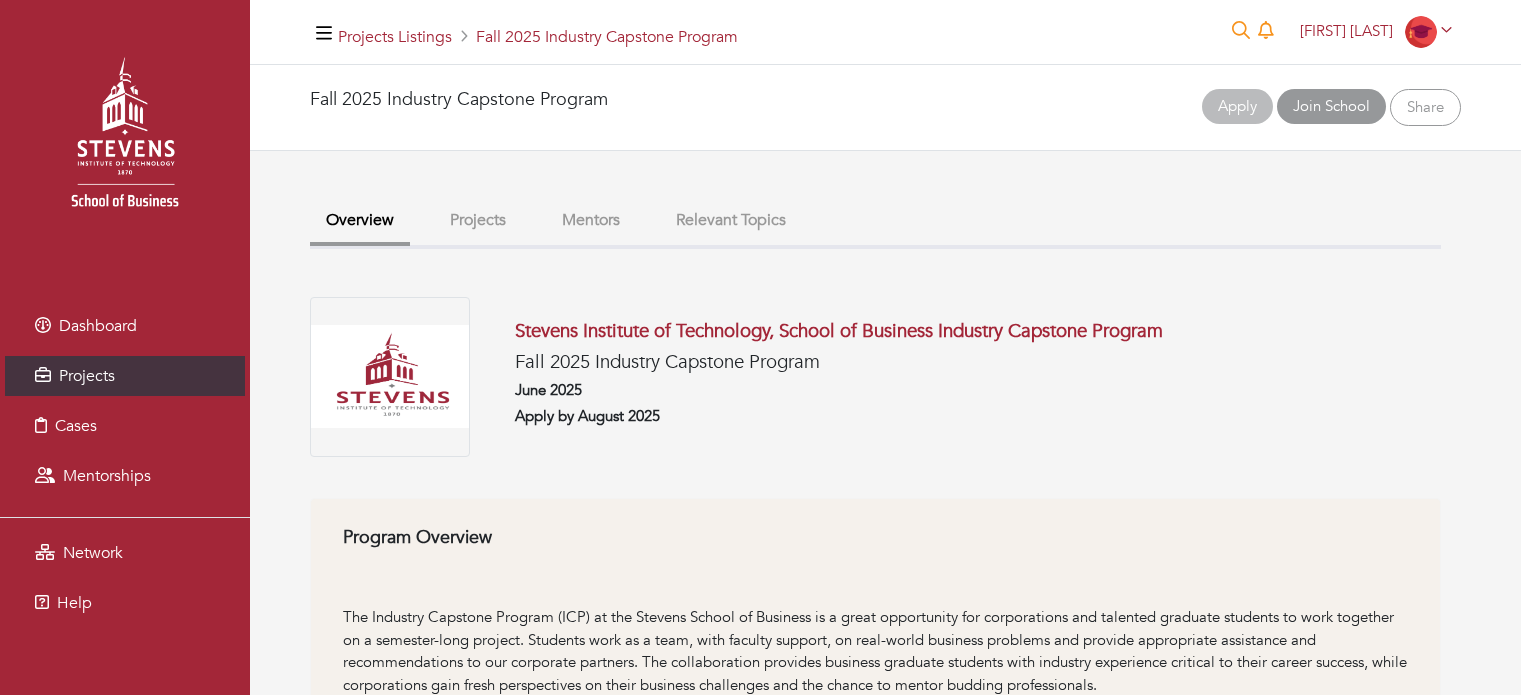 scroll, scrollTop: 0, scrollLeft: 0, axis: both 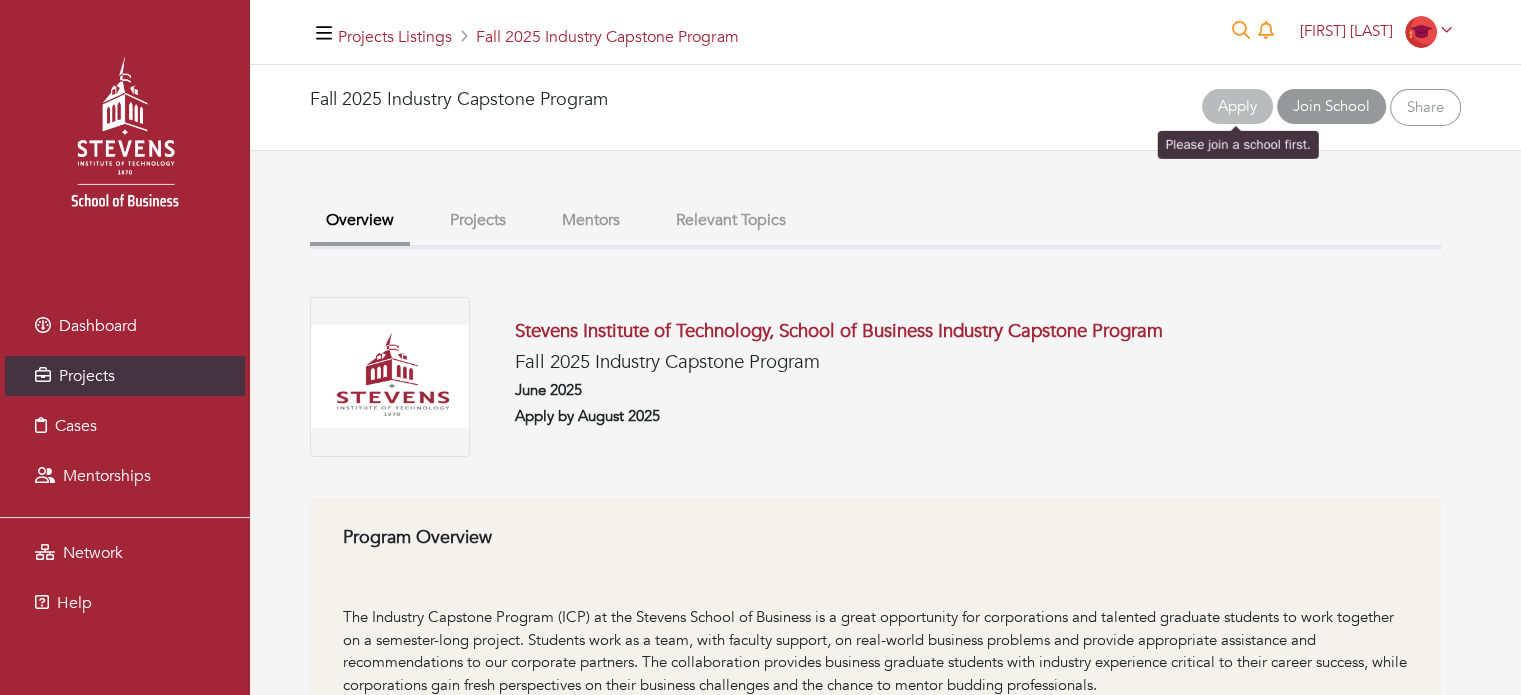 click on "Apply" at bounding box center [1237, 107] 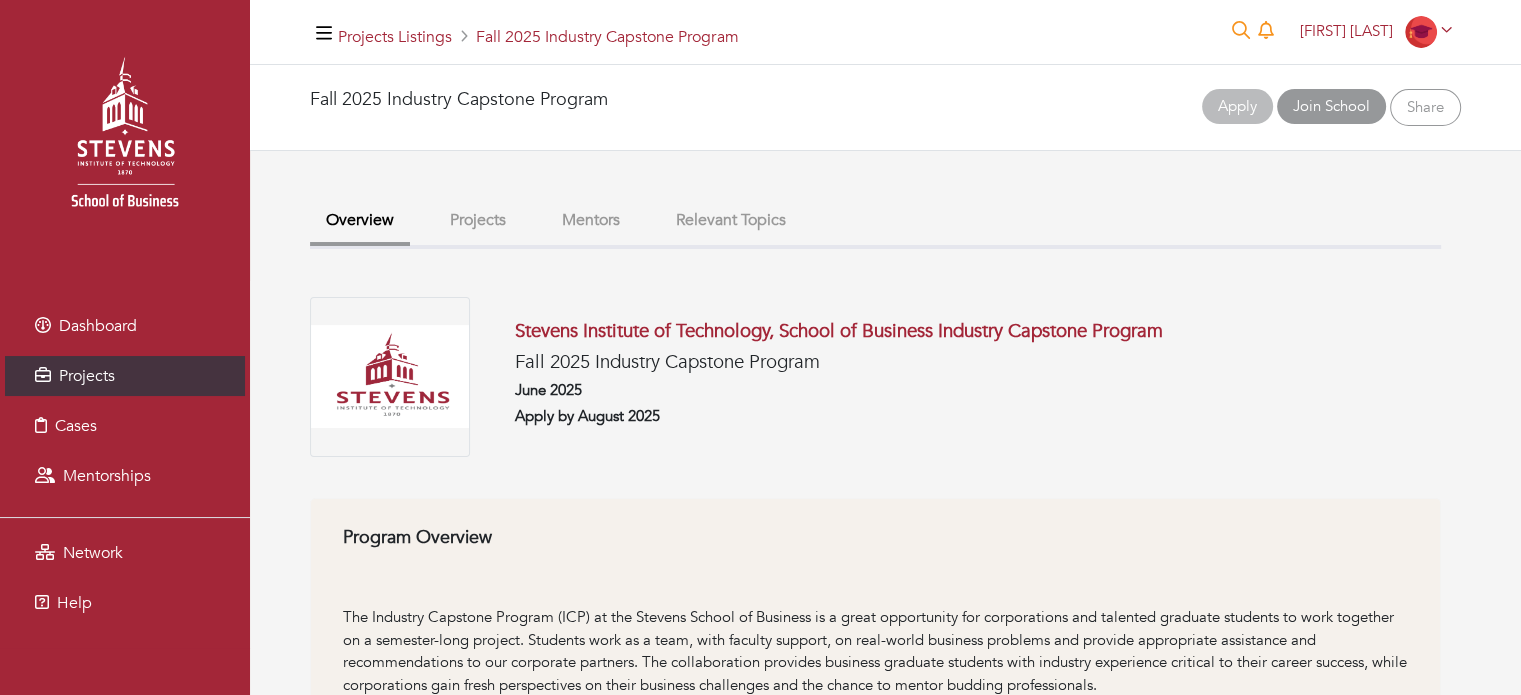 click on "Projects" at bounding box center [478, 220] 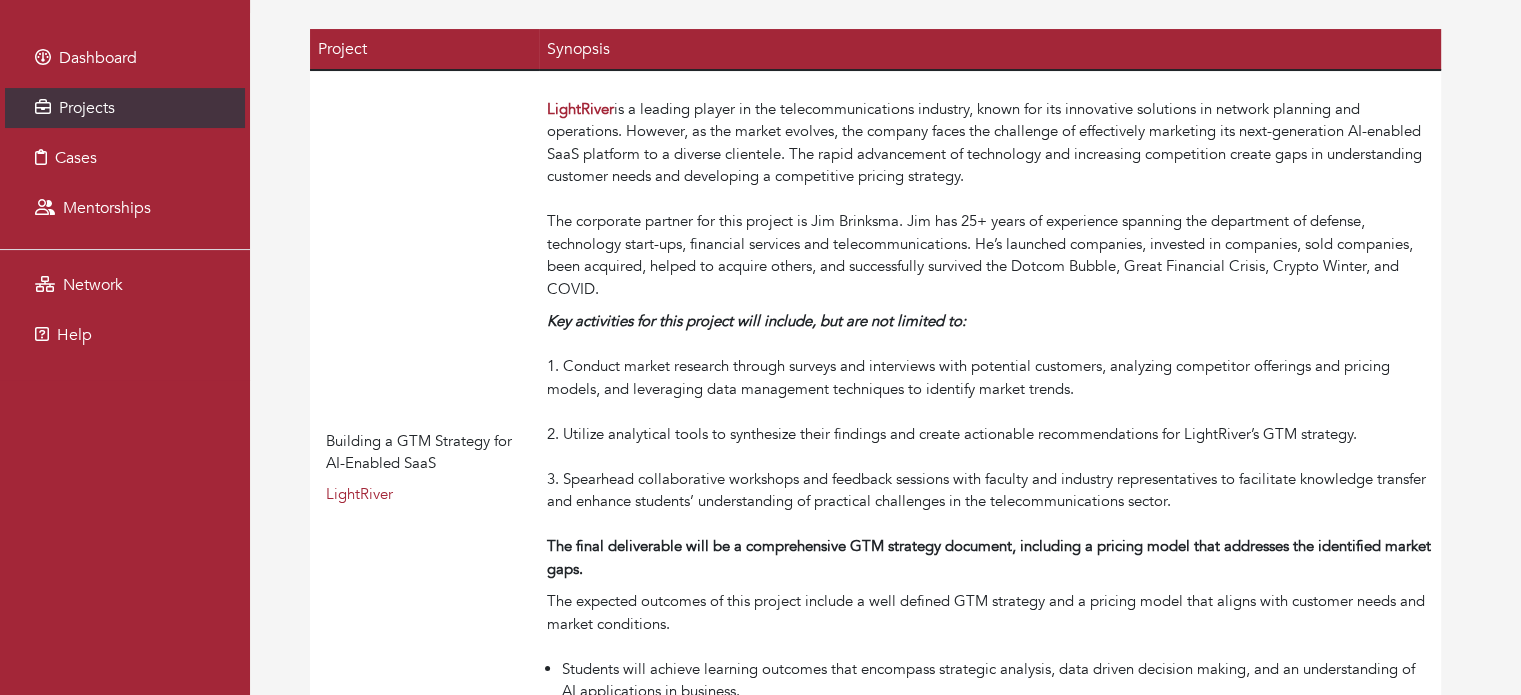 scroll, scrollTop: 0, scrollLeft: 0, axis: both 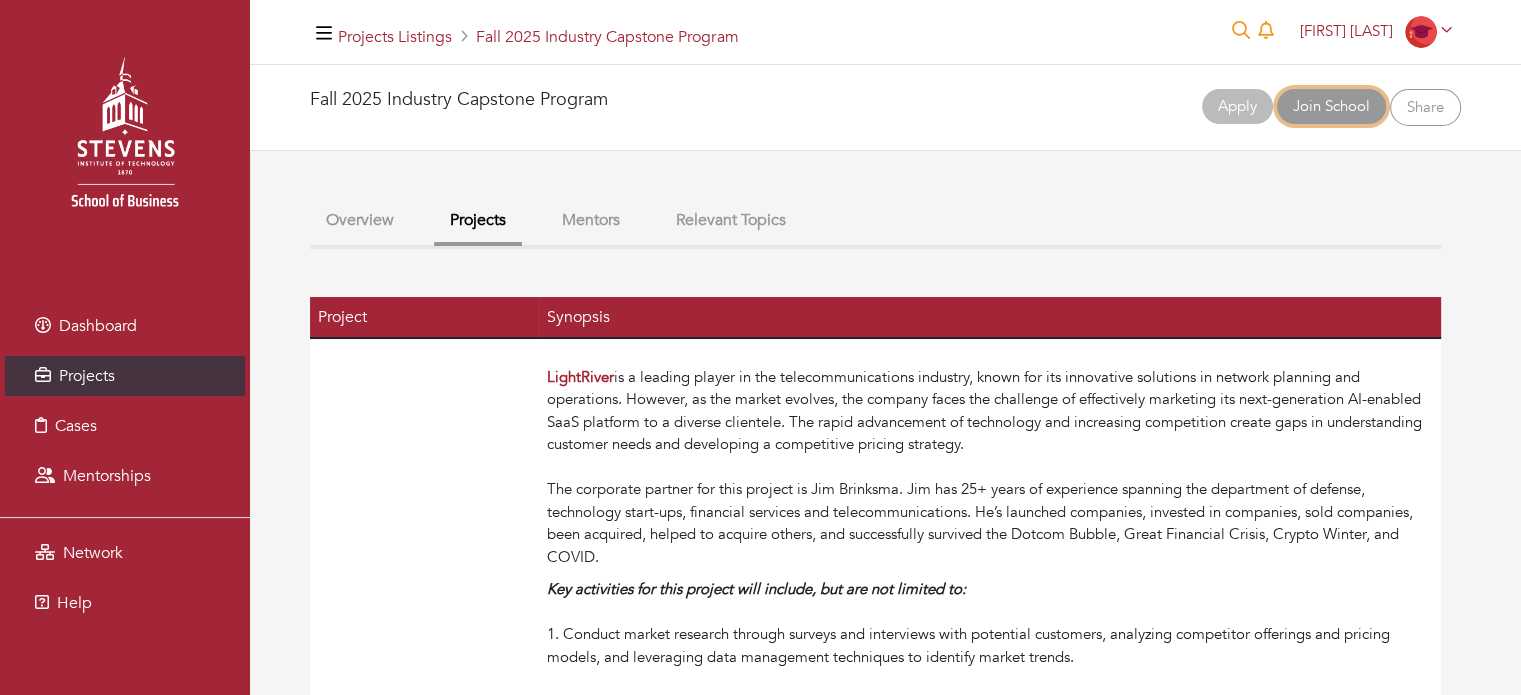 click on "Join School" at bounding box center (1331, 106) 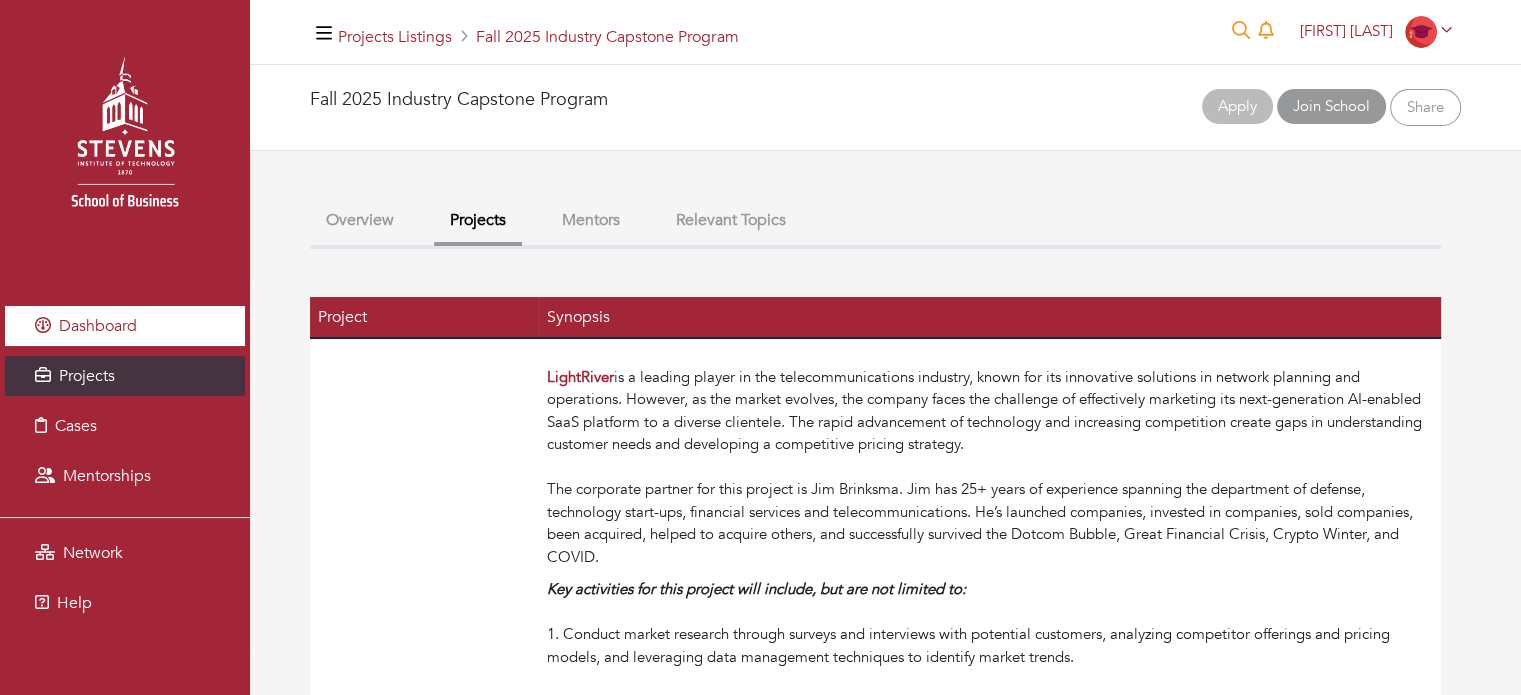 click on "Dashboard" at bounding box center (98, 326) 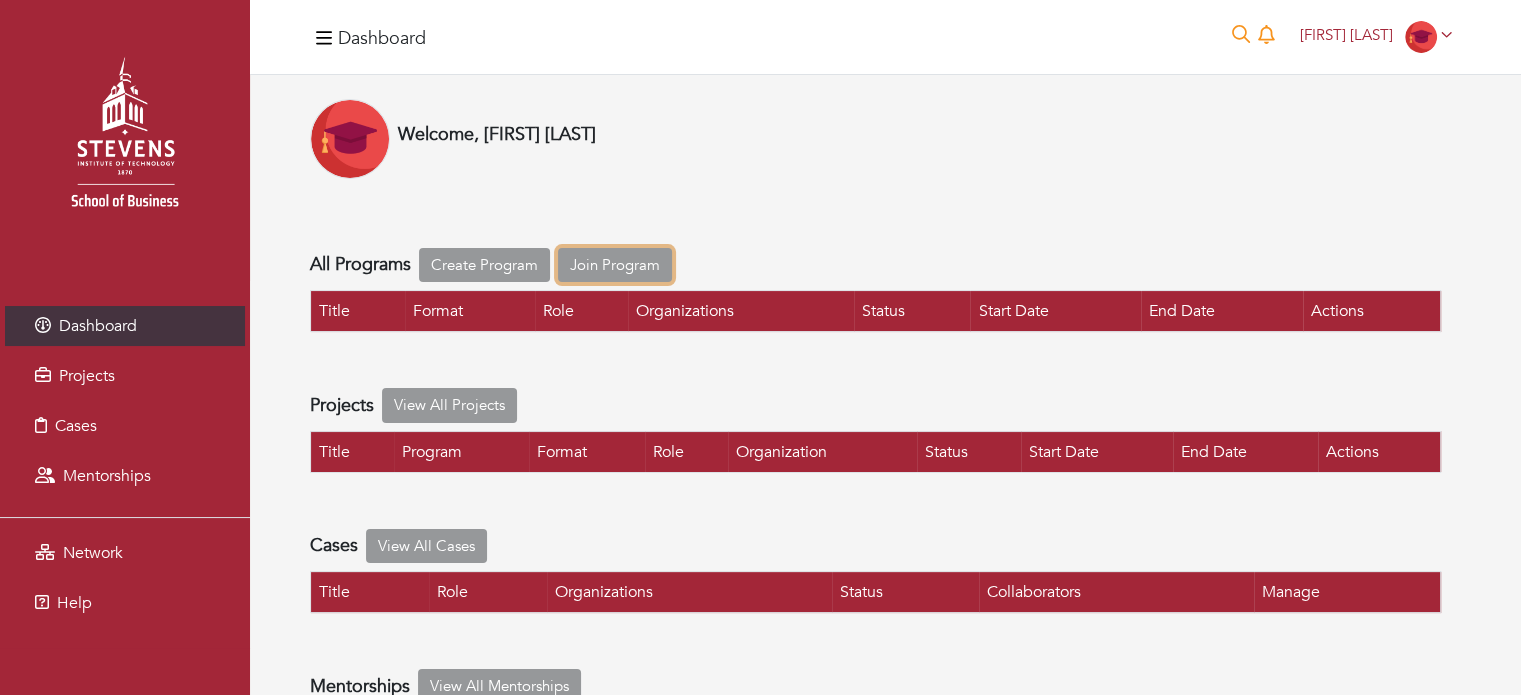 click on "Join Program" at bounding box center [615, 265] 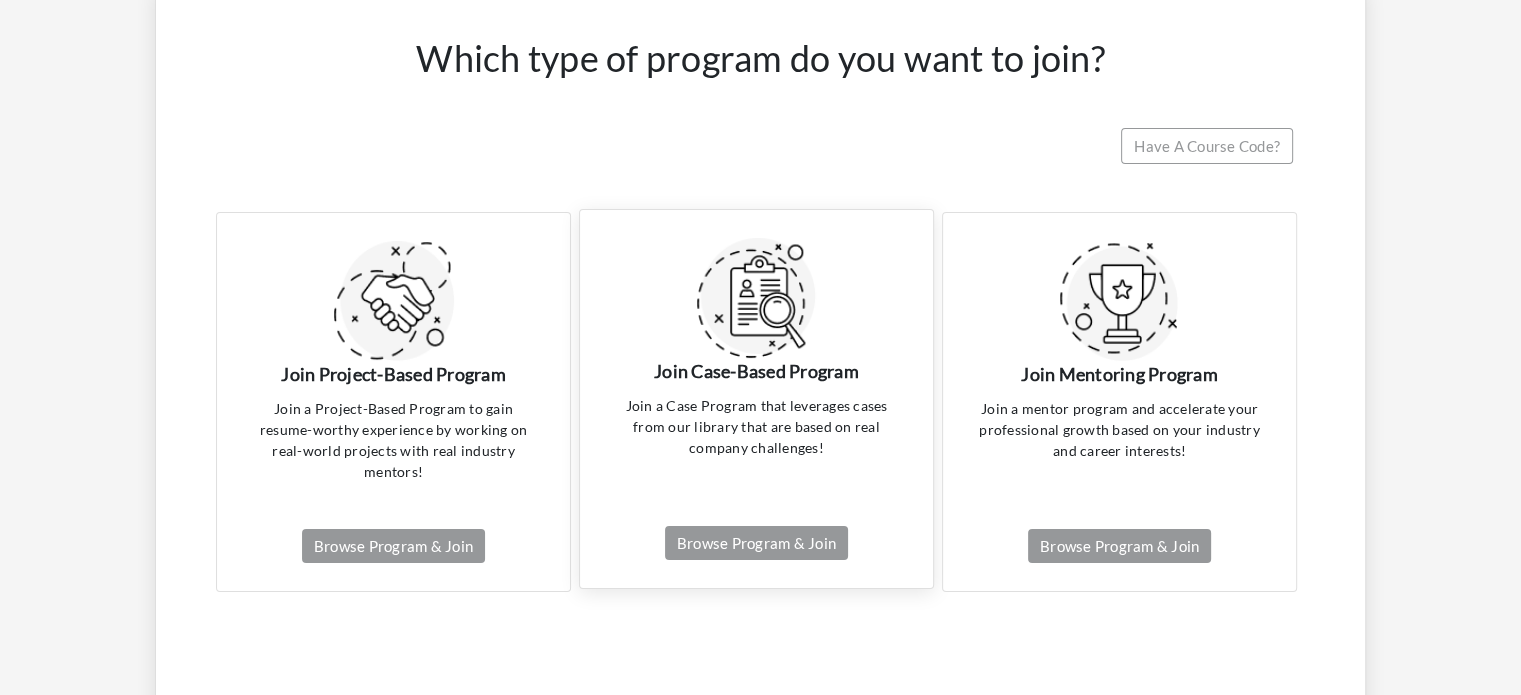 scroll, scrollTop: 0, scrollLeft: 0, axis: both 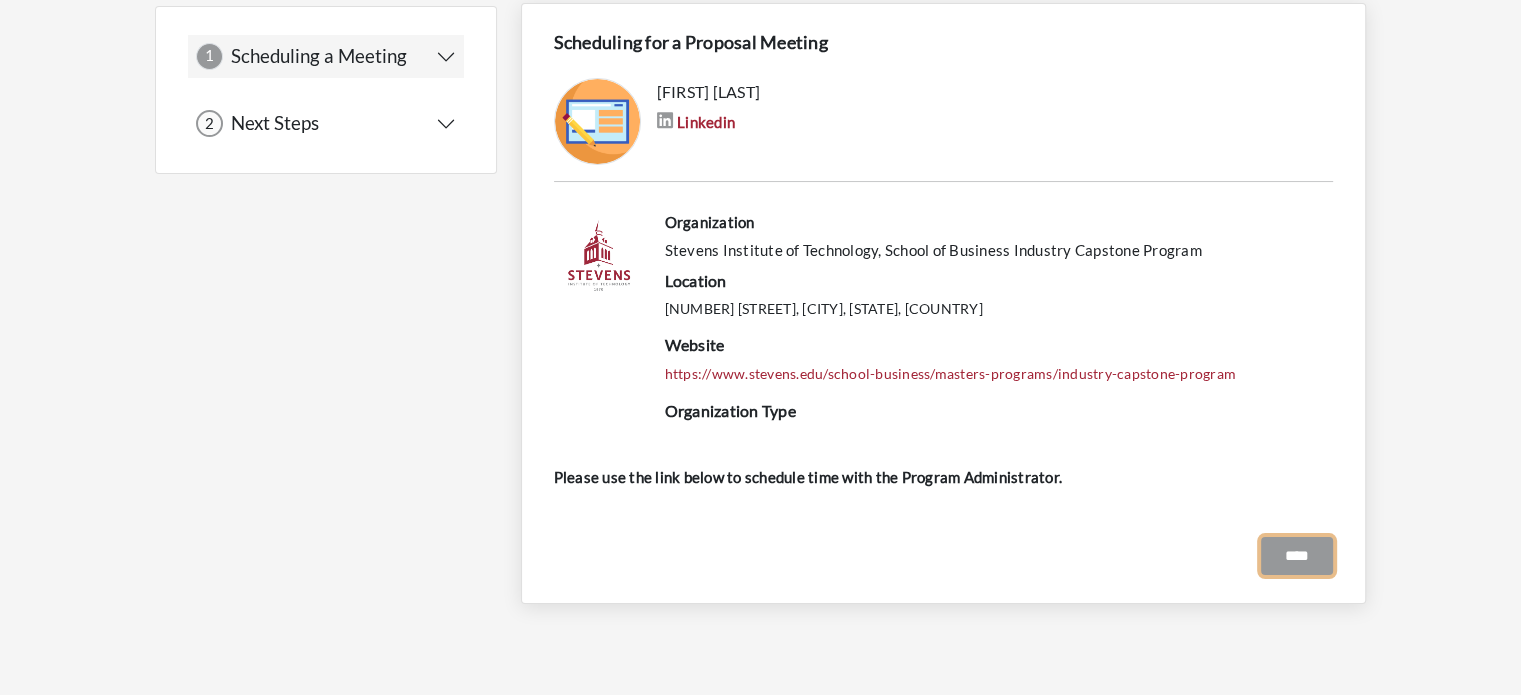 click on "****" at bounding box center [1297, 556] 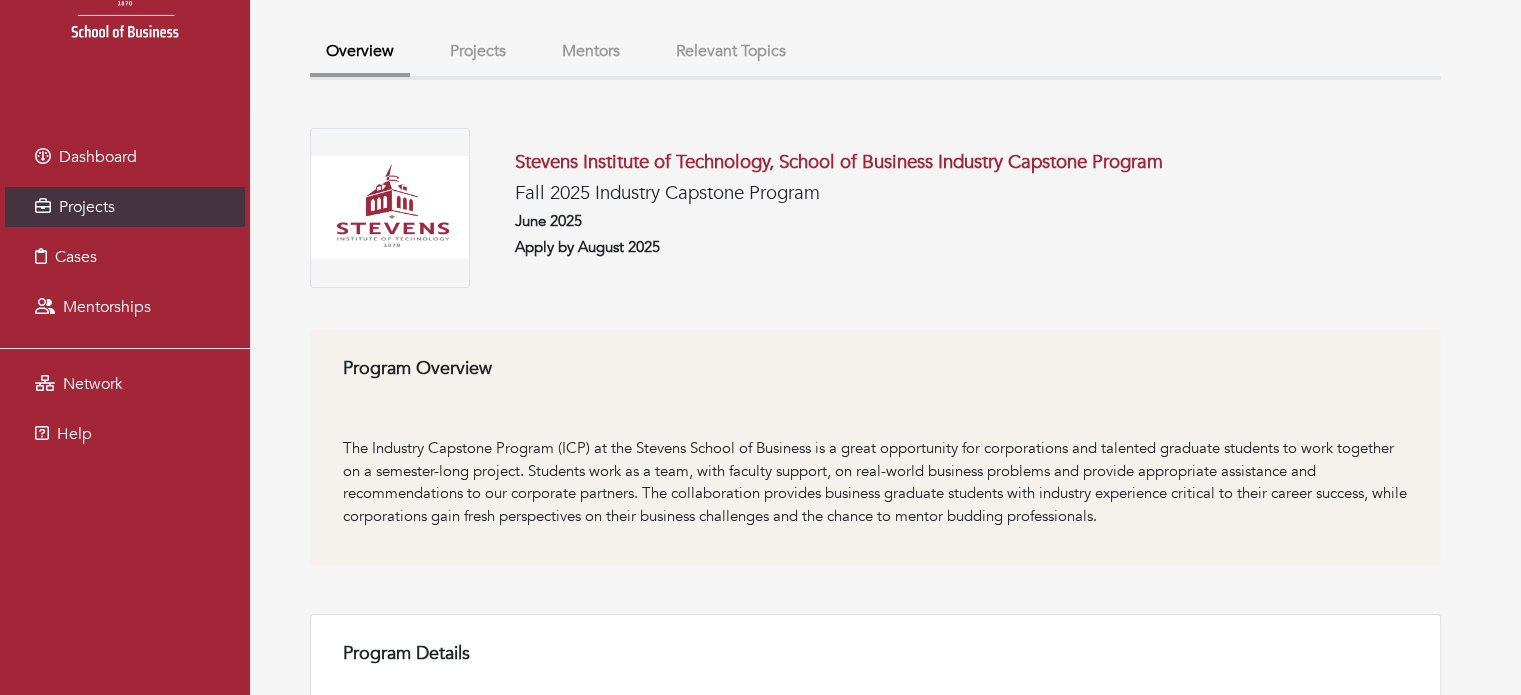 scroll, scrollTop: 158, scrollLeft: 0, axis: vertical 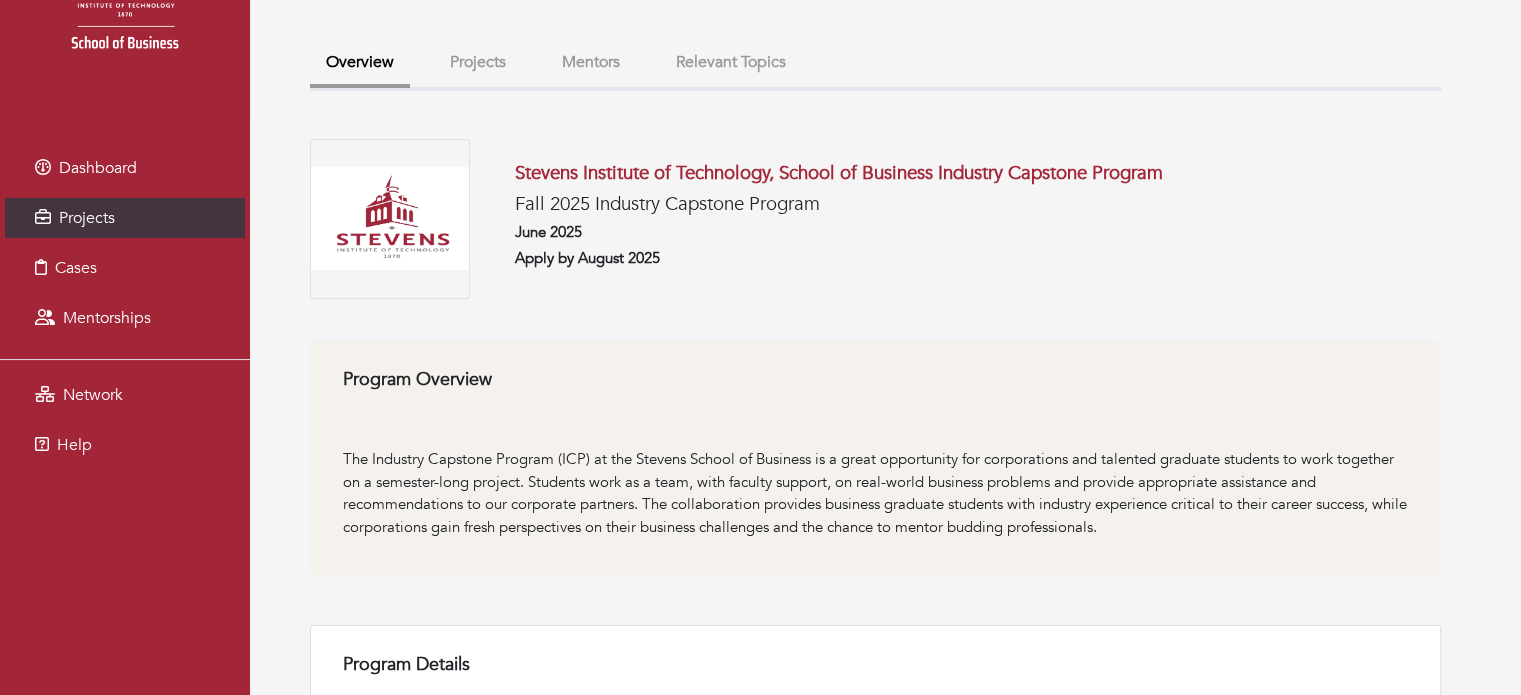 click on "Apply by August 2025" at bounding box center [978, 258] 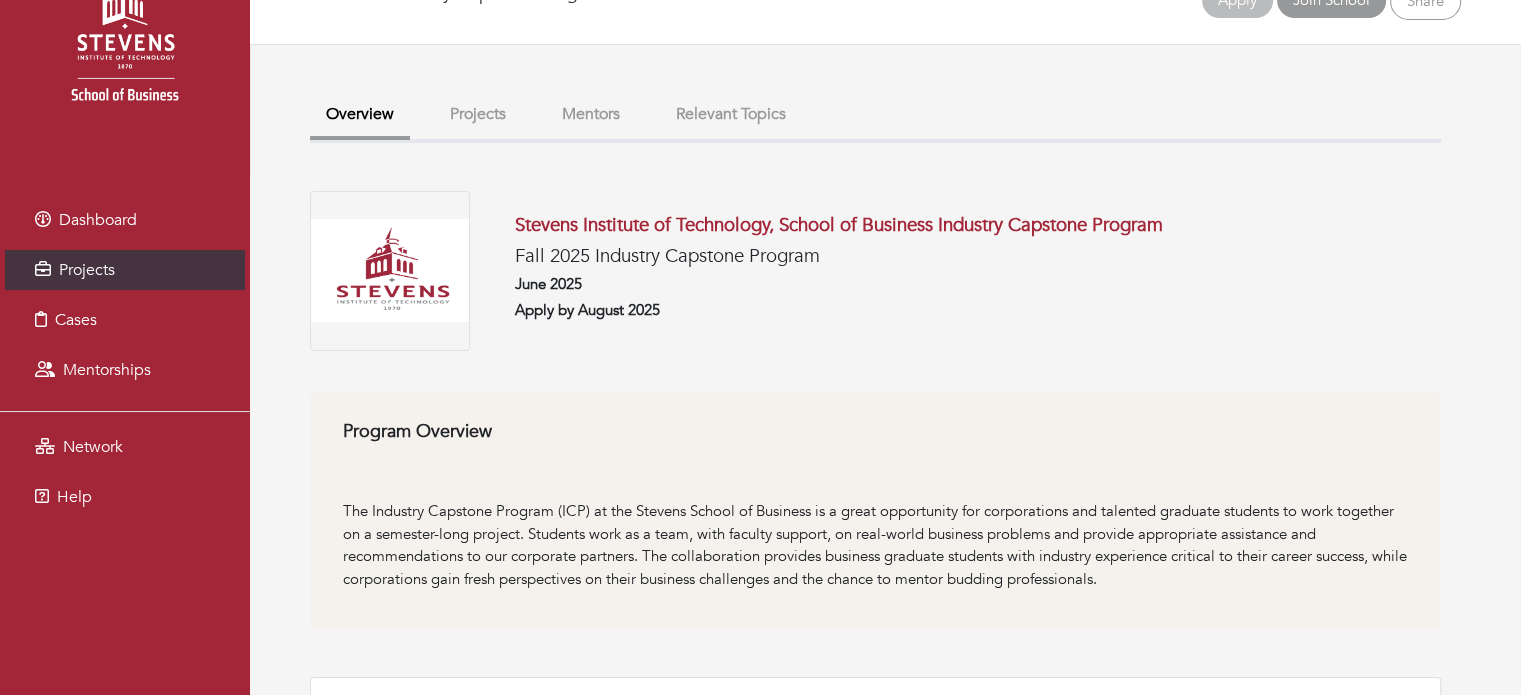 scroll, scrollTop: 46, scrollLeft: 0, axis: vertical 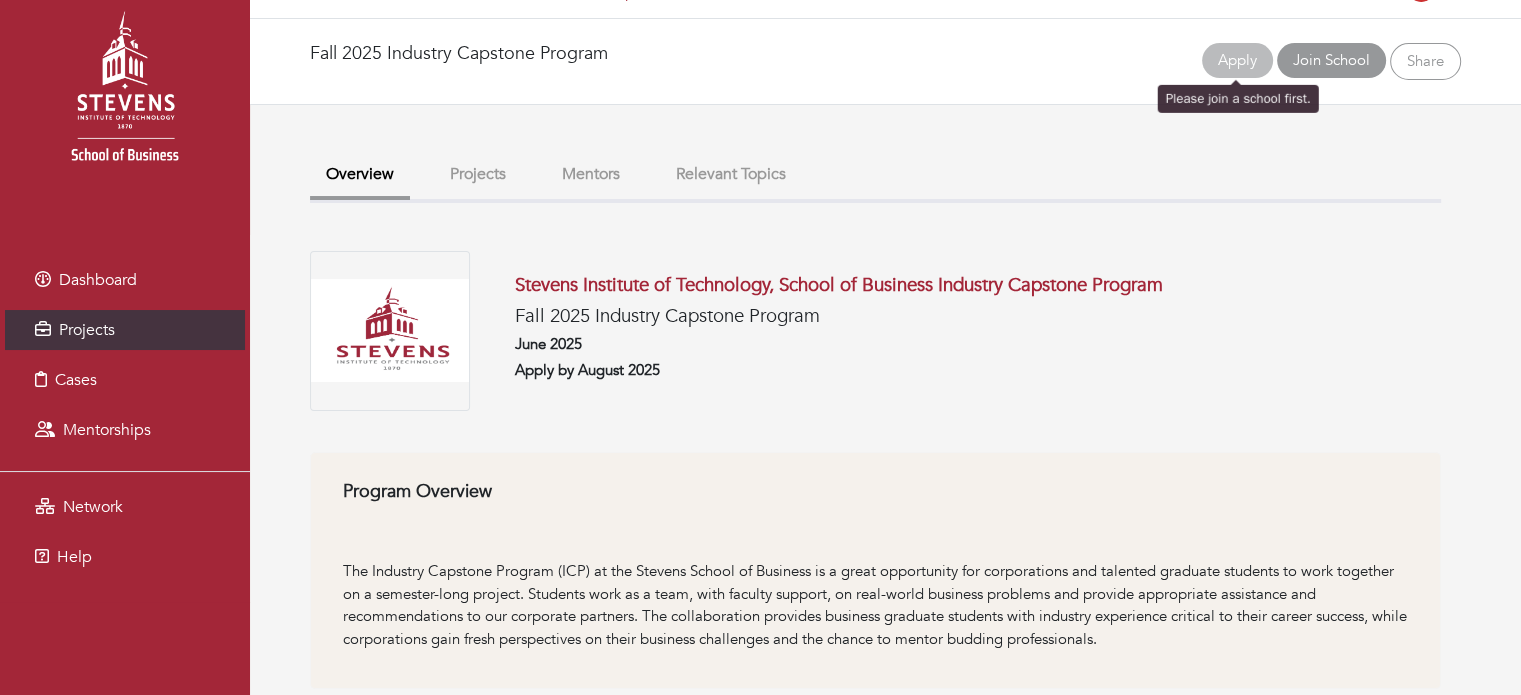 click on "Apply" at bounding box center [1237, 61] 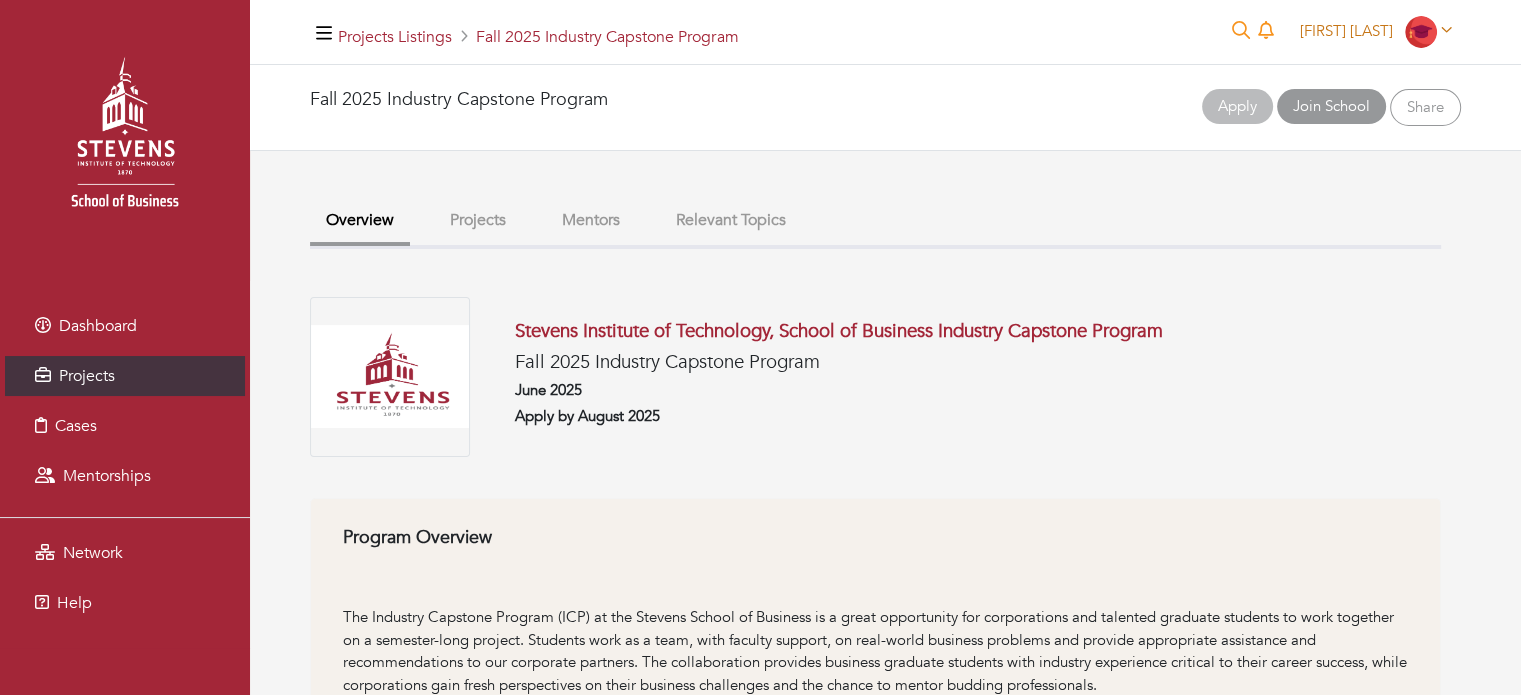 click on "[FIRST] [LAST]" at bounding box center (1376, 31) 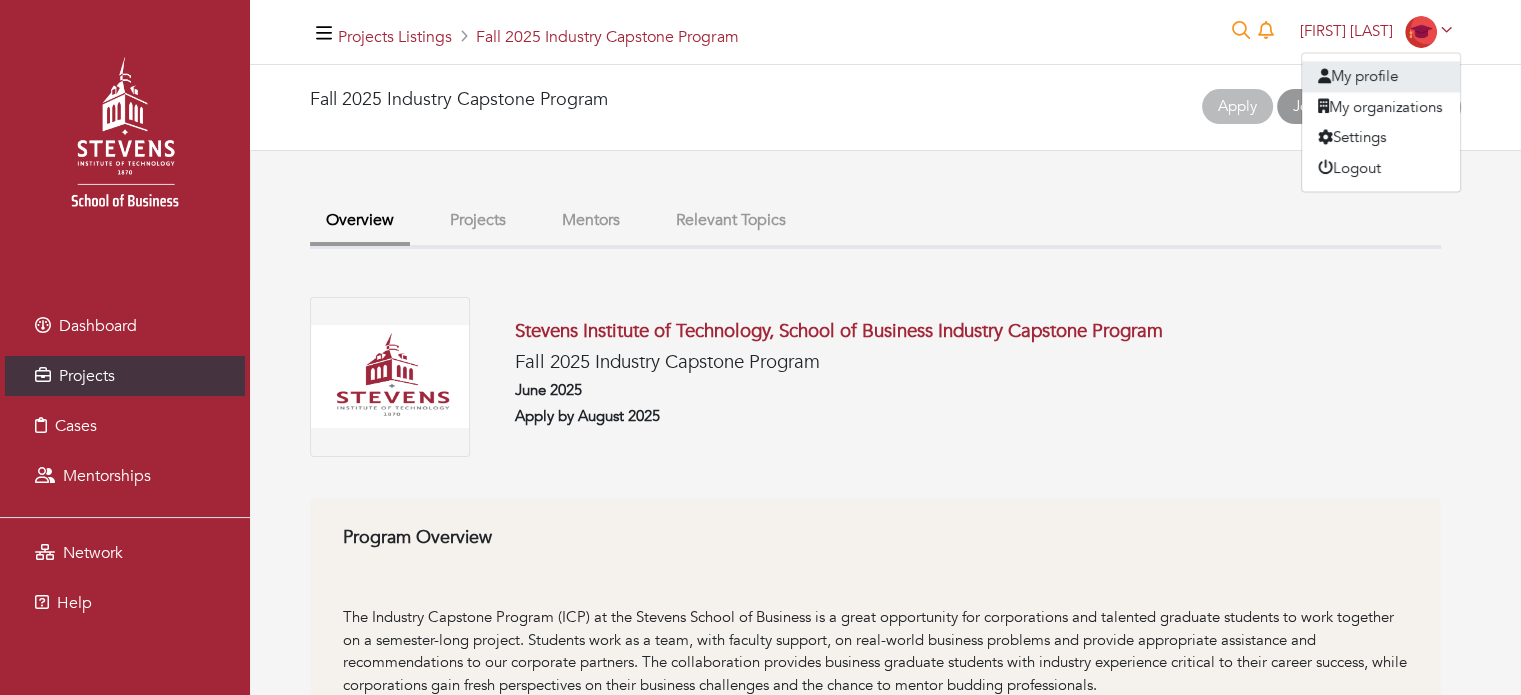 click on "My profile" at bounding box center (1381, 76) 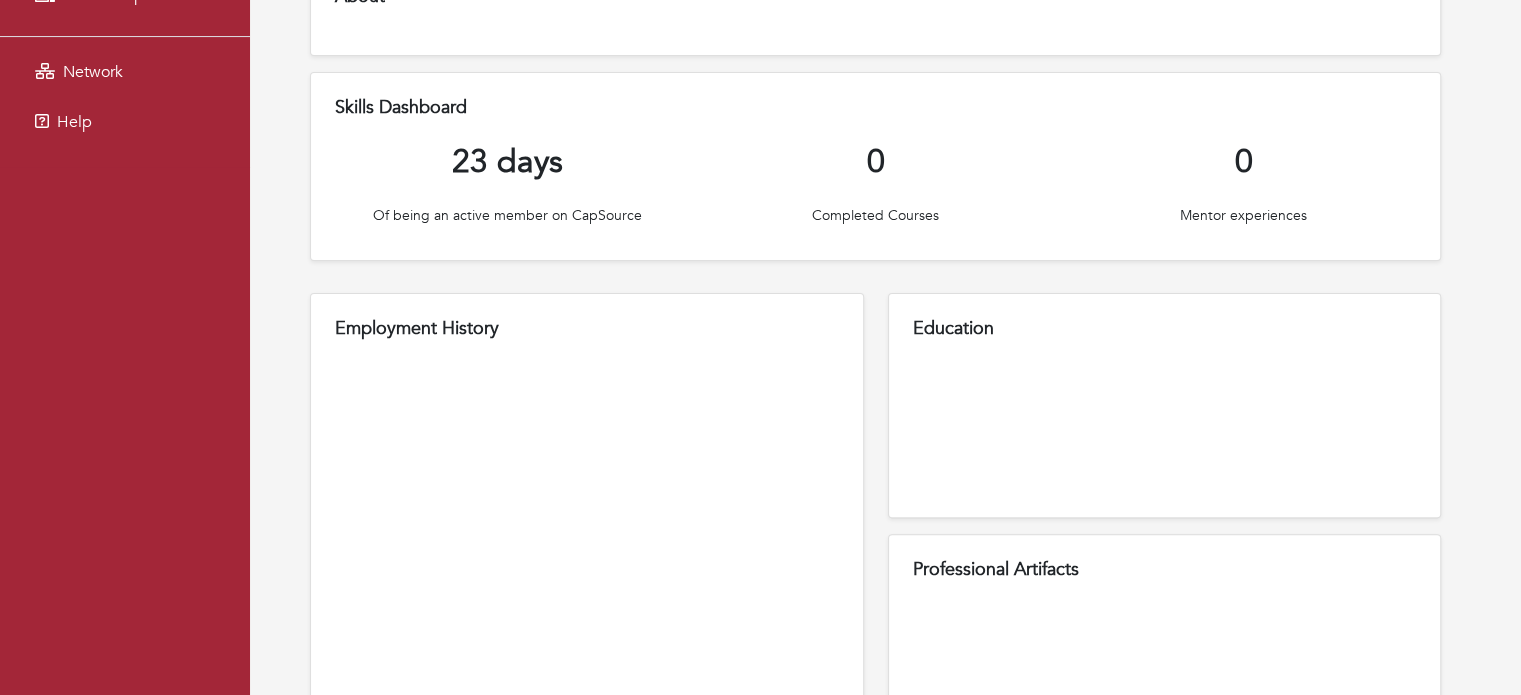 scroll, scrollTop: 0, scrollLeft: 0, axis: both 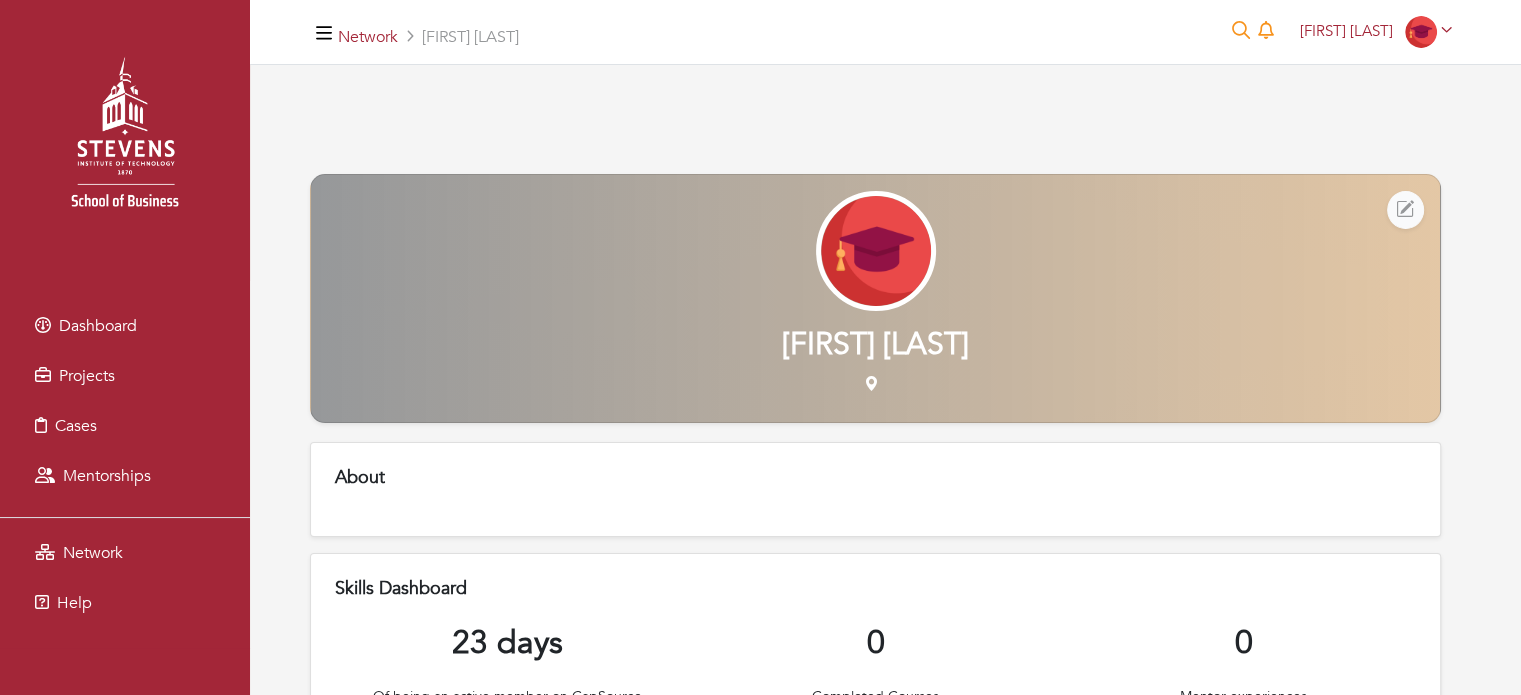 click at bounding box center (1405, 210) 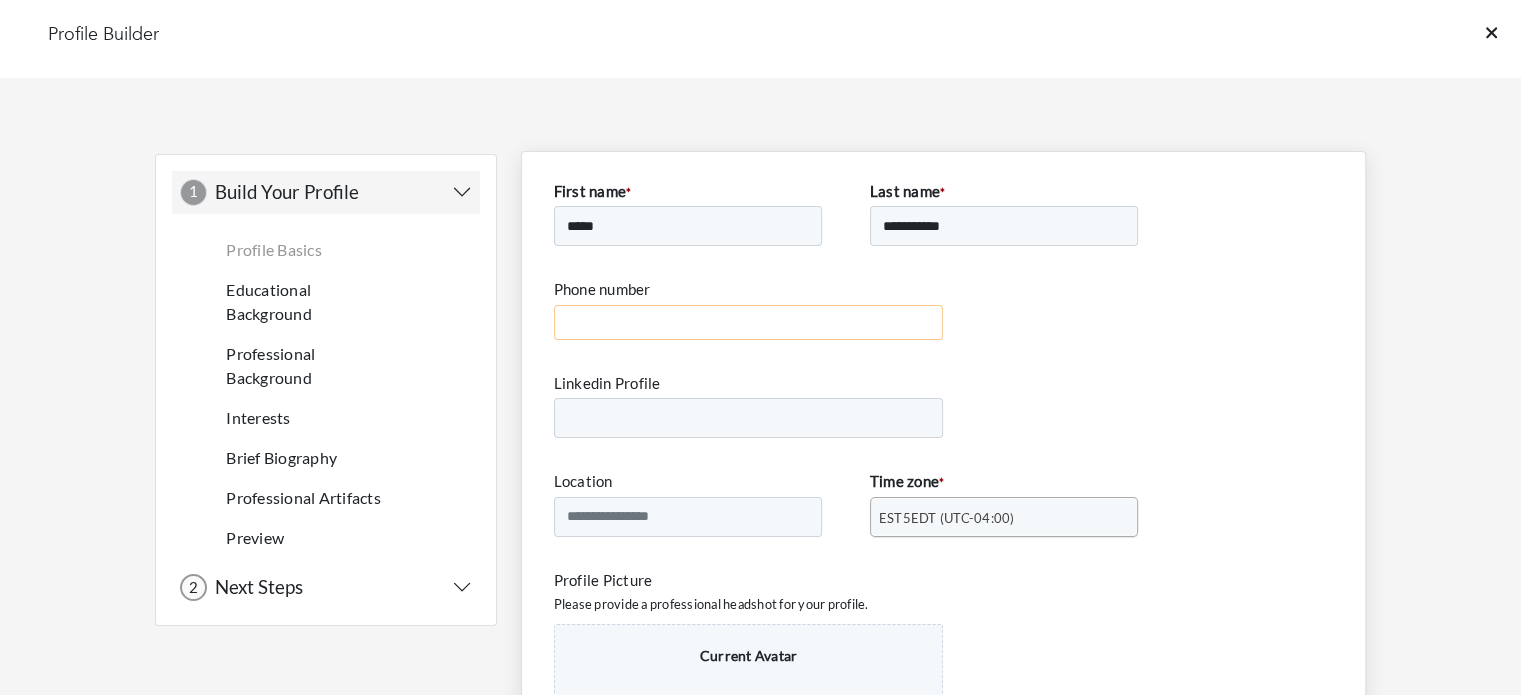 click on "Phone number" at bounding box center (749, 322) 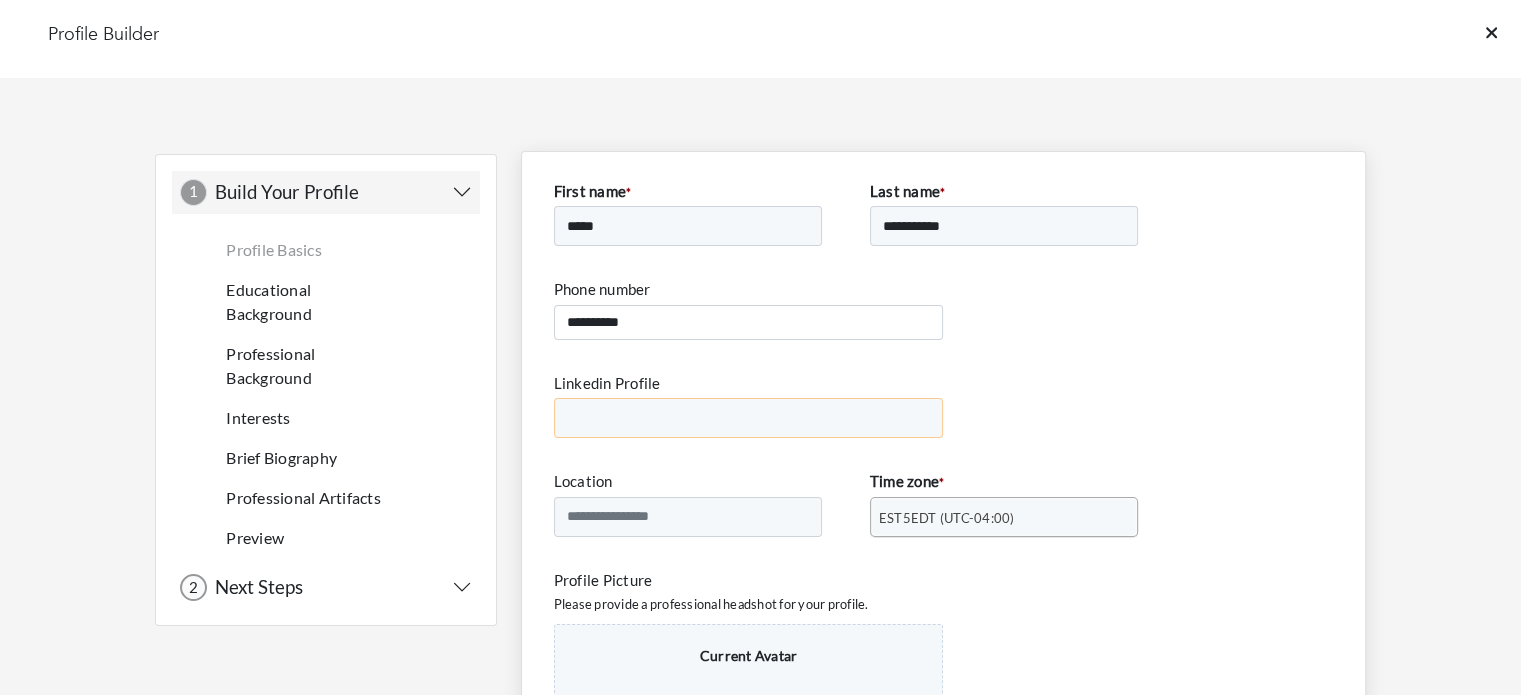 click on "Linkedin Profile" at bounding box center (749, 418) 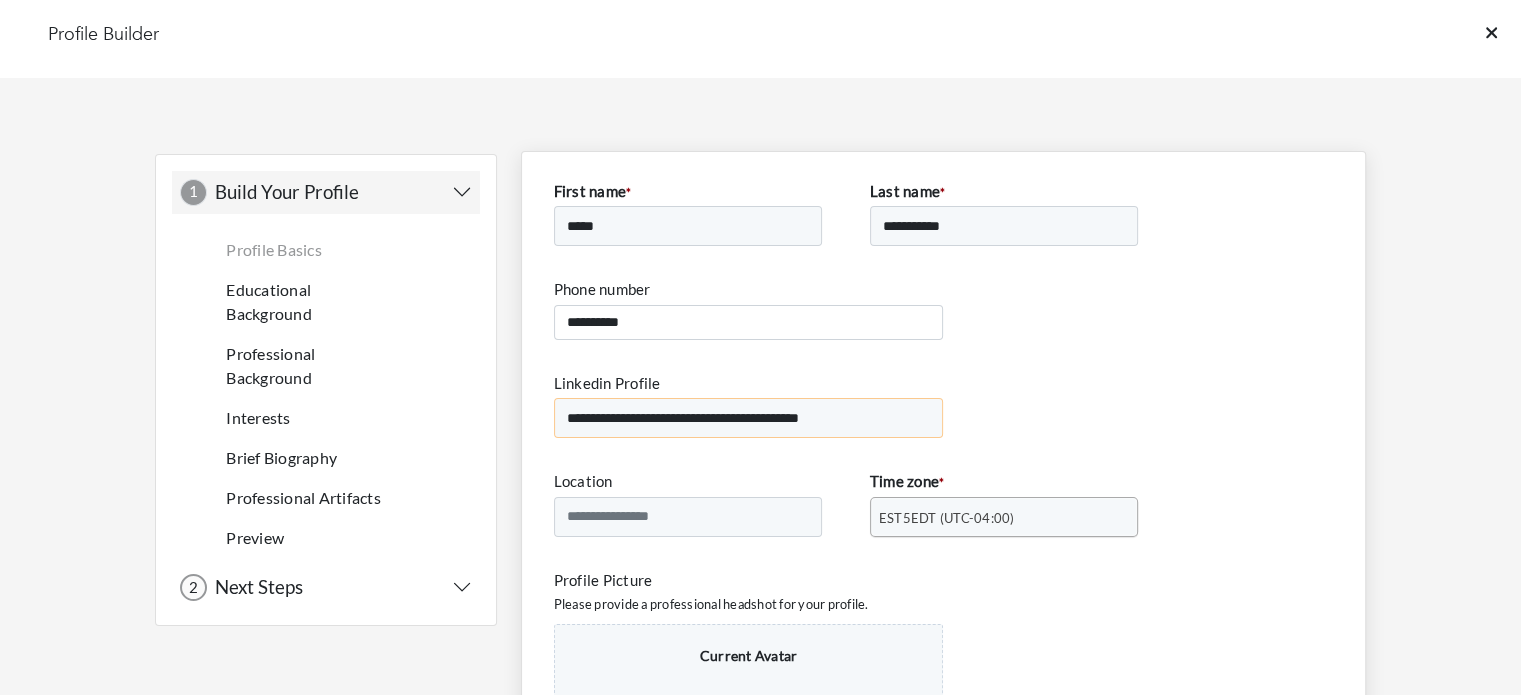 click on "**********" at bounding box center [749, 418] 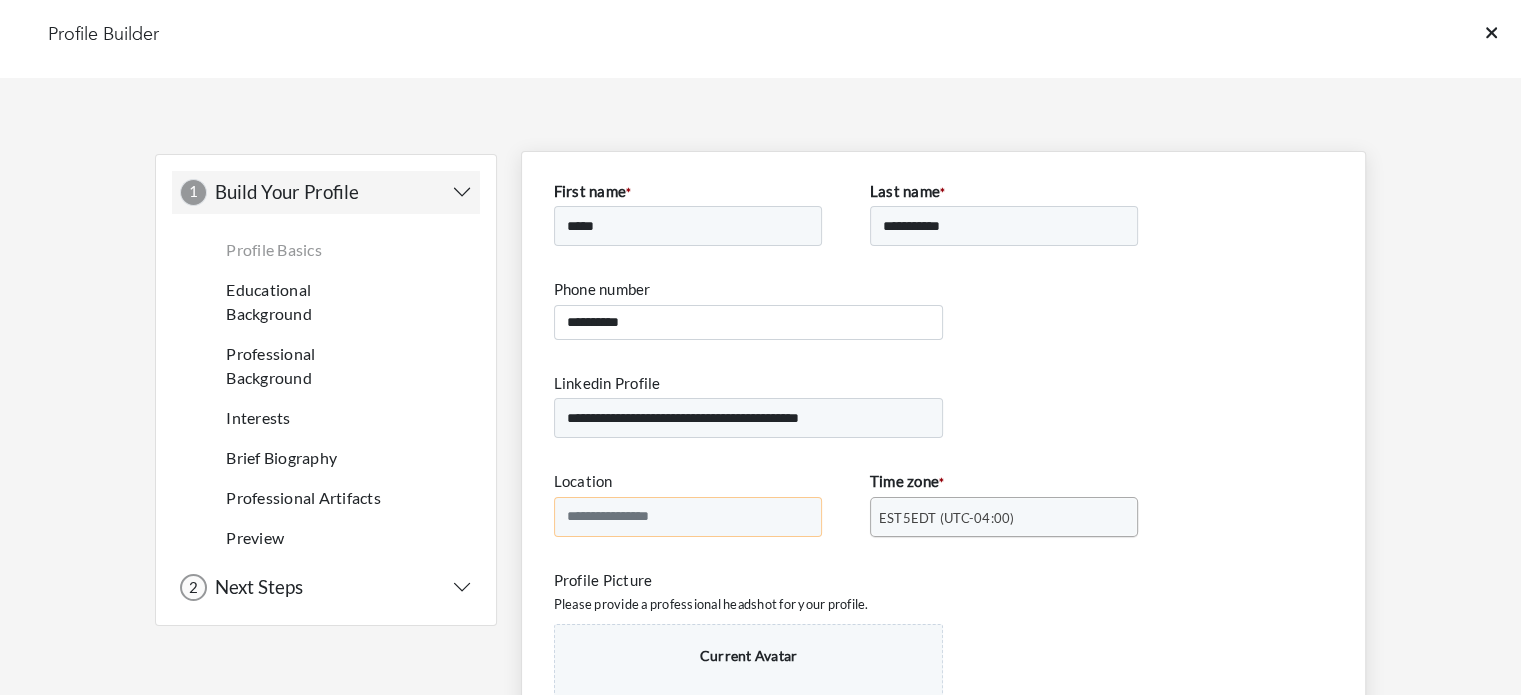 click on "Location" at bounding box center (688, 517) 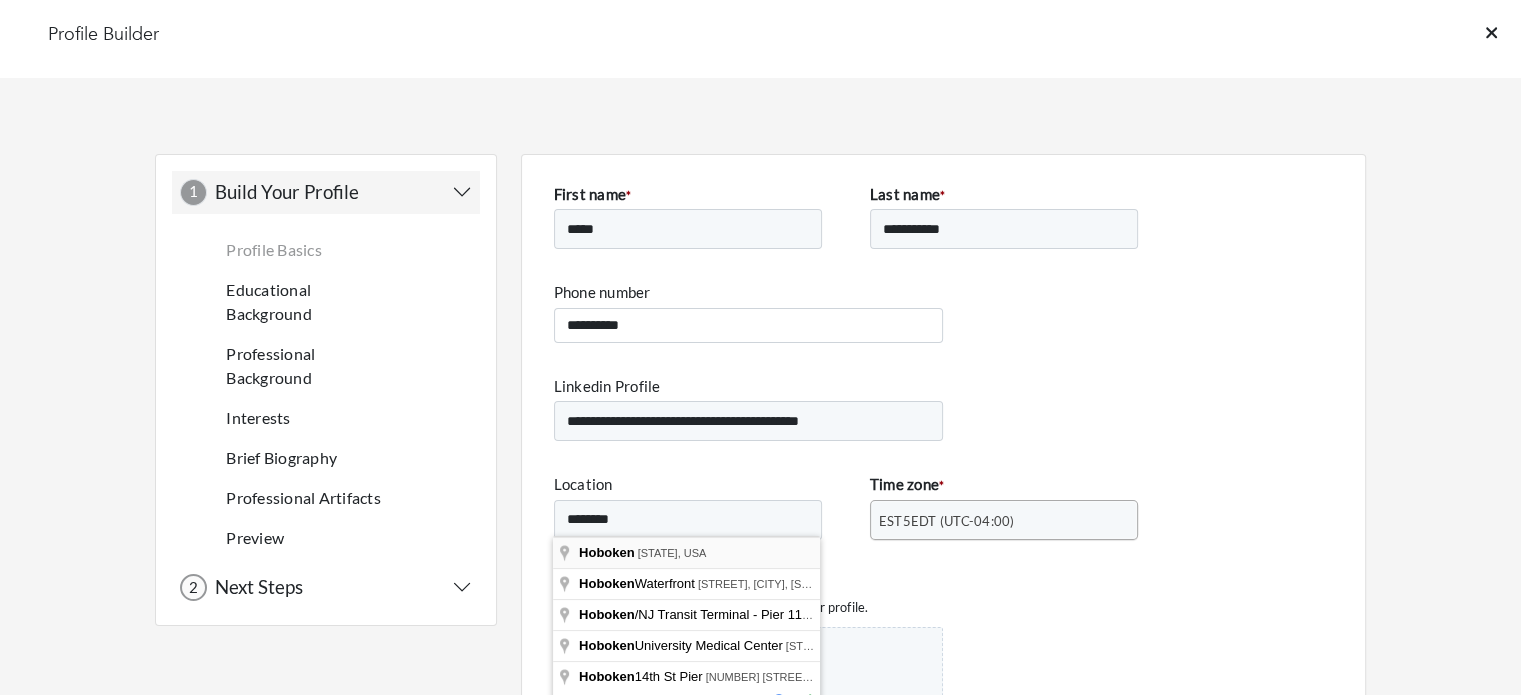 type on "**********" 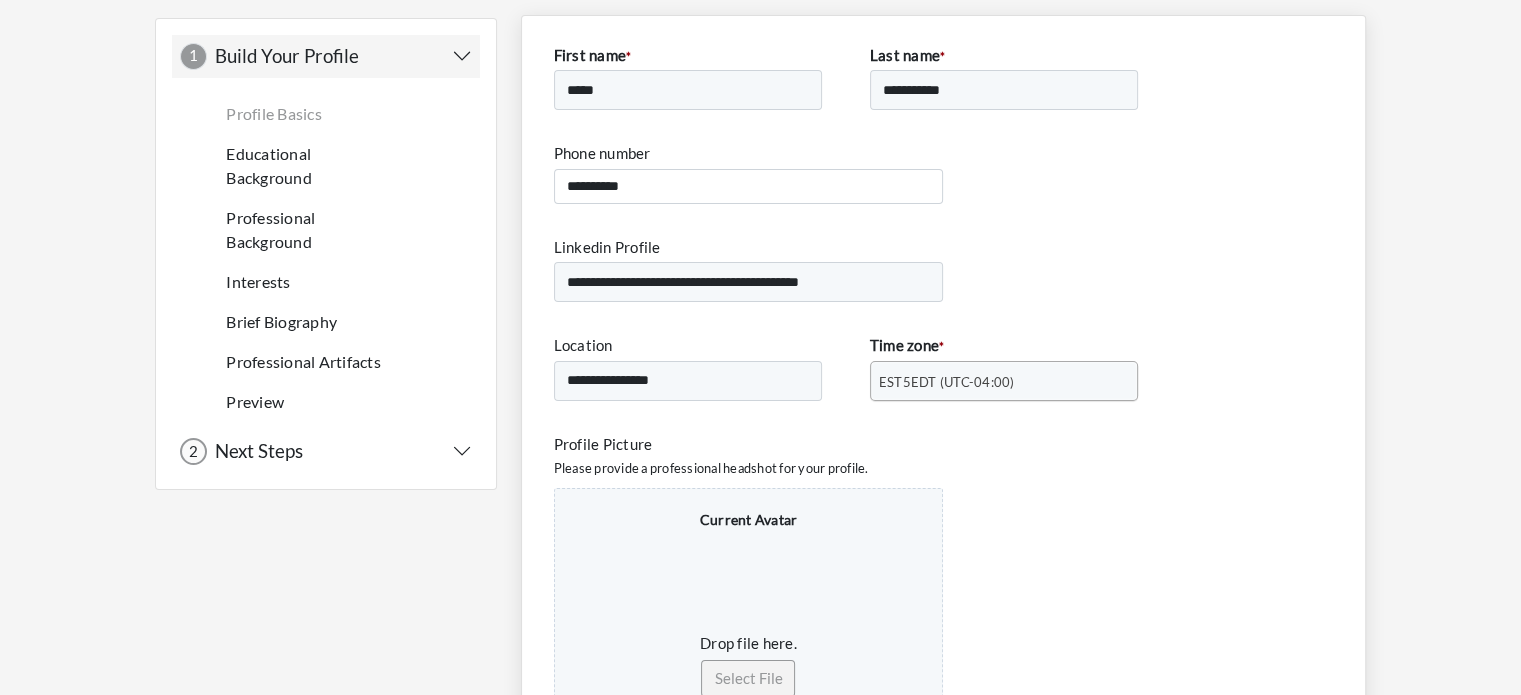 scroll, scrollTop: 384, scrollLeft: 0, axis: vertical 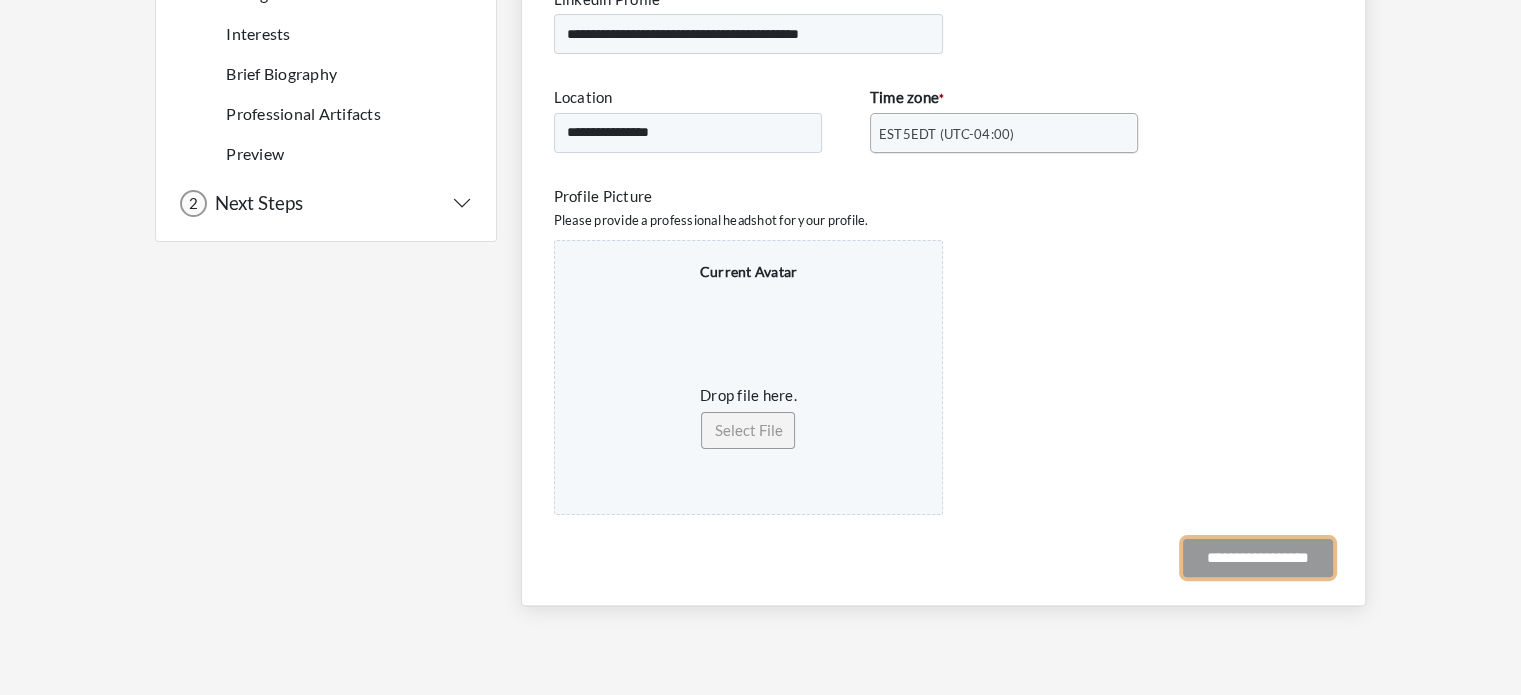 click on "**********" at bounding box center [1258, 558] 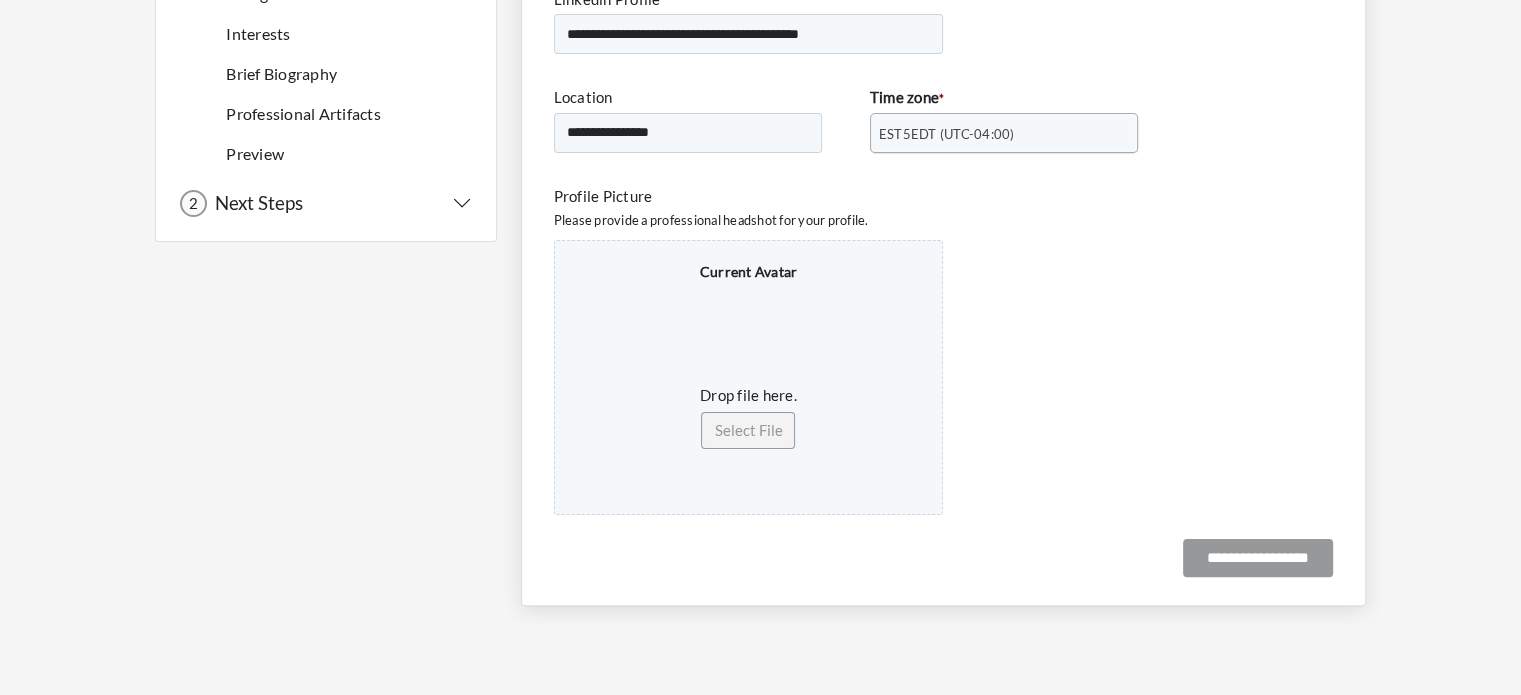 scroll, scrollTop: 0, scrollLeft: 0, axis: both 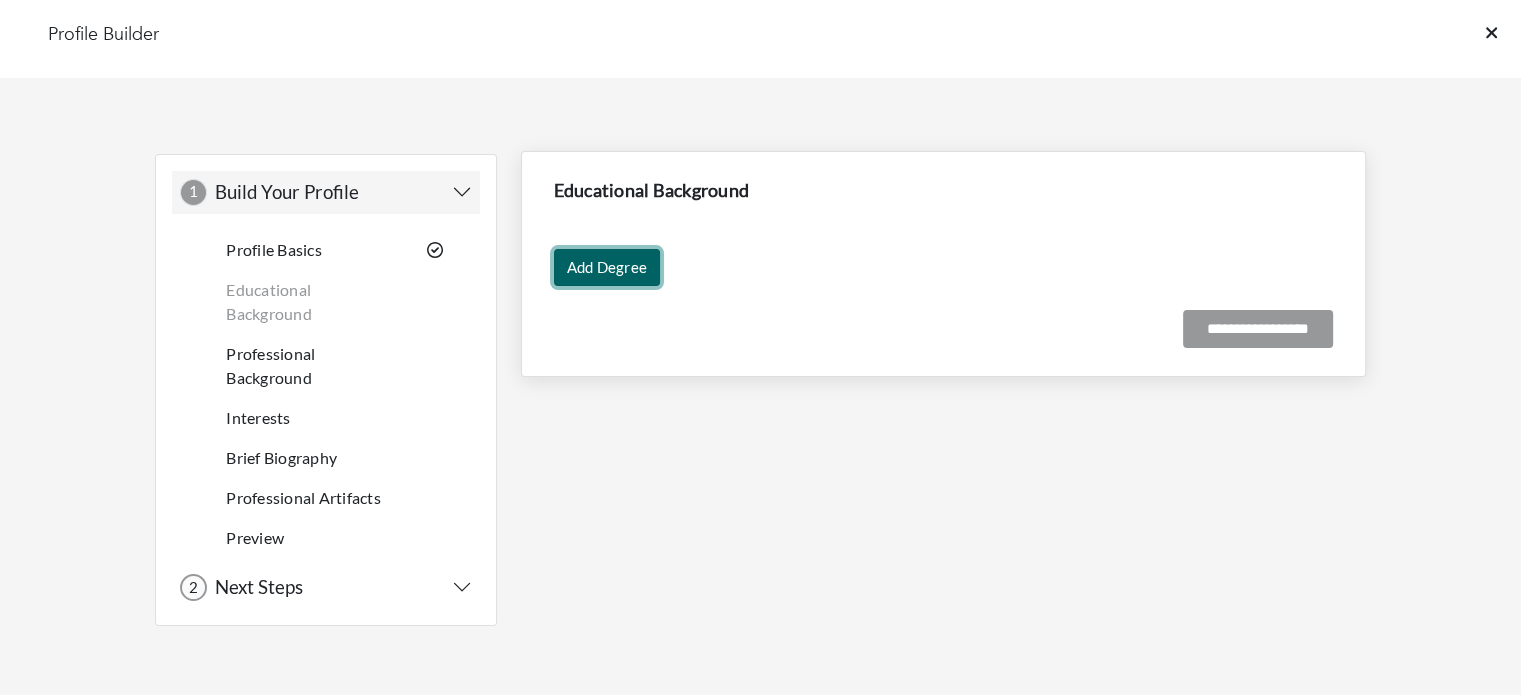 click on "Add Degree" at bounding box center [607, 267] 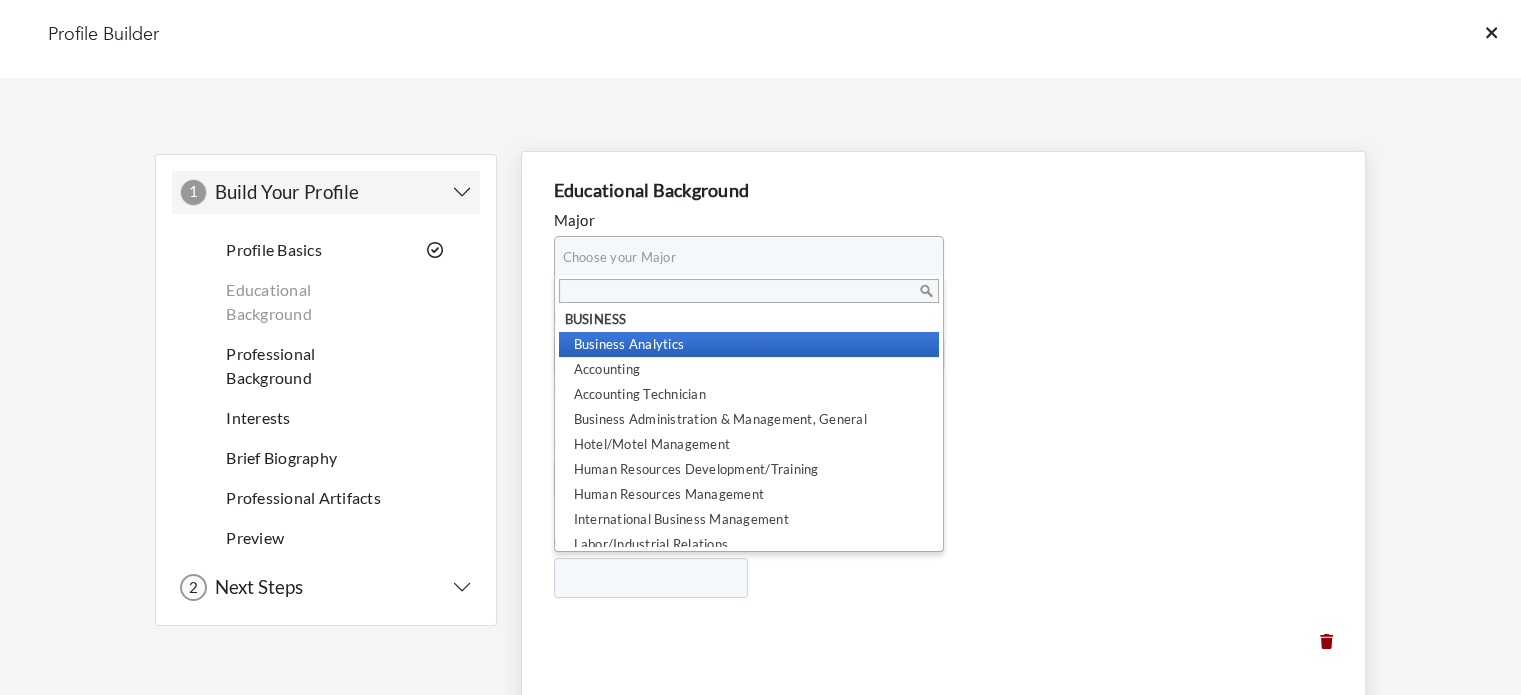 click on "Choose your Major" at bounding box center (740, 257) 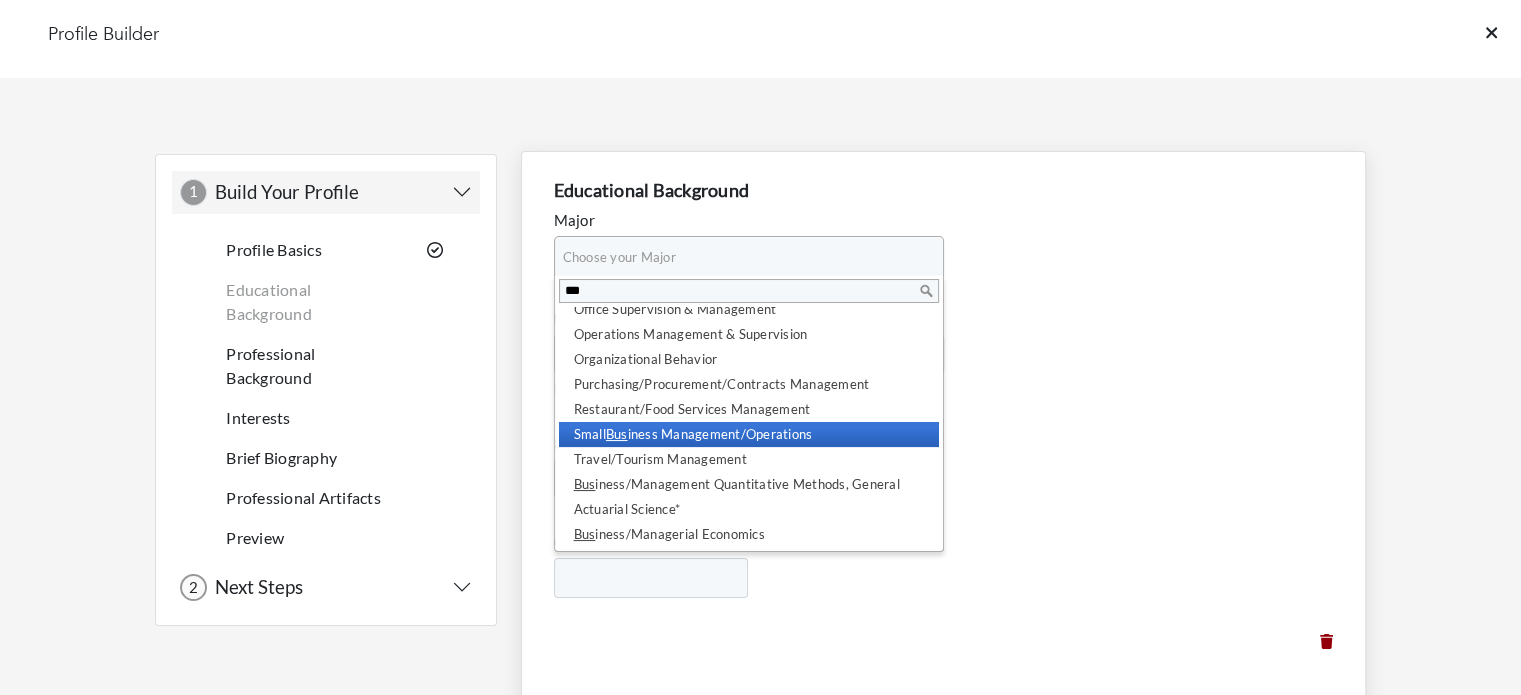 scroll, scrollTop: 10, scrollLeft: 0, axis: vertical 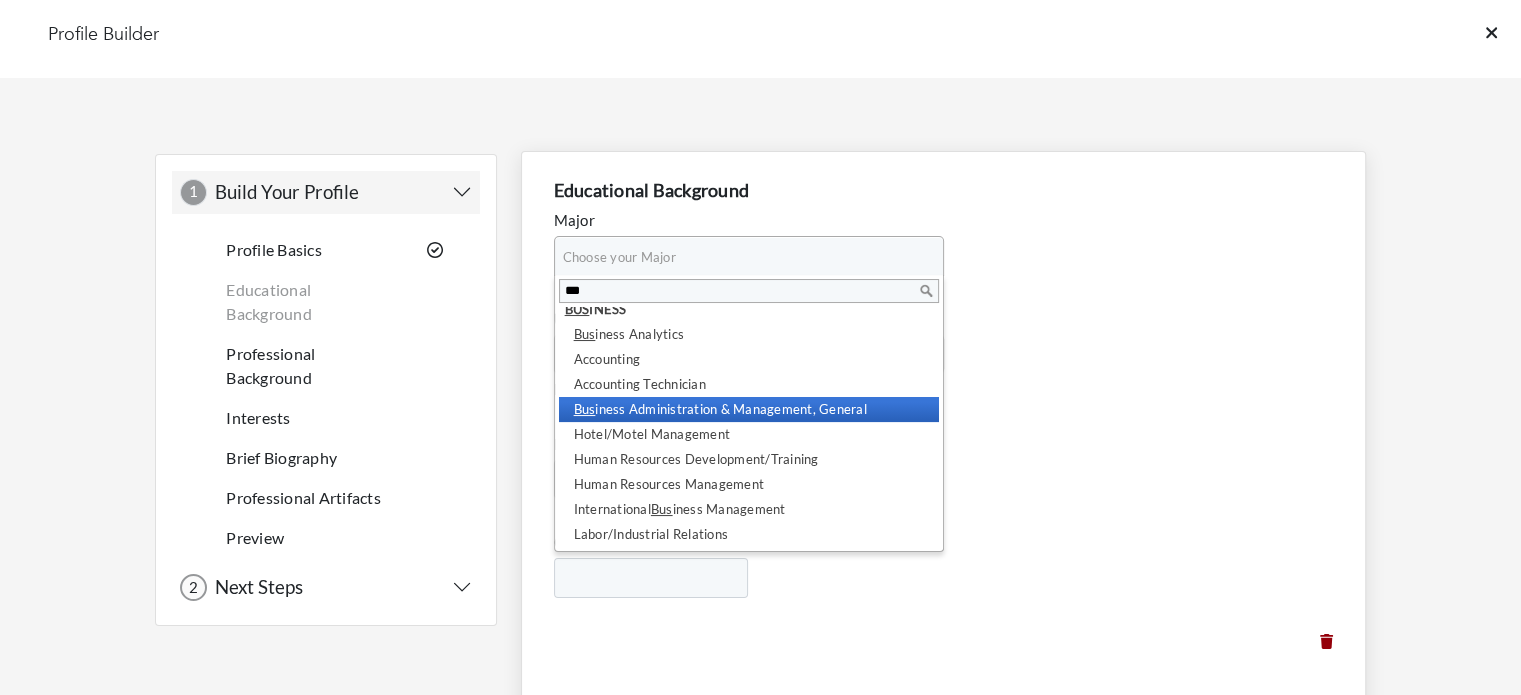type on "***" 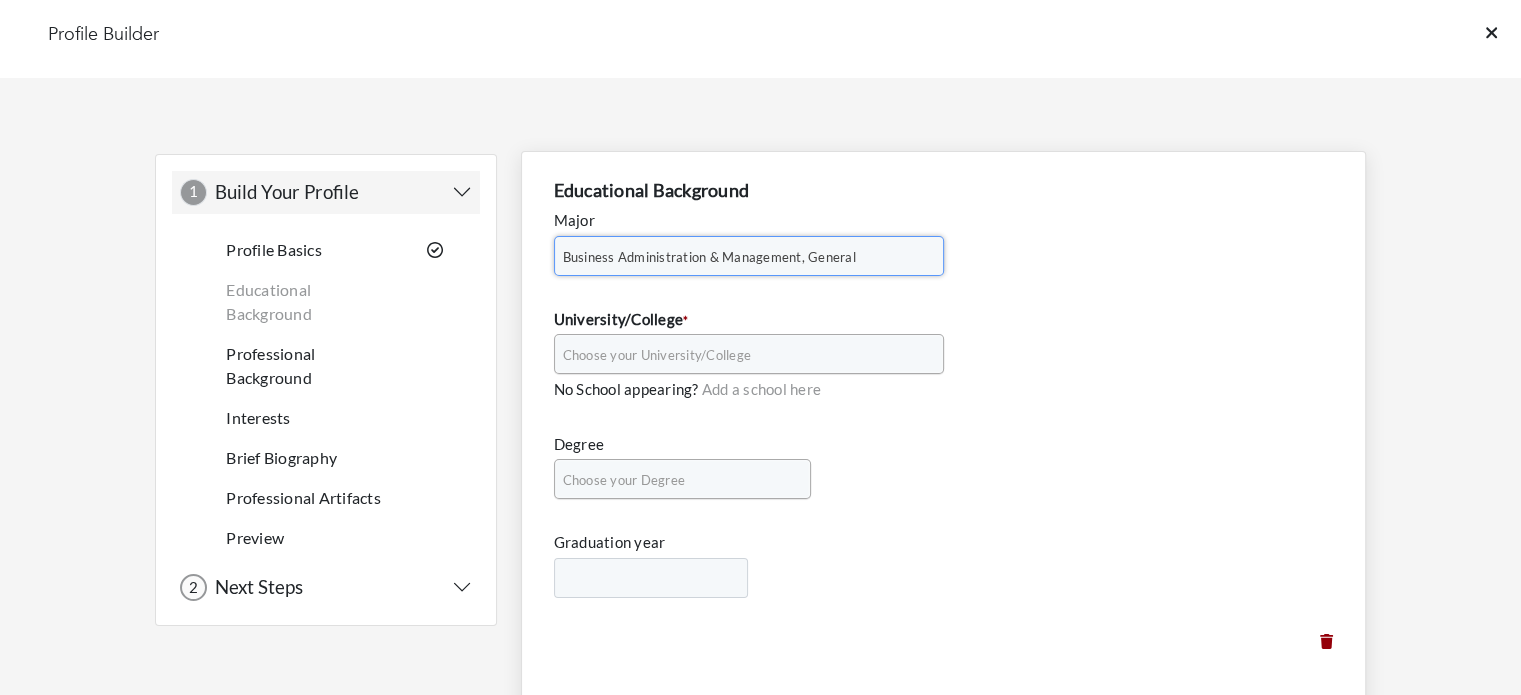 click on "Choose your University/College" at bounding box center (740, 355) 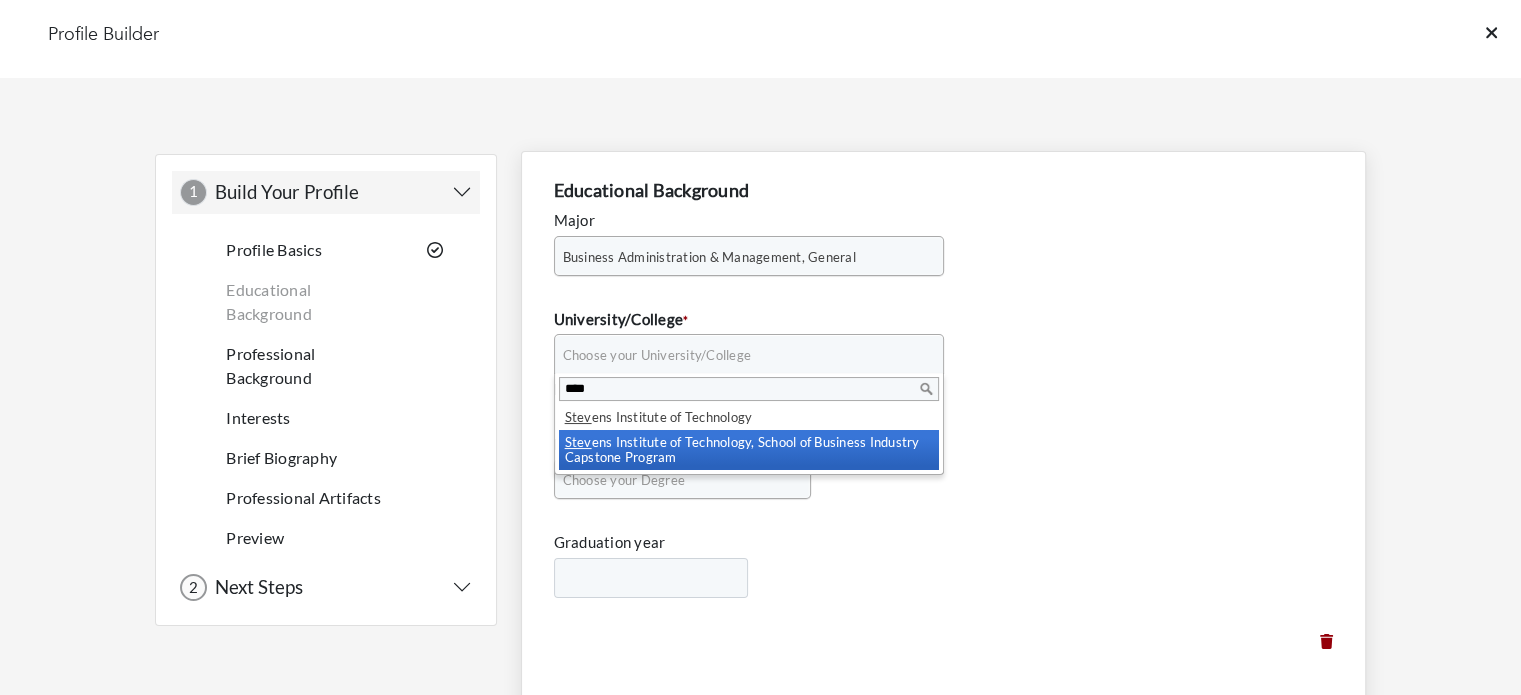 type on "****" 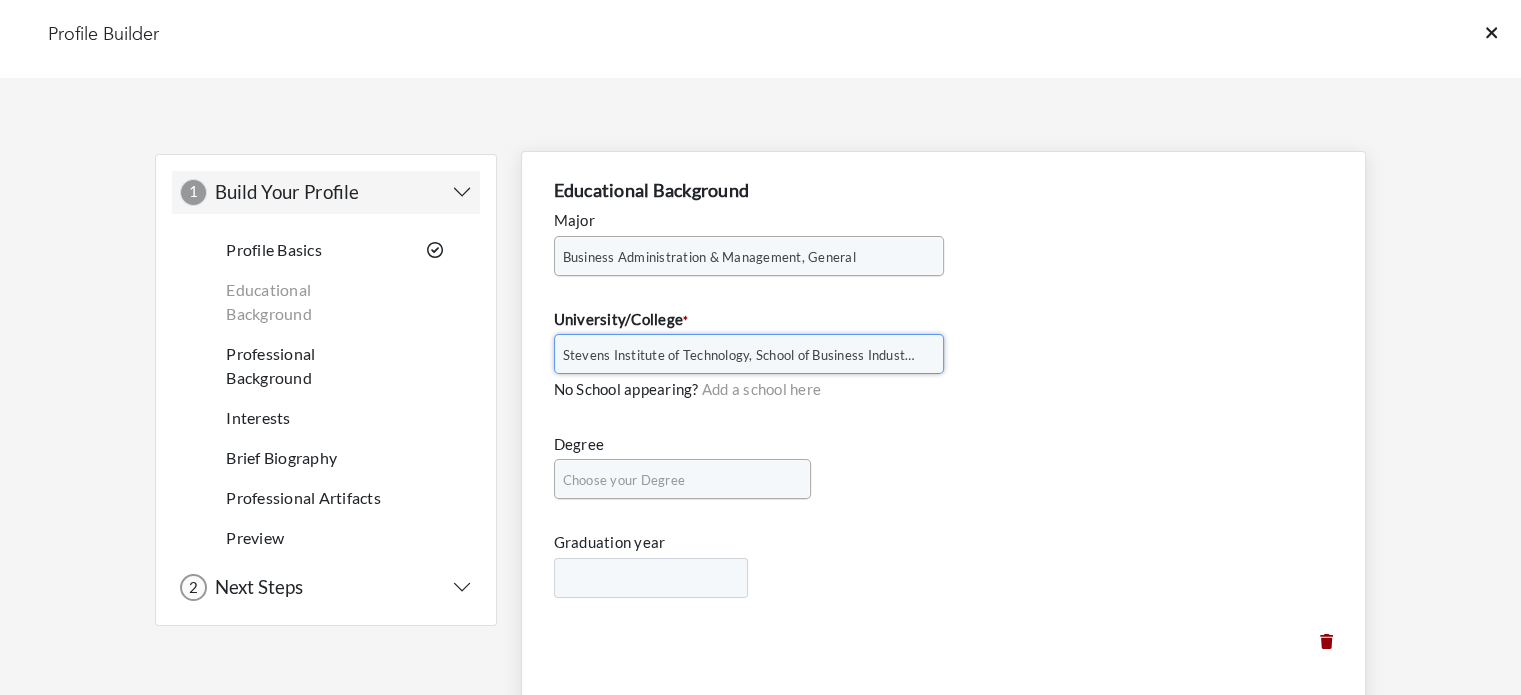 click on "Choose your Degree" at bounding box center (673, 480) 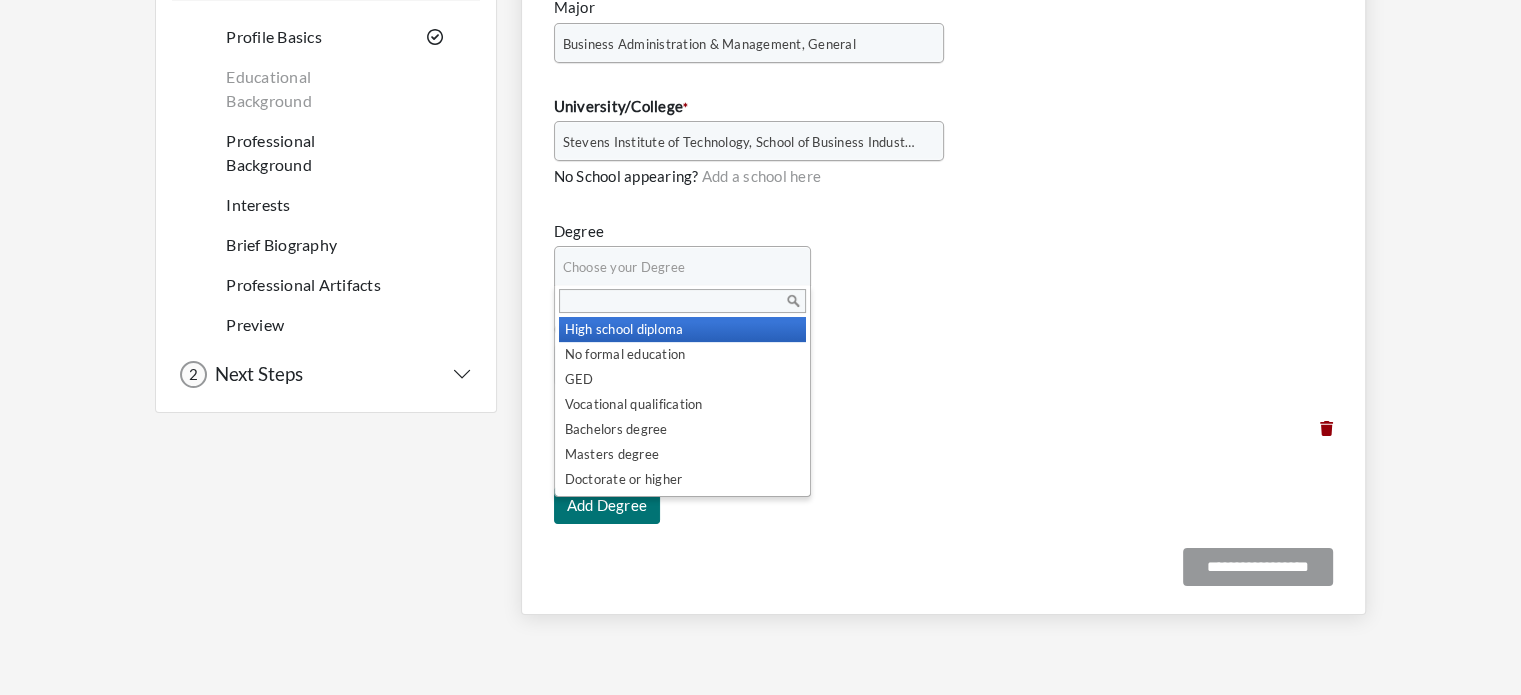 scroll, scrollTop: 223, scrollLeft: 0, axis: vertical 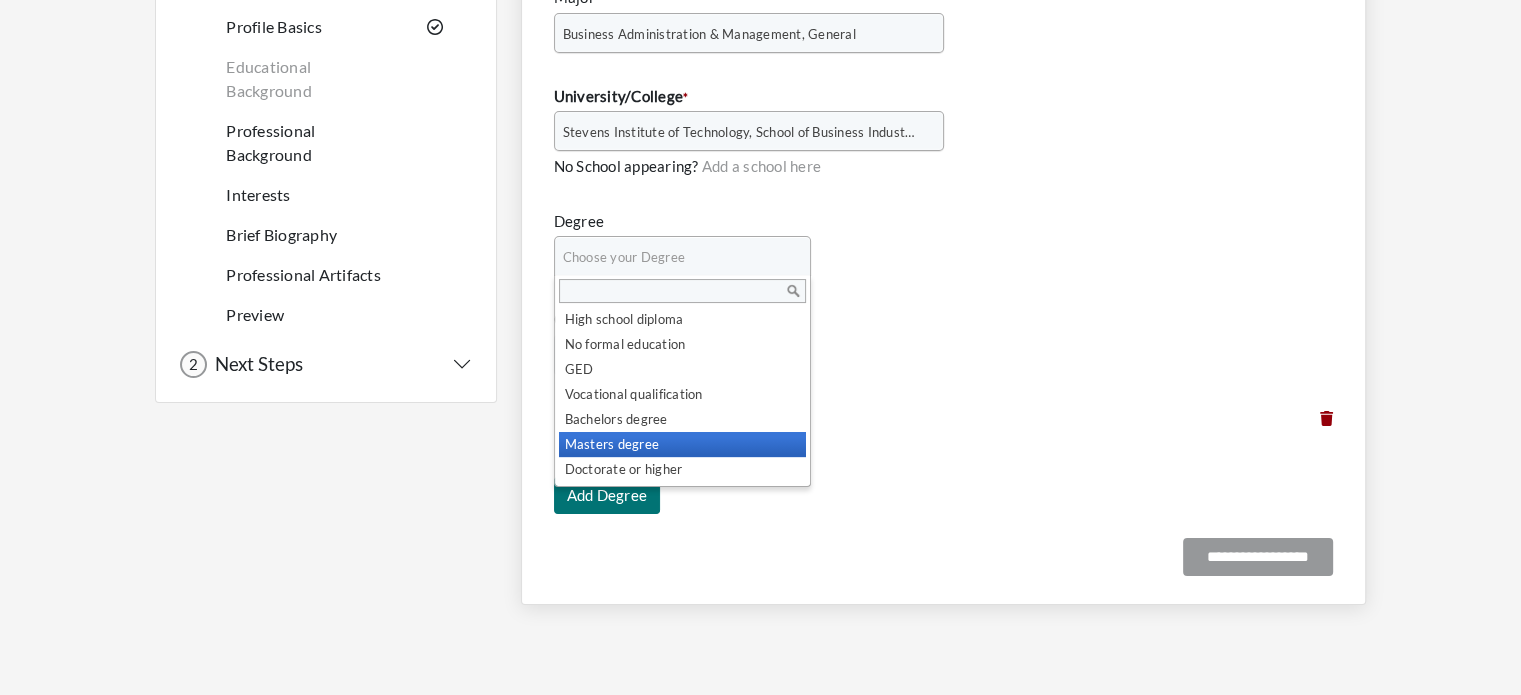 click on "Masters degree" at bounding box center (682, 444) 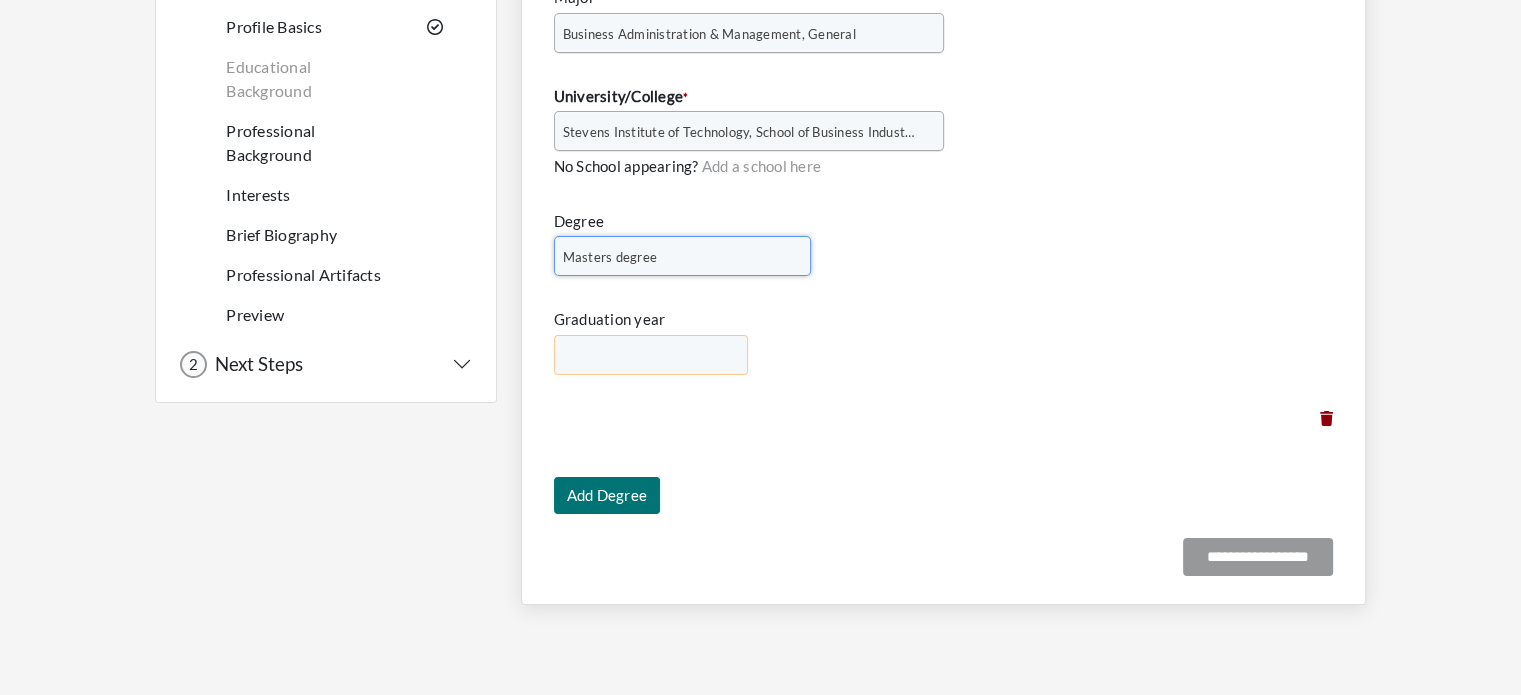click on "****
****
****
****
****
****
****
****
****
****
****
****
****
****
****
****
****
****
****
****
****
****
****
****
****
****
****
****
****
****
****
****
****
****
****
****
****
****
****
****
****
****
****
****
****
****
****
****
****
****
****
****
****
****
****
****
****
****
****
****
****
****
****
****
****
****
****
****
****
****
****
****
****
****
****
****
****
****
****
****
****
****
****
****
****
****" at bounding box center [651, 355] 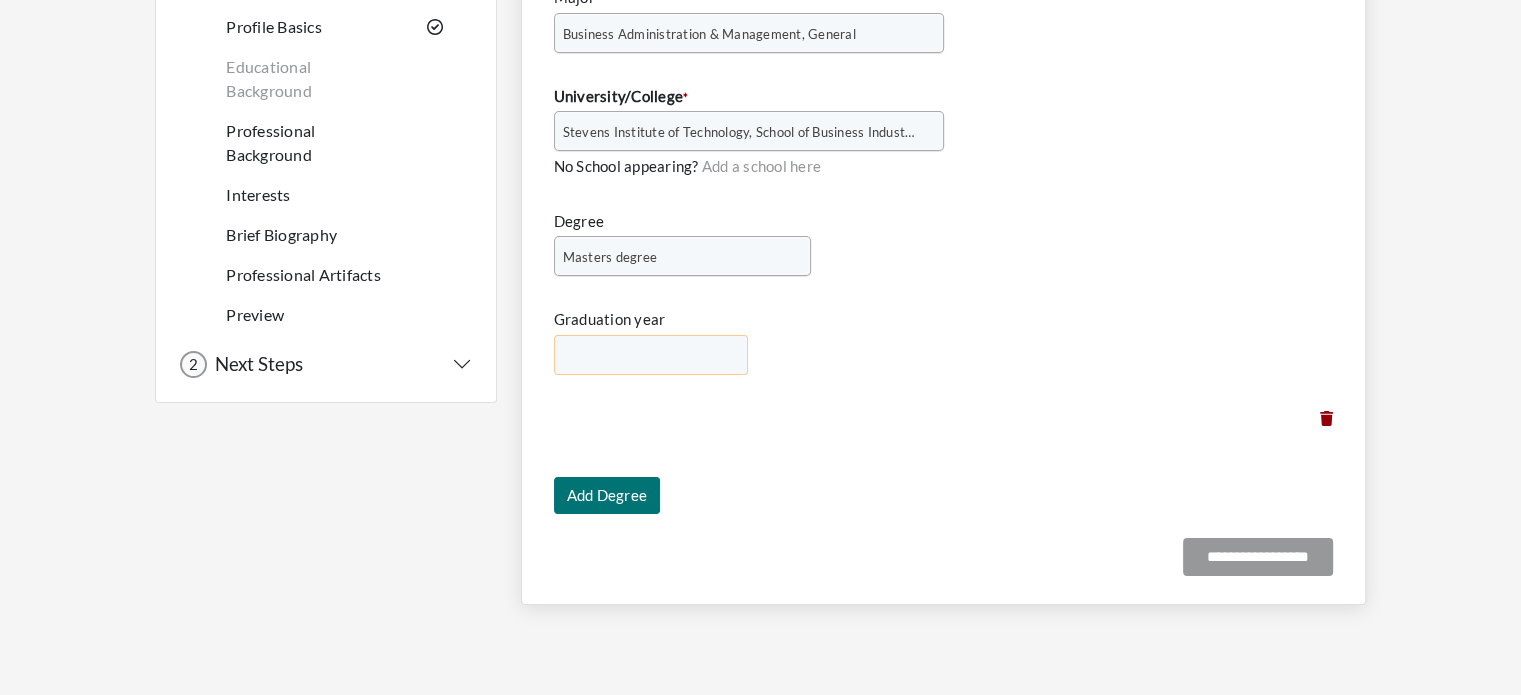 select on "****" 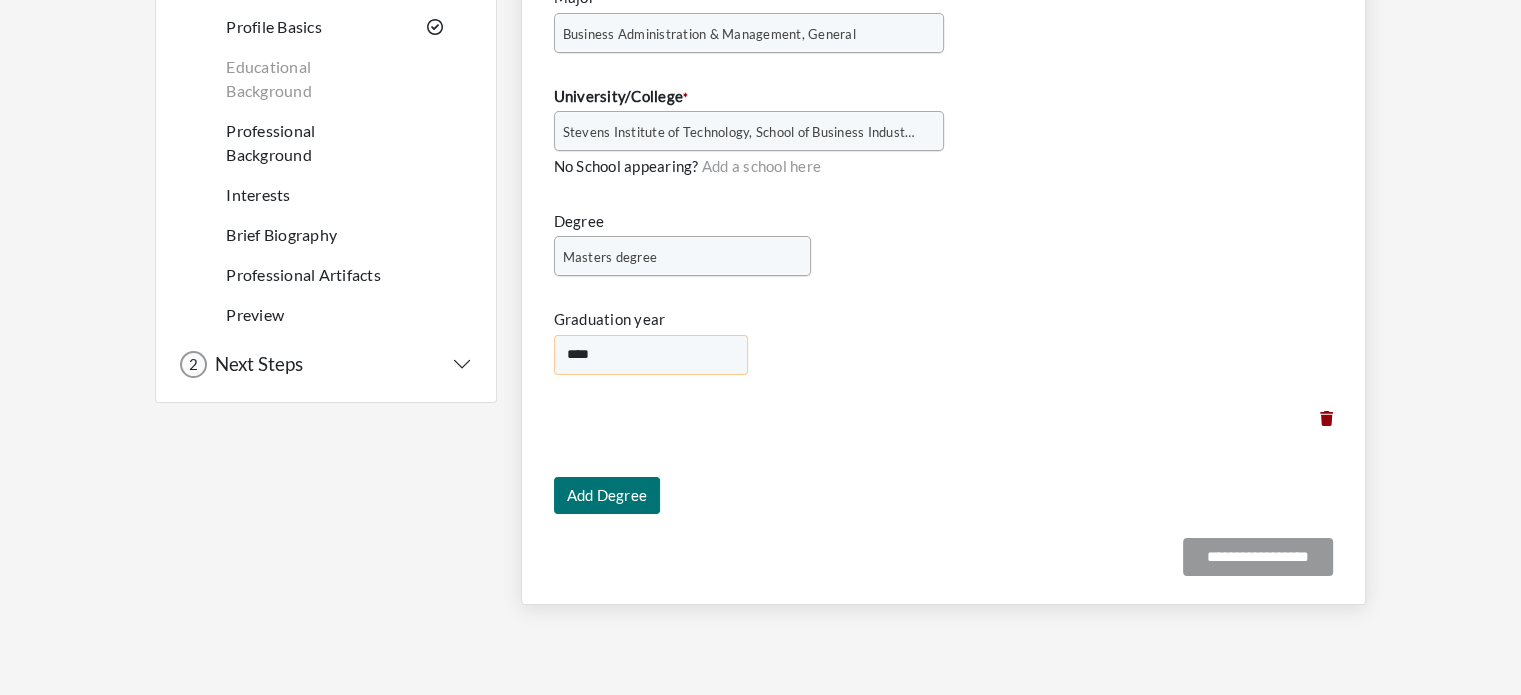 click on "****
****
****
****
****
****
****
****
****
****
****
****
****
****
****
****
****
****
****
****
****
****
****
****
****
****
****
****
****
****
****
****
****
****
****
****
****
****
****
****
****
****
****
****
****
****
****
****
****
****
****
****
****
****
****
****
****
****
****
****
****
****
****
****
****
****
****
****
****
****
****
****
****
****
****
****
****
****
****
****
****
****
****
****
****
****" at bounding box center [651, 355] 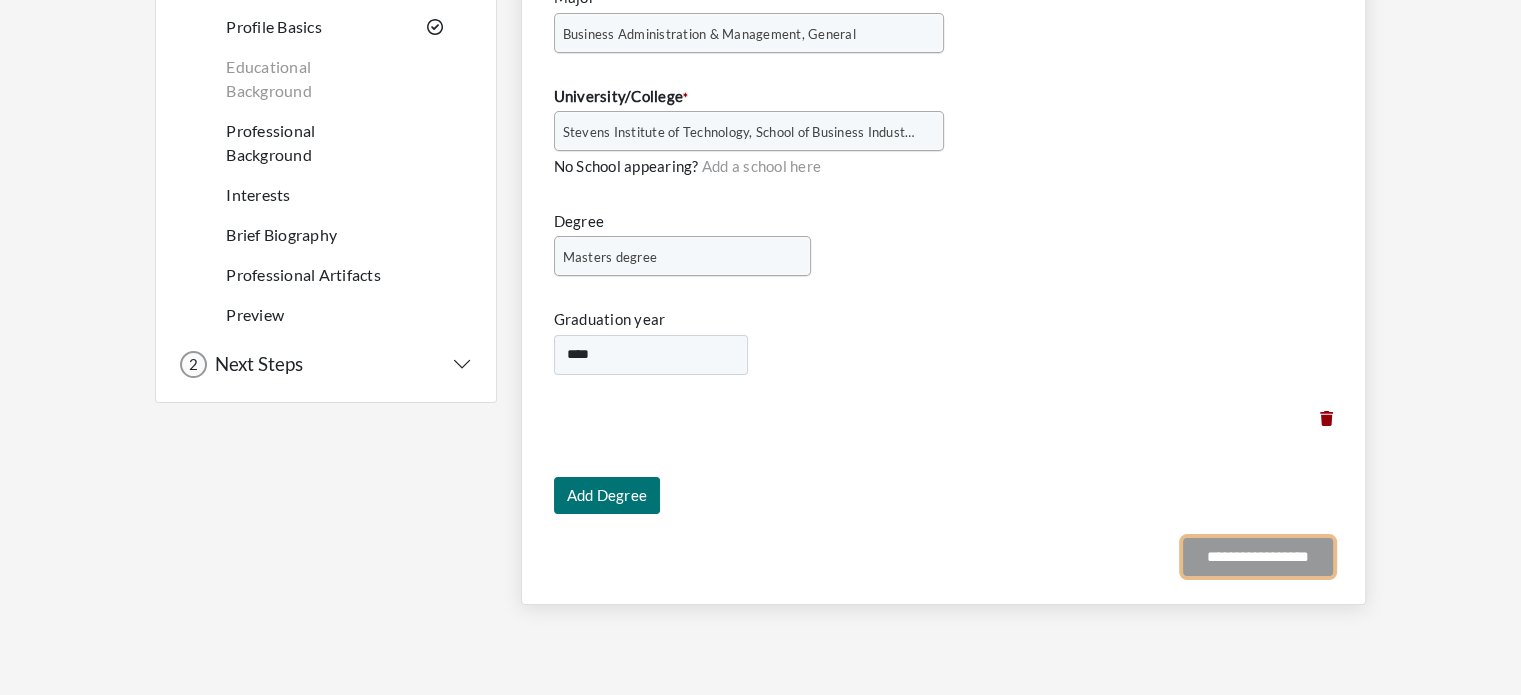 click on "**********" at bounding box center [1258, 557] 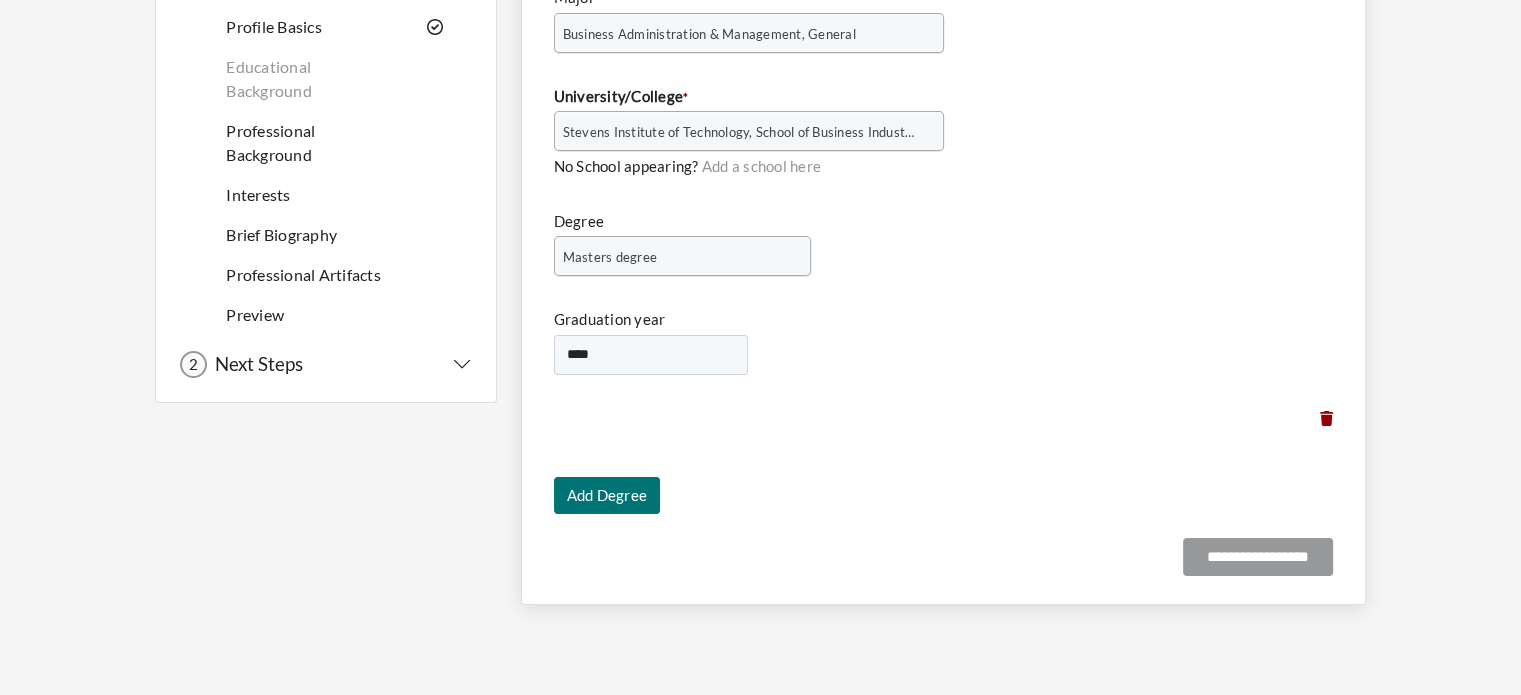 scroll, scrollTop: 0, scrollLeft: 0, axis: both 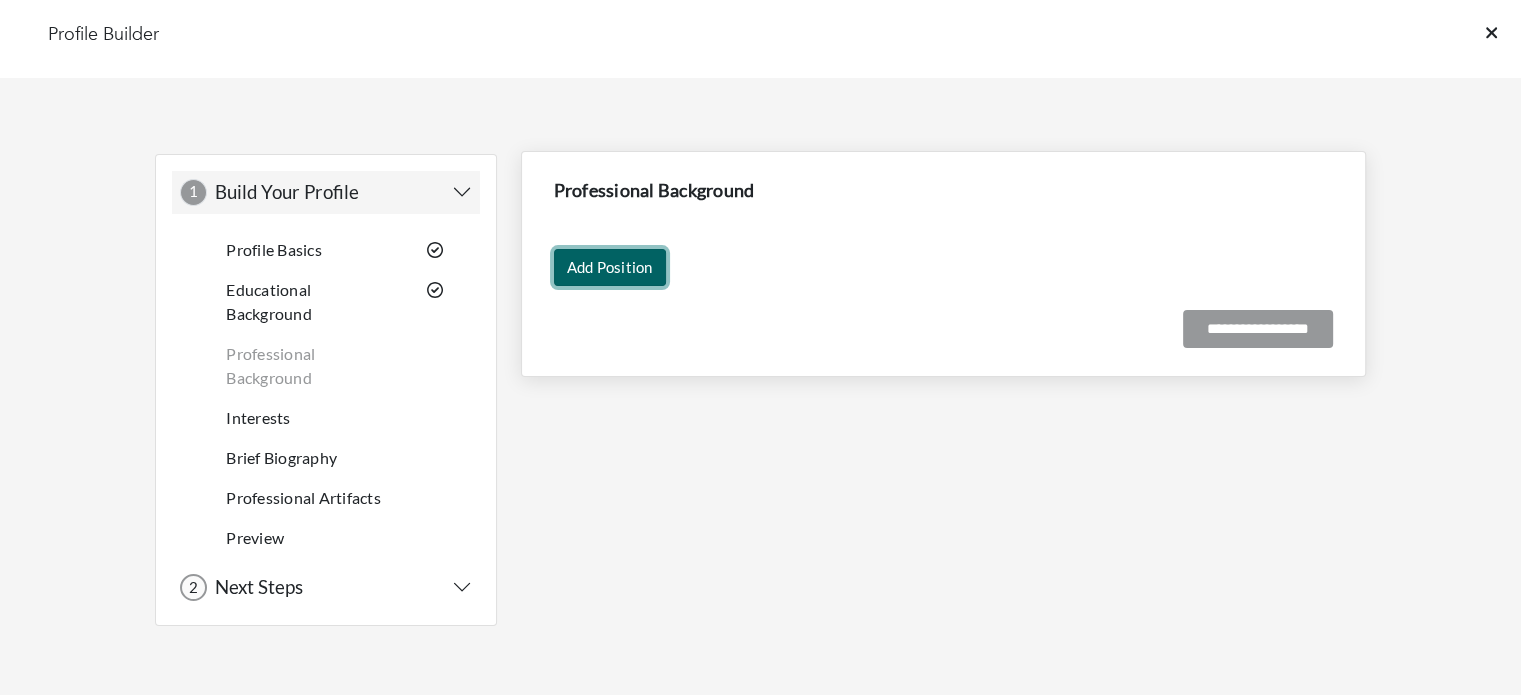 click on "Add Position" at bounding box center [610, 267] 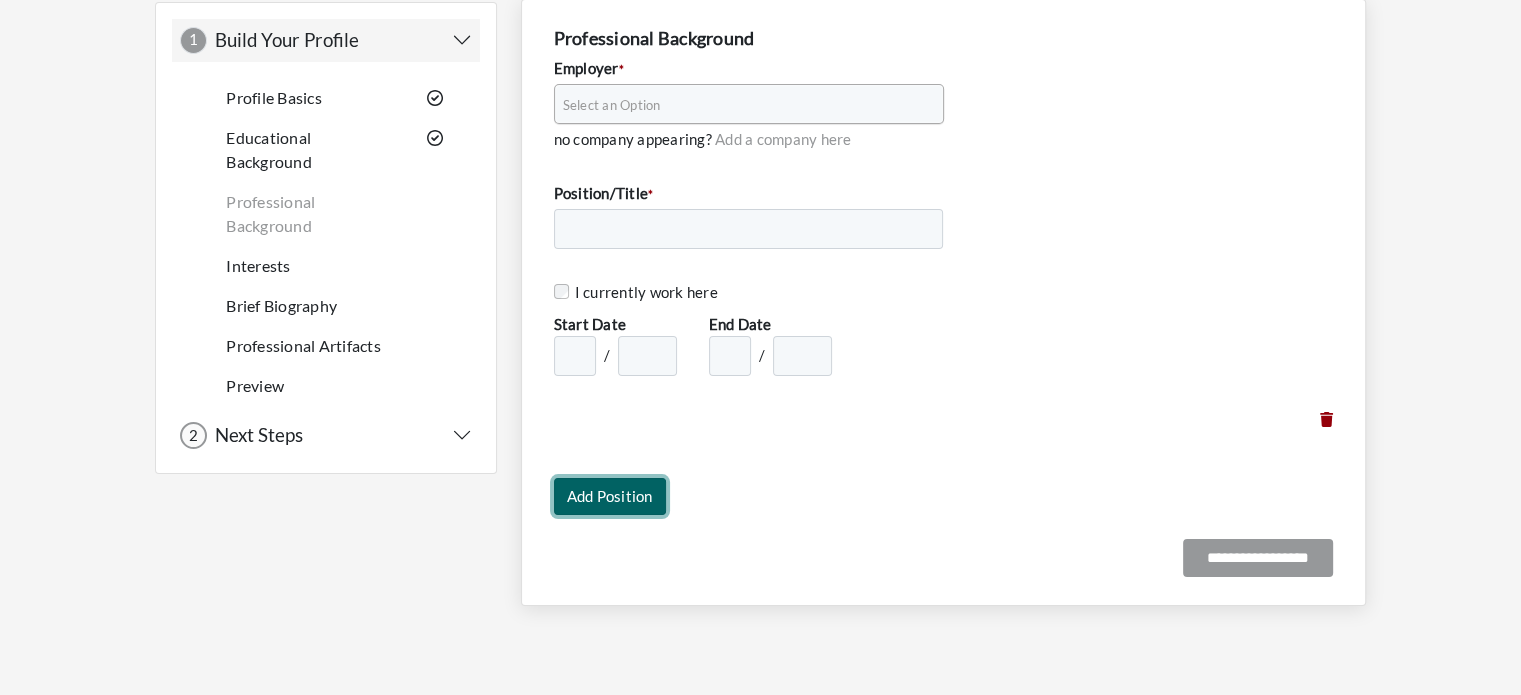 scroll, scrollTop: 153, scrollLeft: 0, axis: vertical 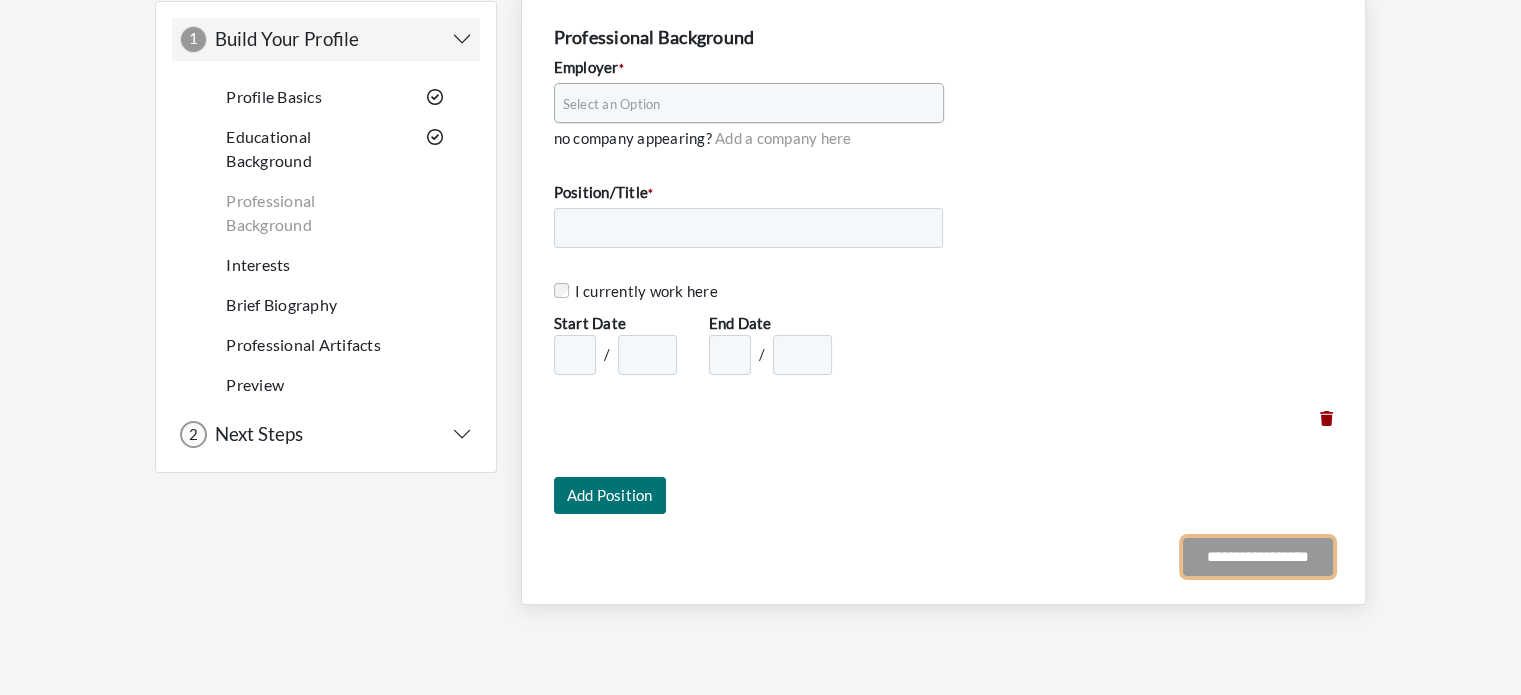 click on "**********" at bounding box center (1258, 557) 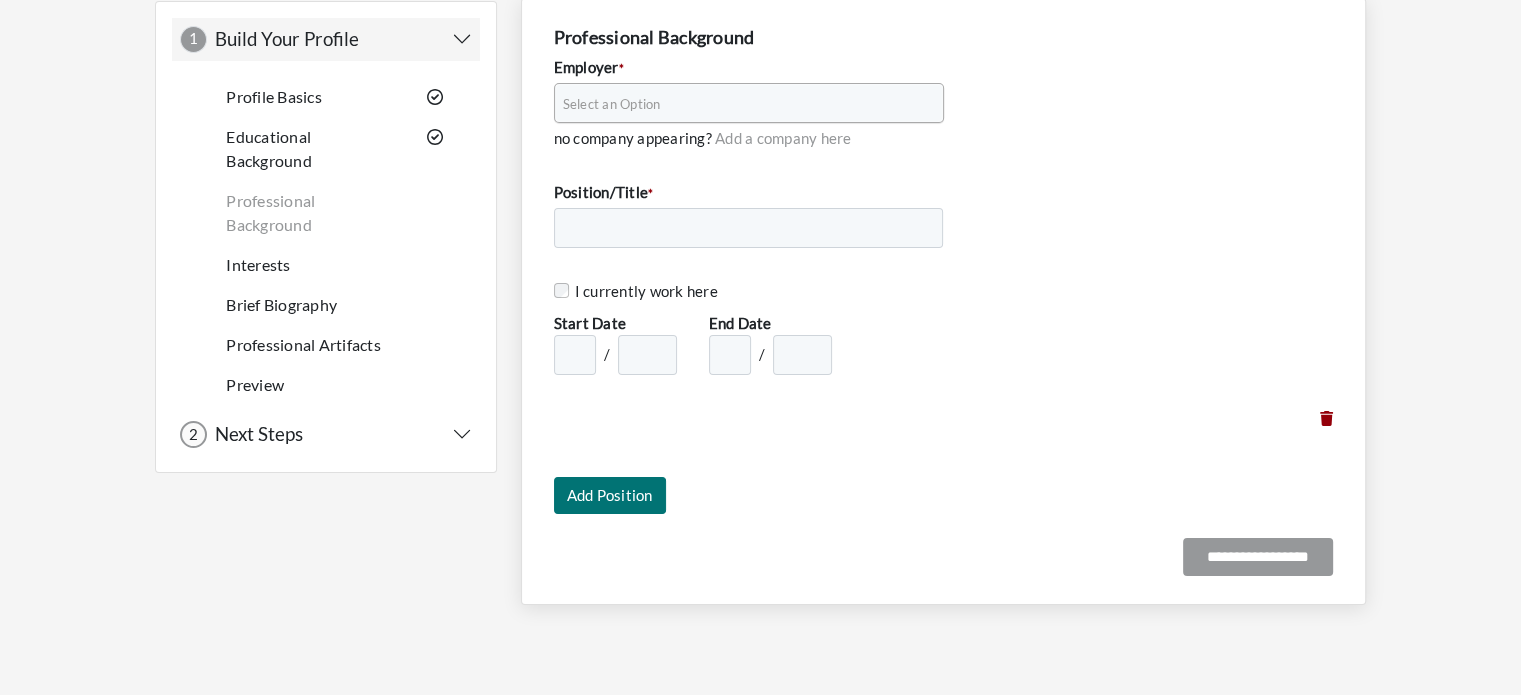 click 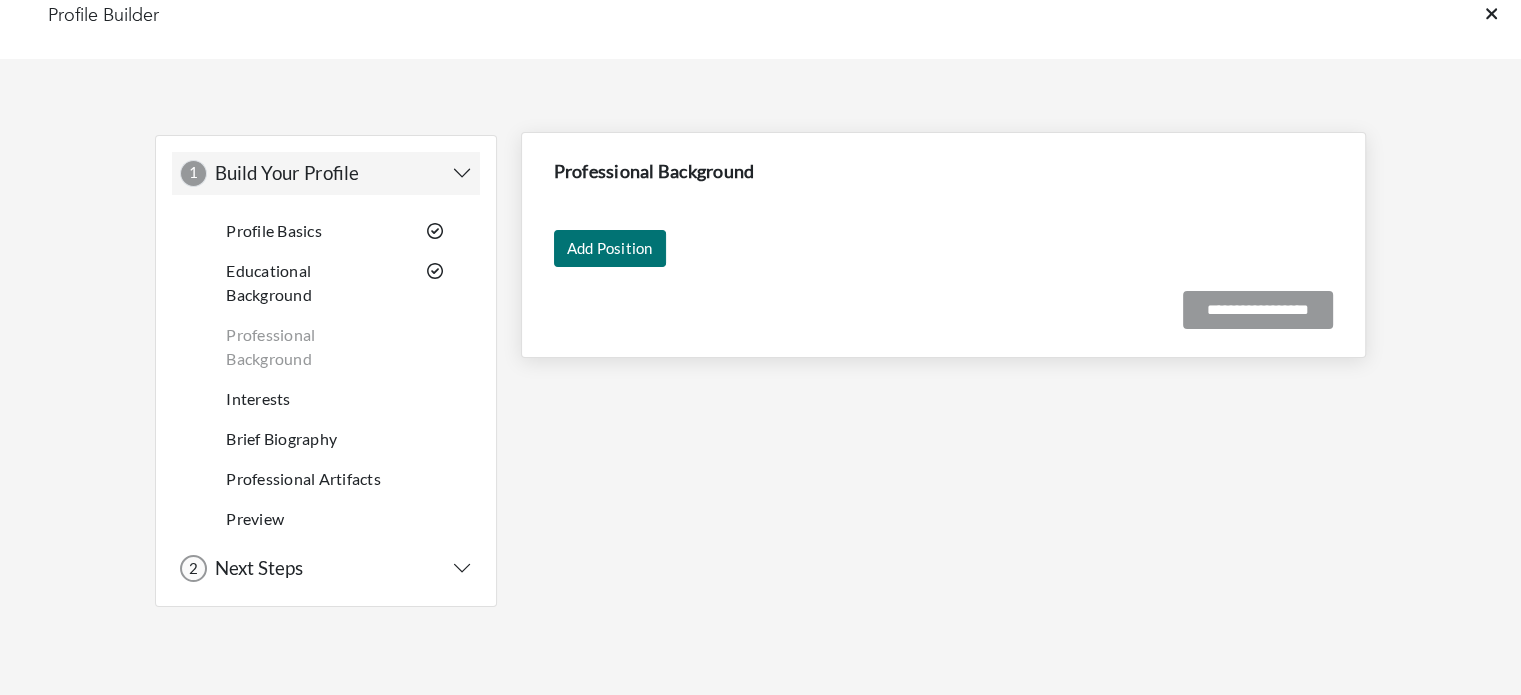 scroll, scrollTop: 18, scrollLeft: 0, axis: vertical 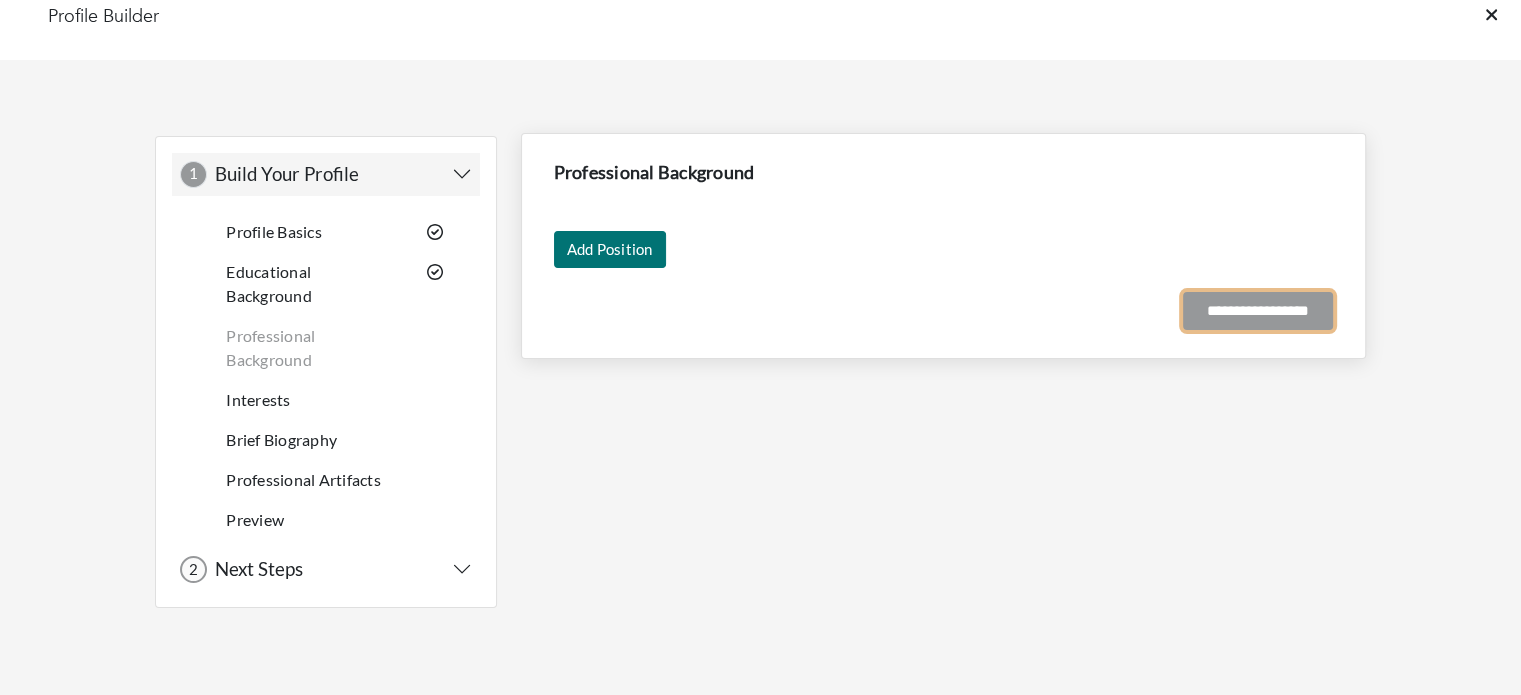 click on "**********" at bounding box center [1258, 311] 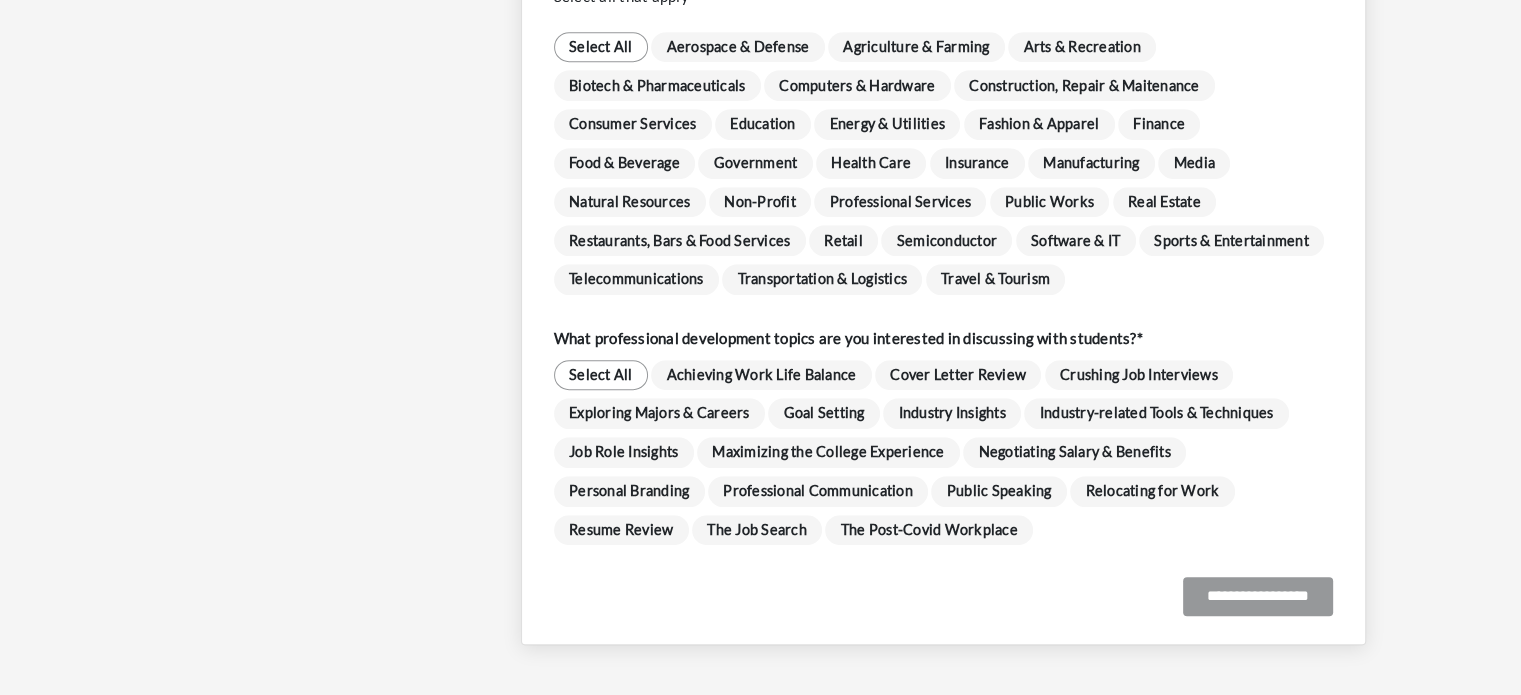 scroll, scrollTop: 1078, scrollLeft: 0, axis: vertical 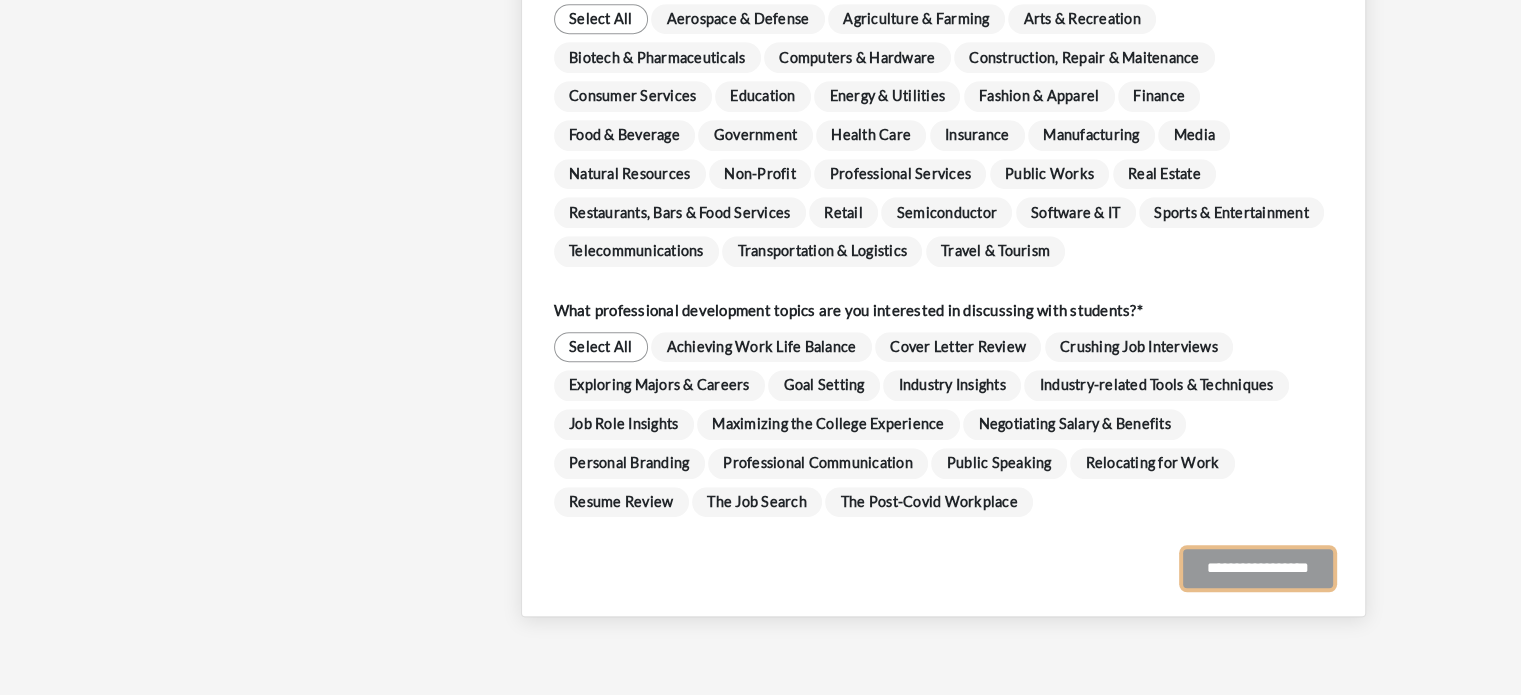 click on "**********" at bounding box center [1258, 568] 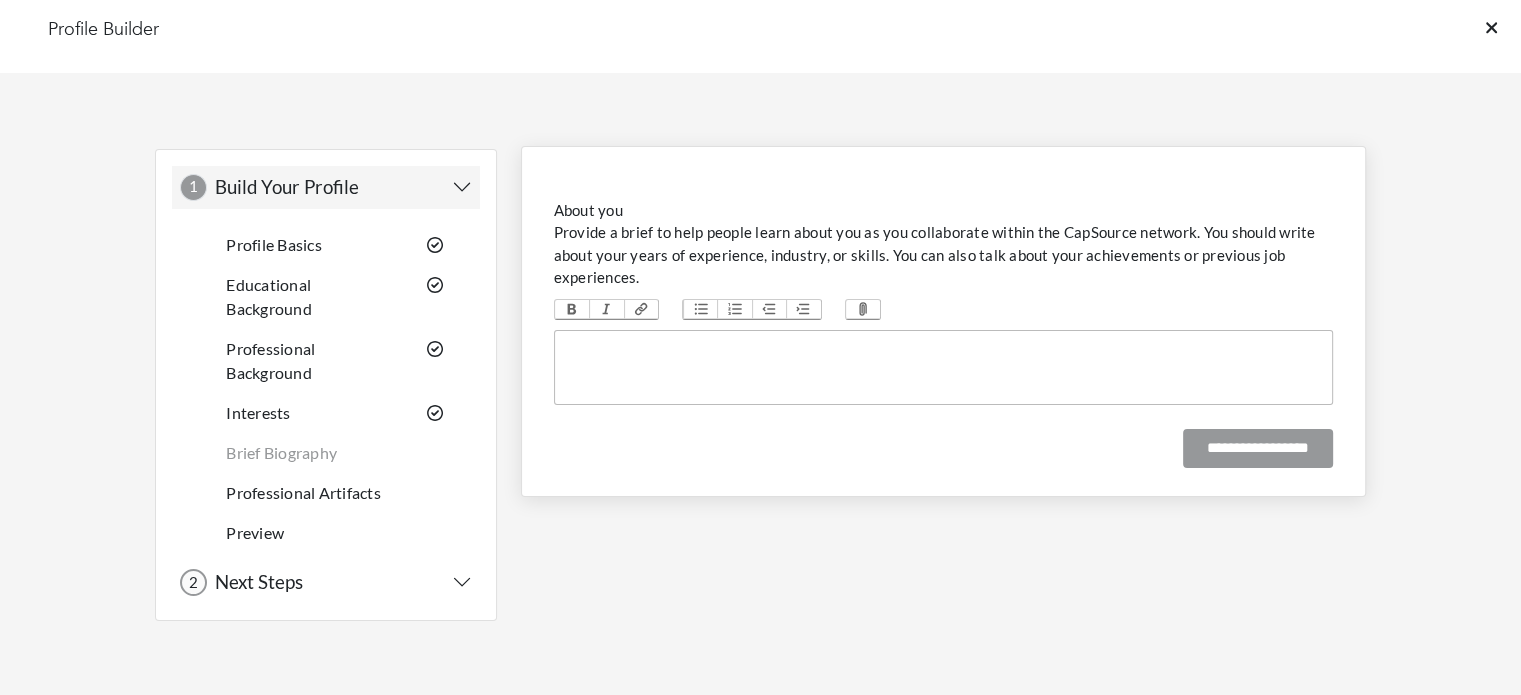 scroll, scrollTop: 0, scrollLeft: 0, axis: both 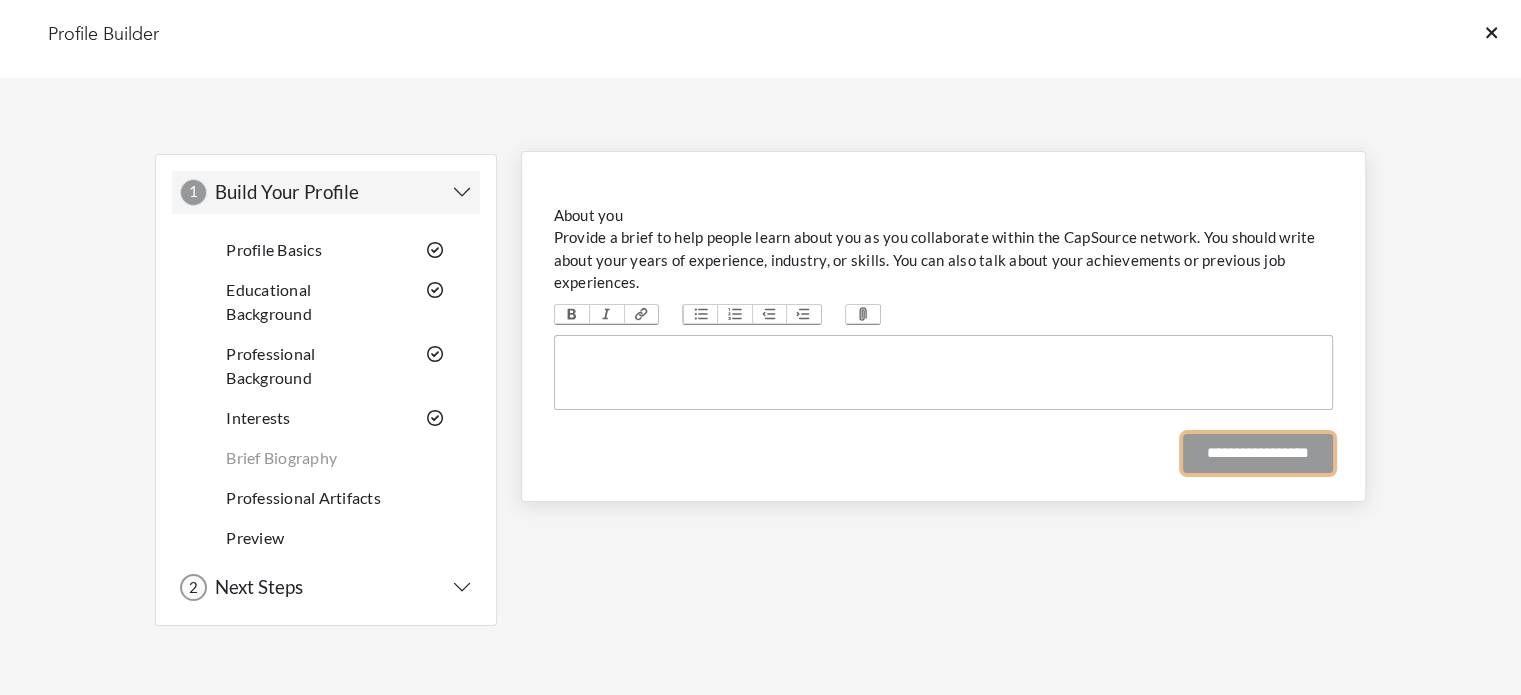 click on "**********" at bounding box center [1258, 453] 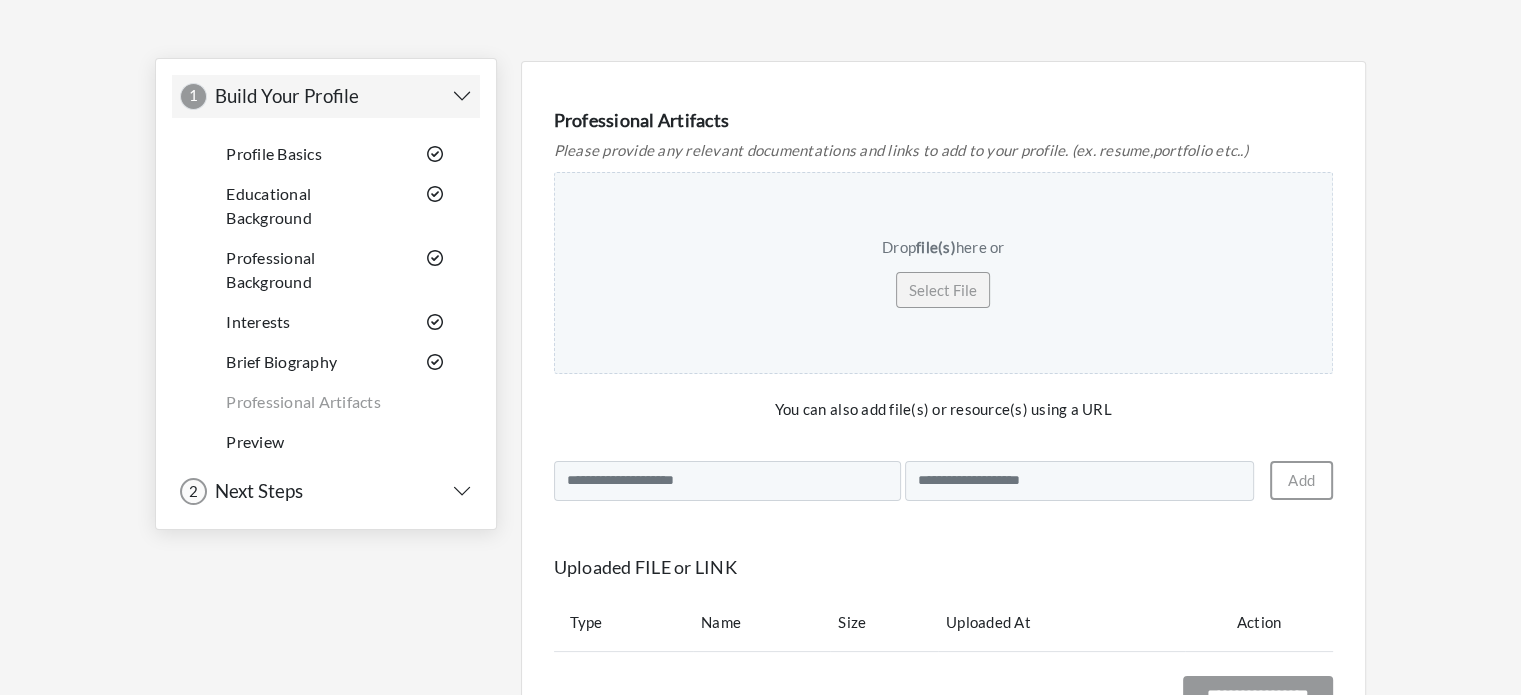 scroll, scrollTop: 228, scrollLeft: 0, axis: vertical 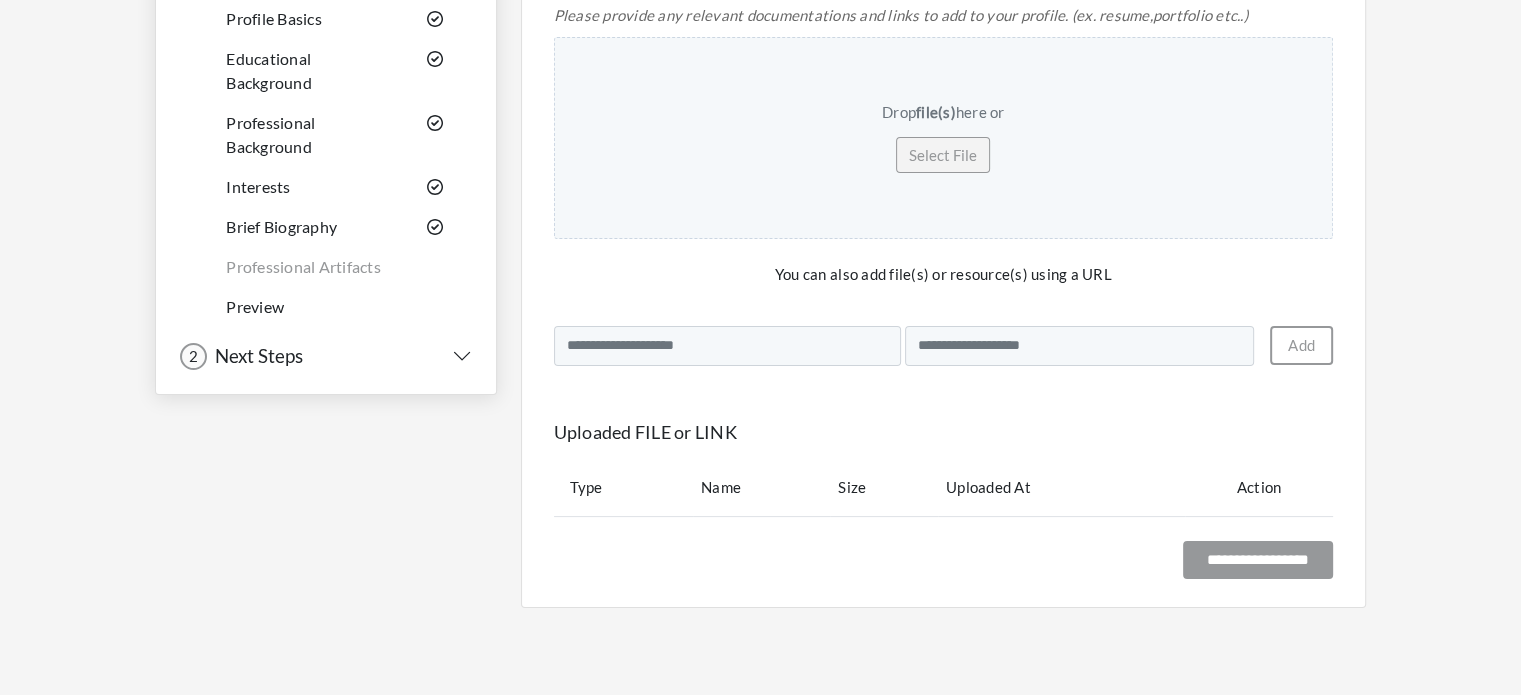 click on "Brief Biography" at bounding box center (281, 226) 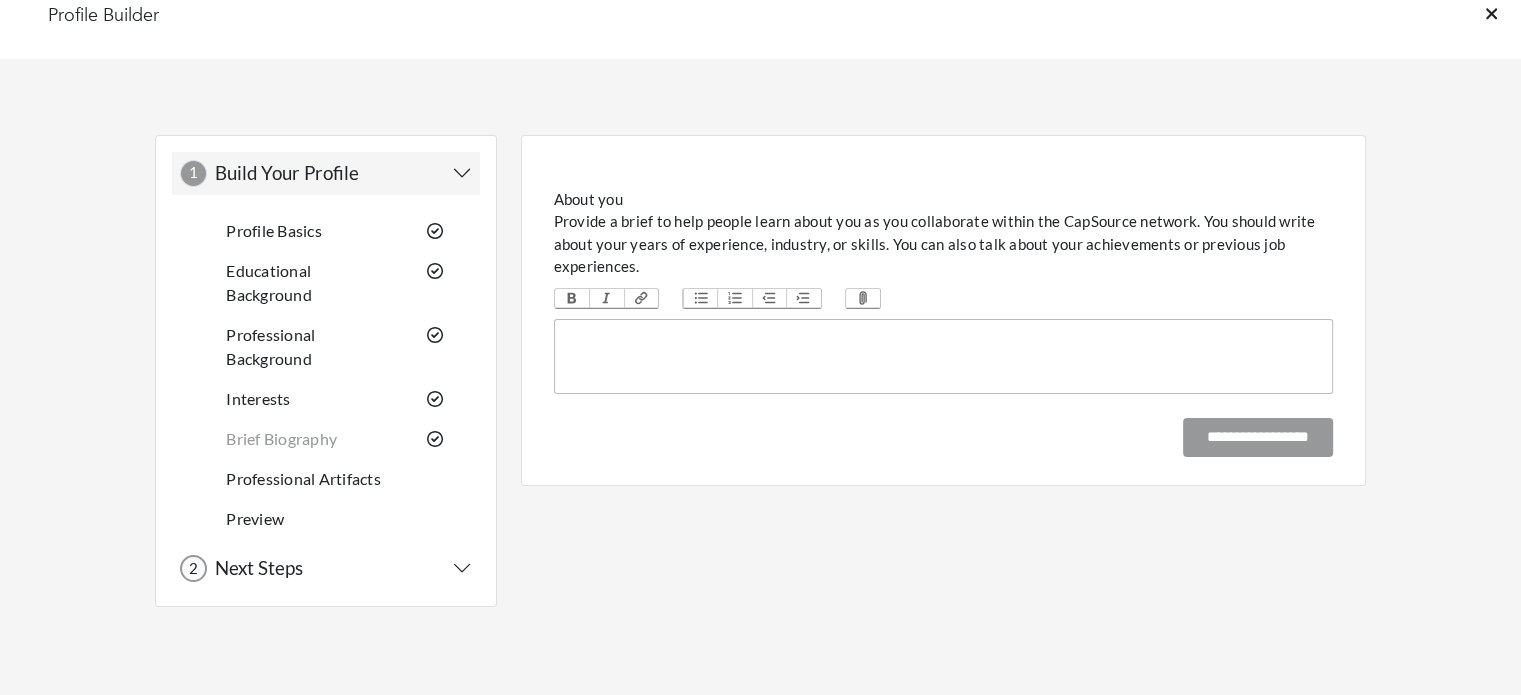 scroll, scrollTop: 0, scrollLeft: 0, axis: both 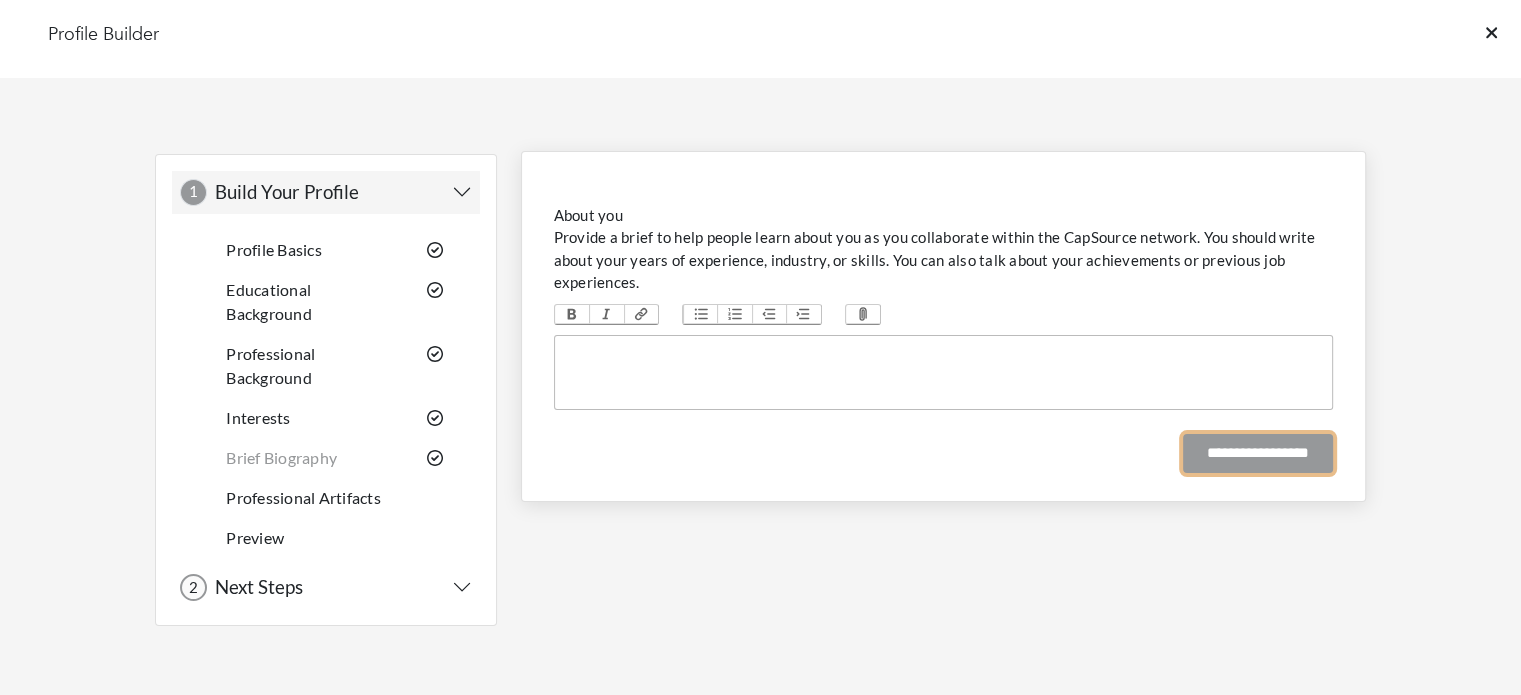 click on "**********" at bounding box center (1258, 453) 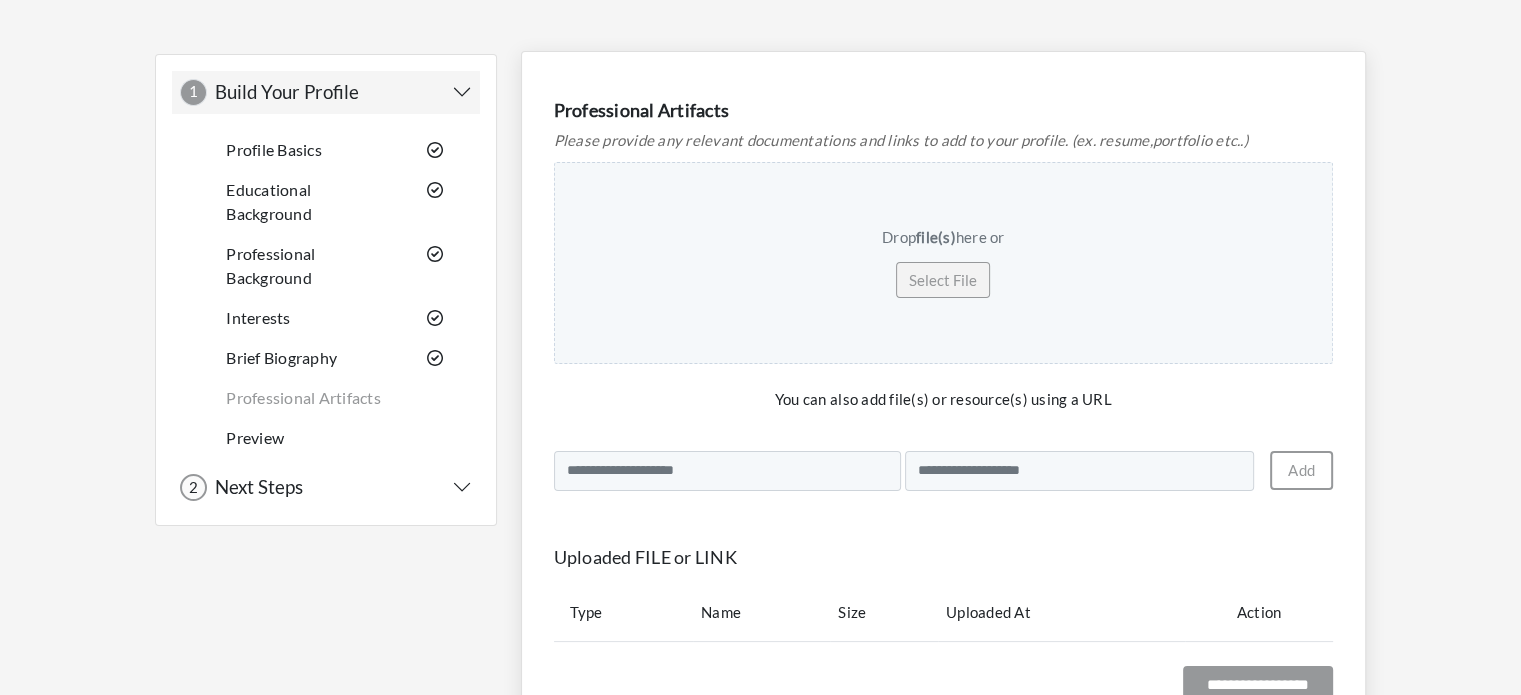 scroll, scrollTop: 200, scrollLeft: 0, axis: vertical 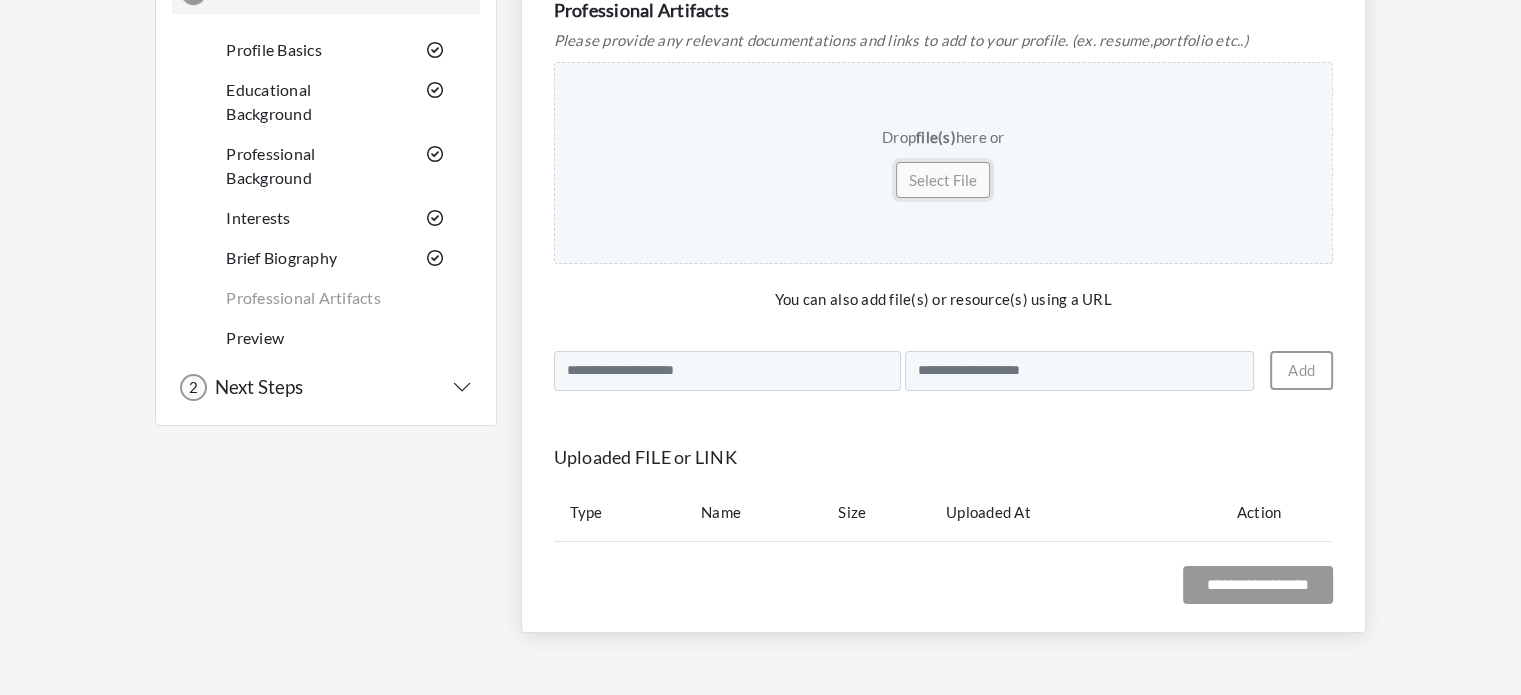 click on "Select File" at bounding box center (943, 180) 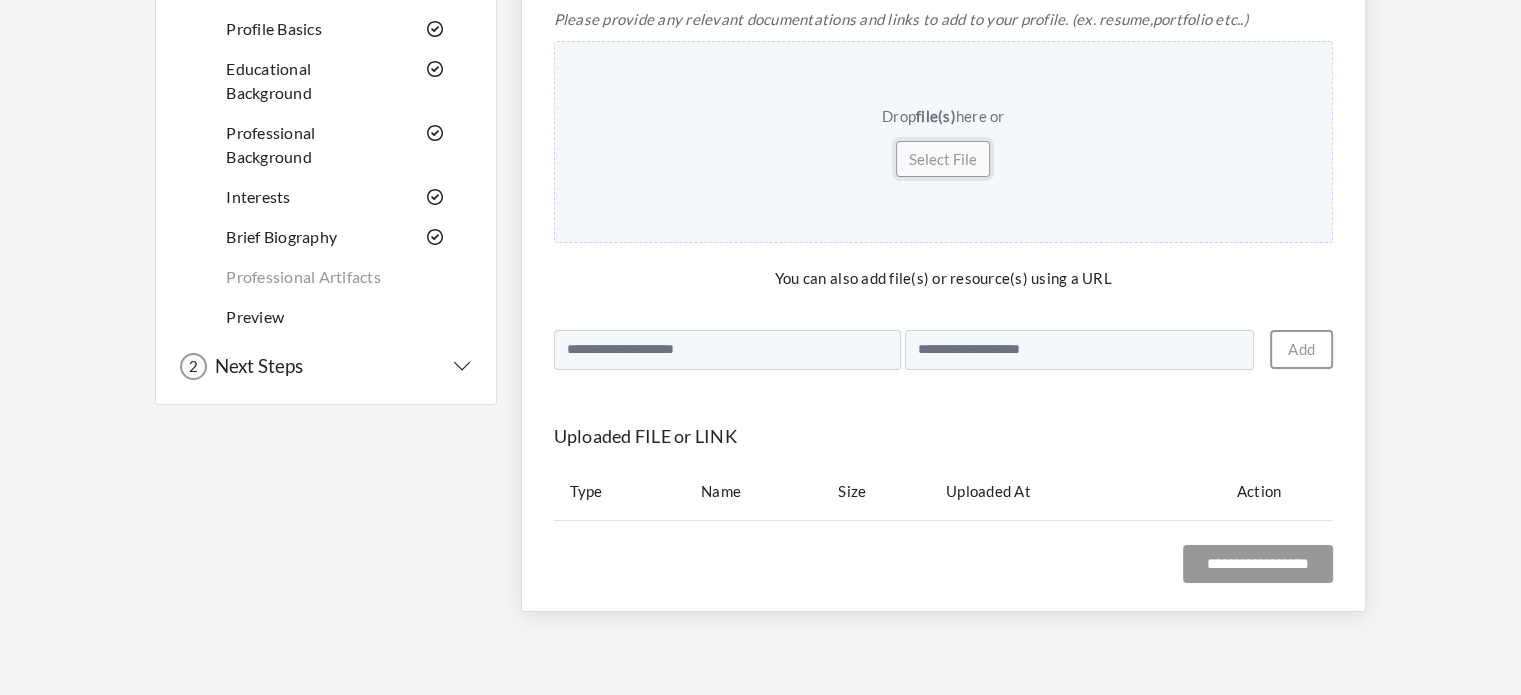 scroll, scrollTop: 228, scrollLeft: 0, axis: vertical 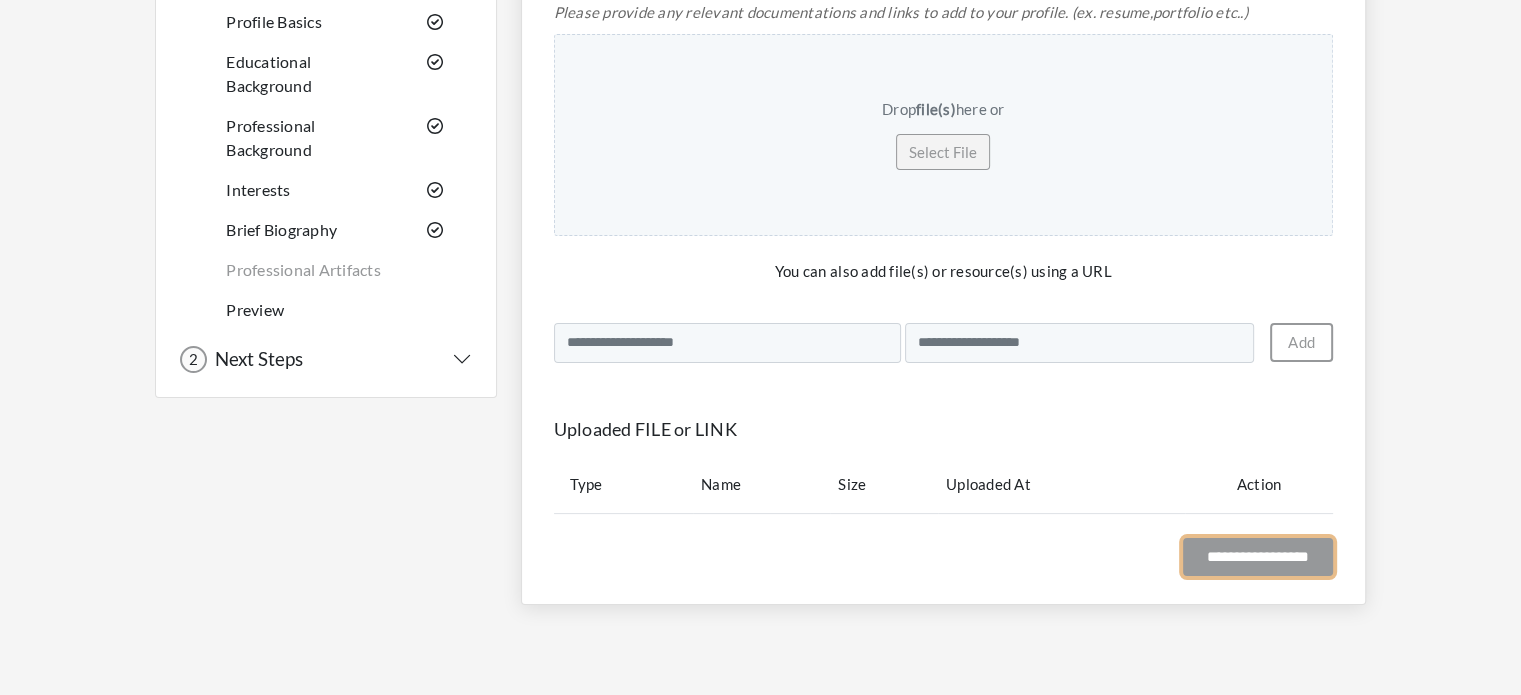 click on "**********" at bounding box center [1258, 557] 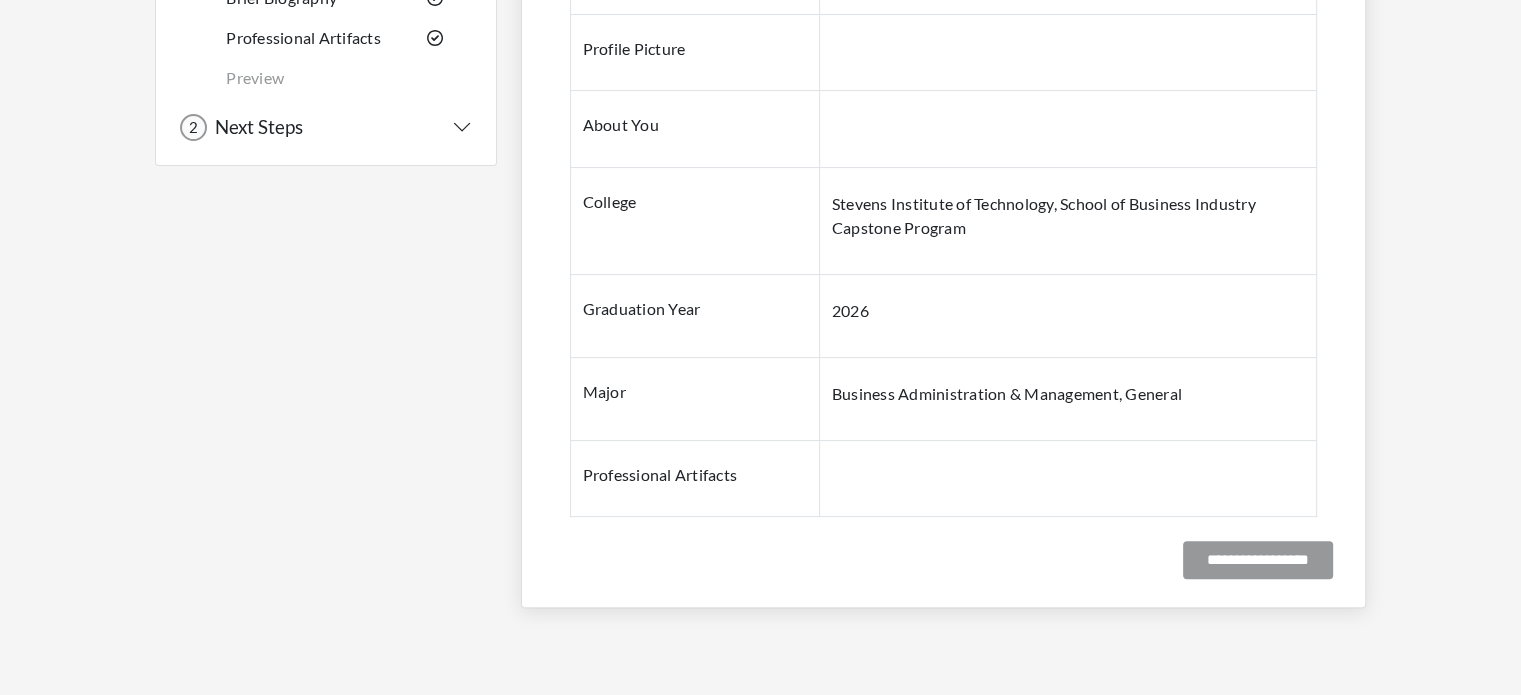 scroll, scrollTop: 461, scrollLeft: 0, axis: vertical 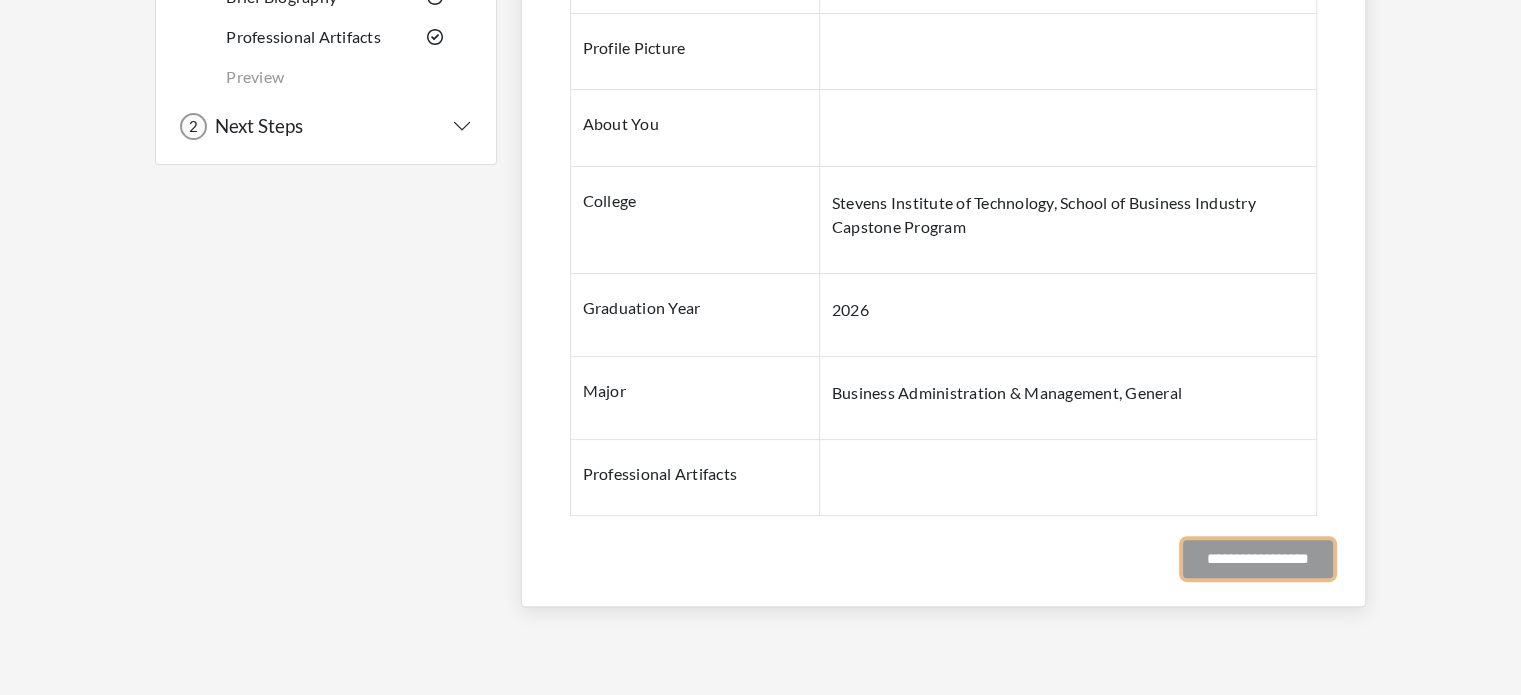 click on "**********" at bounding box center [1258, 559] 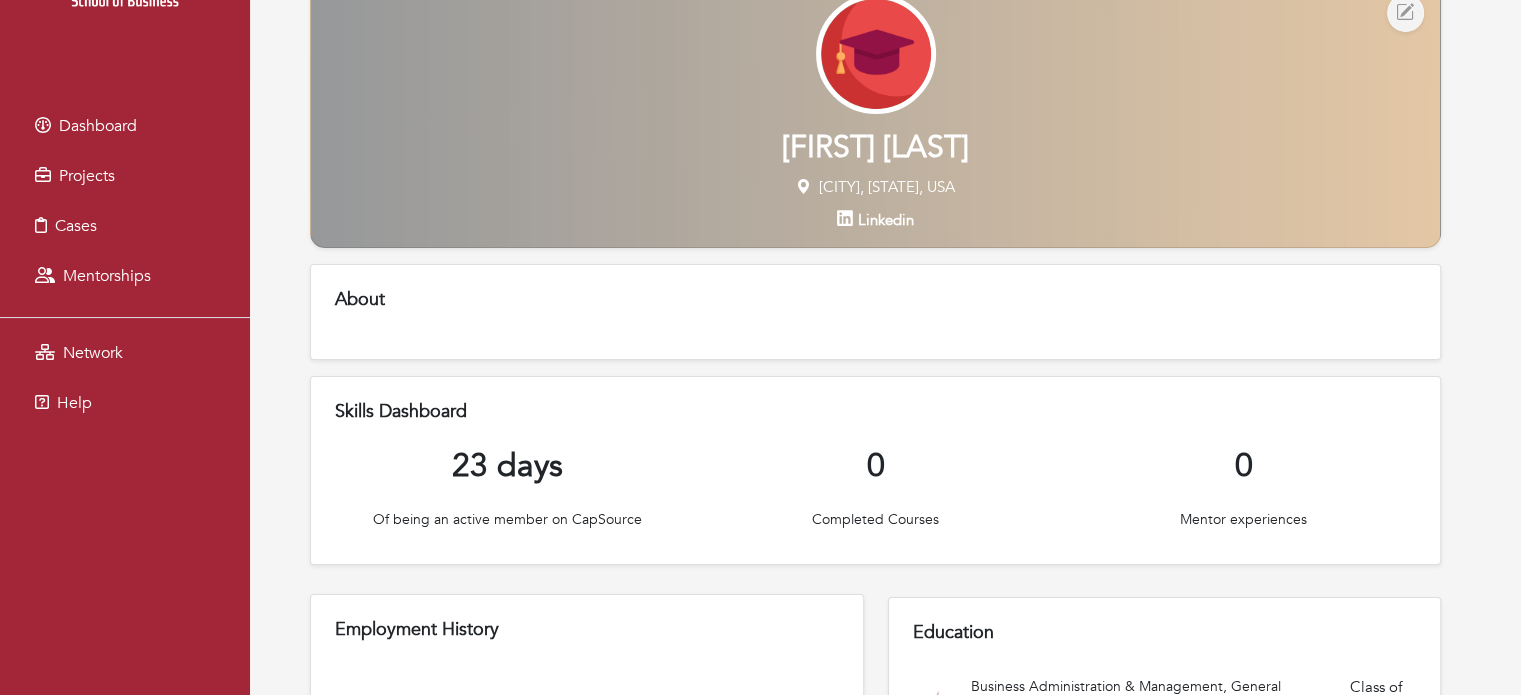scroll, scrollTop: 0, scrollLeft: 0, axis: both 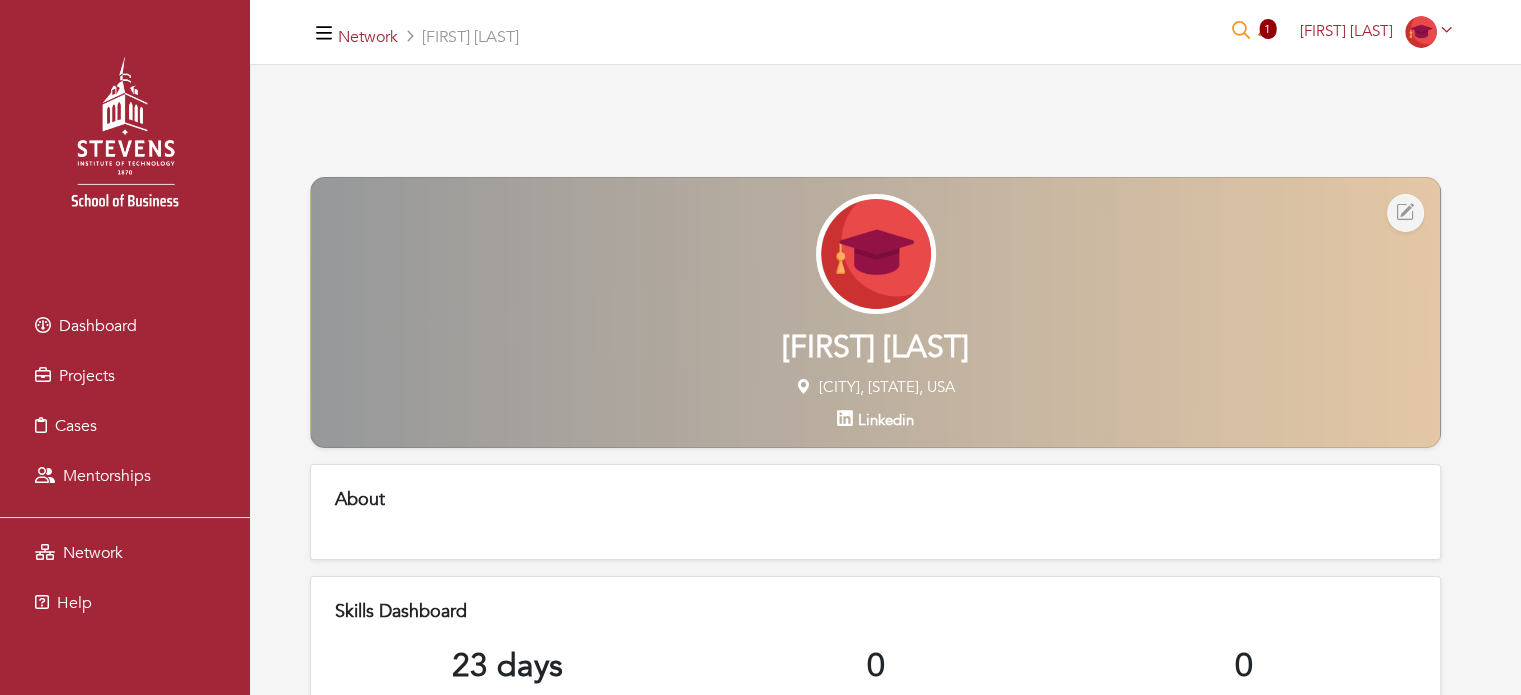 click on "1" at bounding box center (1267, 29) 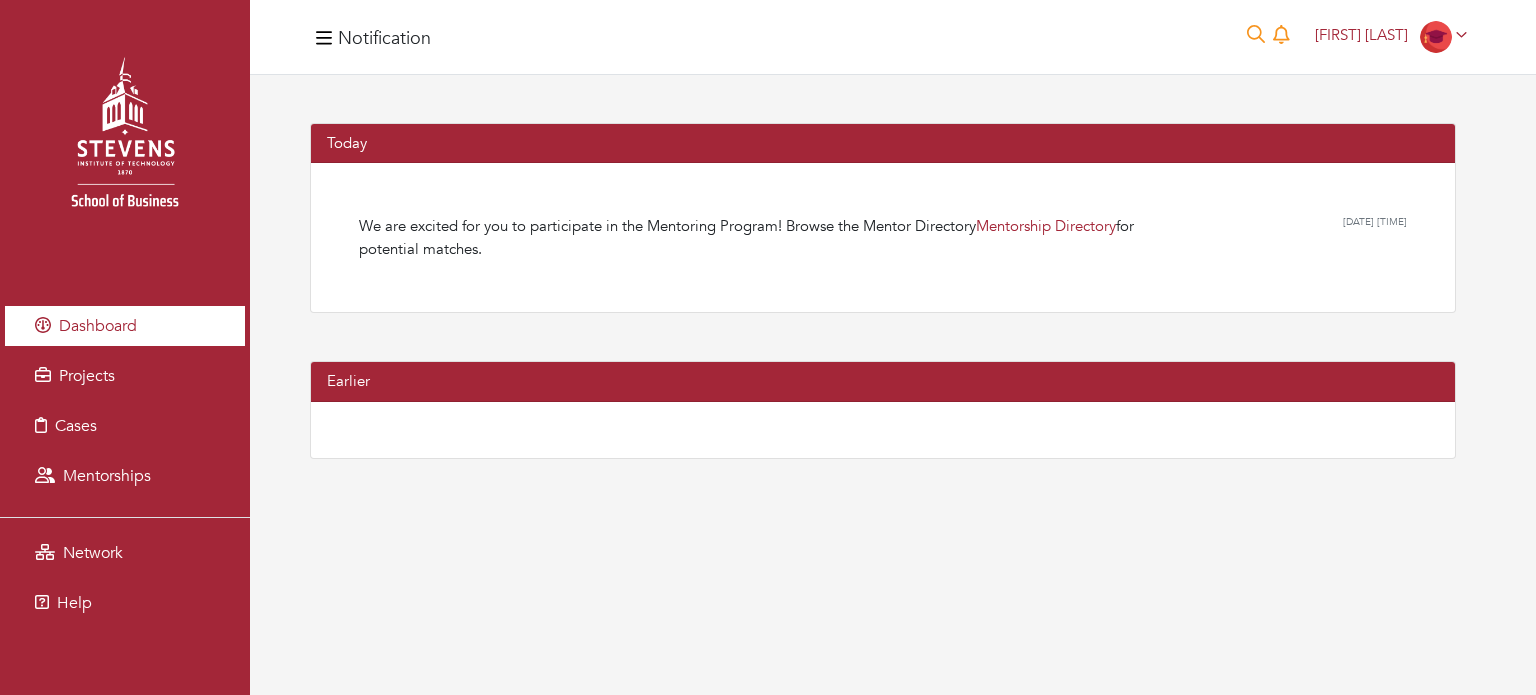 click on "Dashboard" at bounding box center [98, 326] 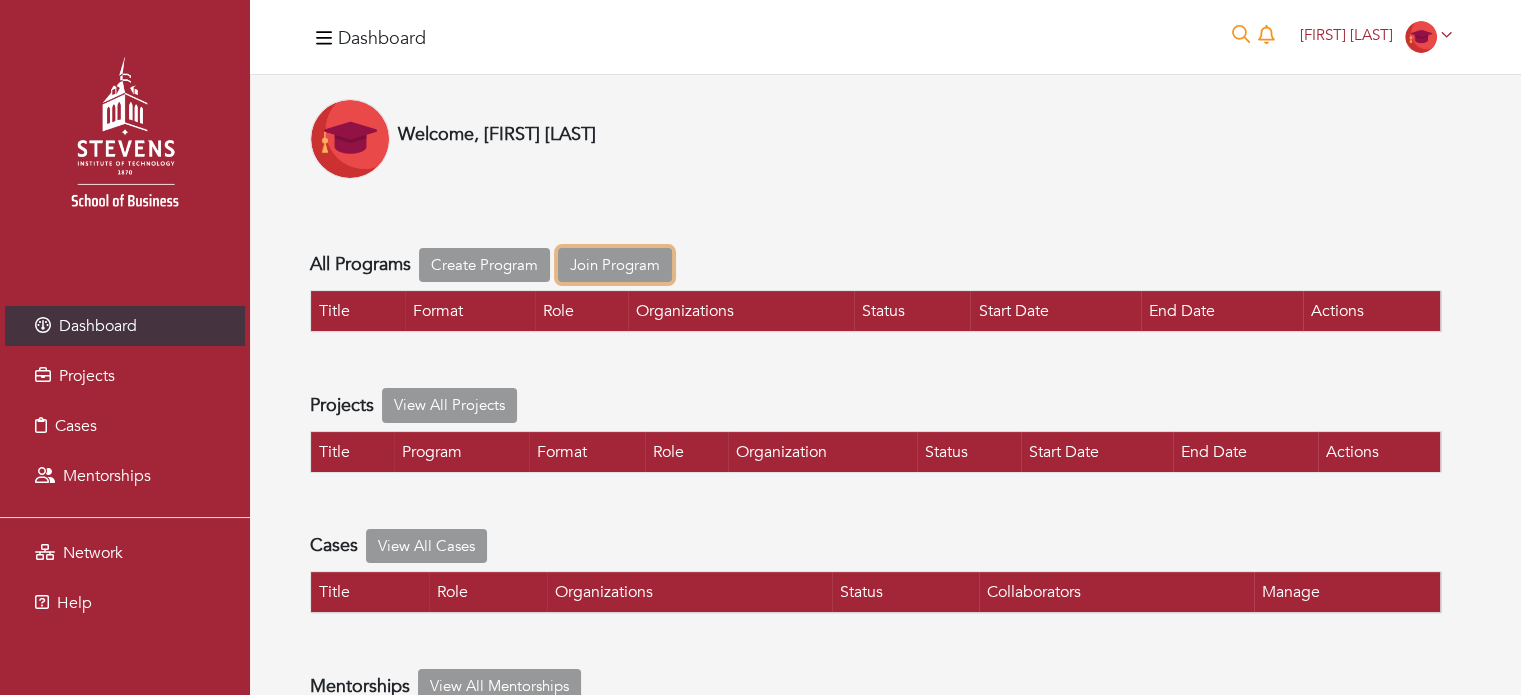 click on "Join Program" at bounding box center [615, 265] 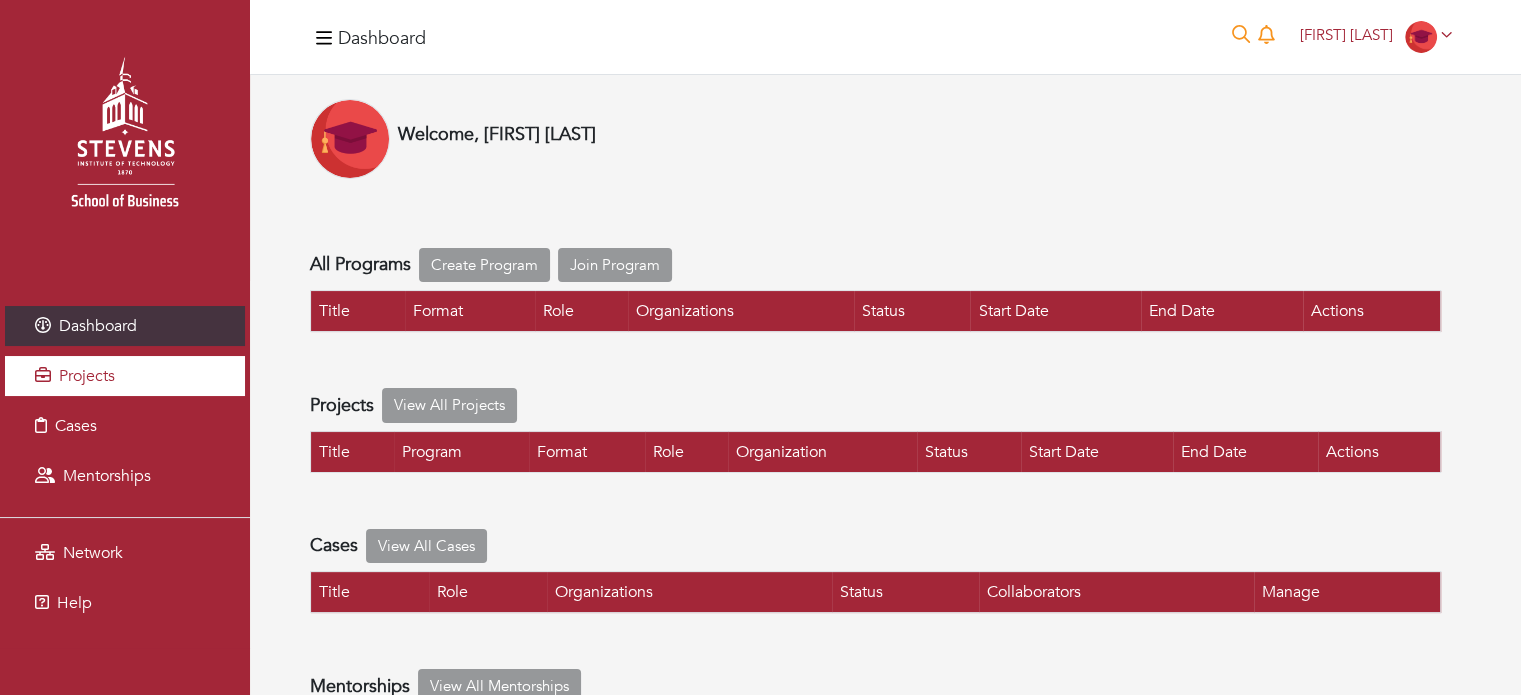 click on "Projects" at bounding box center [125, 376] 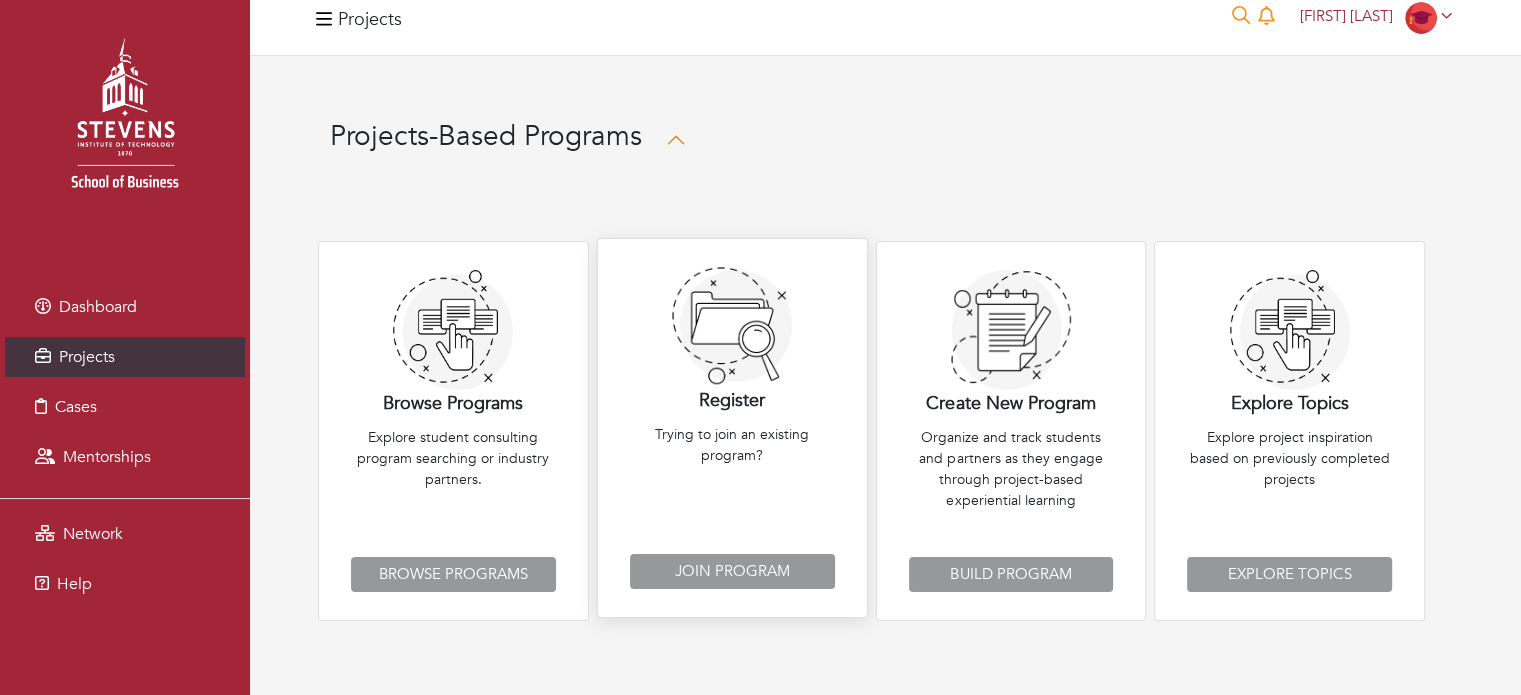scroll, scrollTop: 0, scrollLeft: 0, axis: both 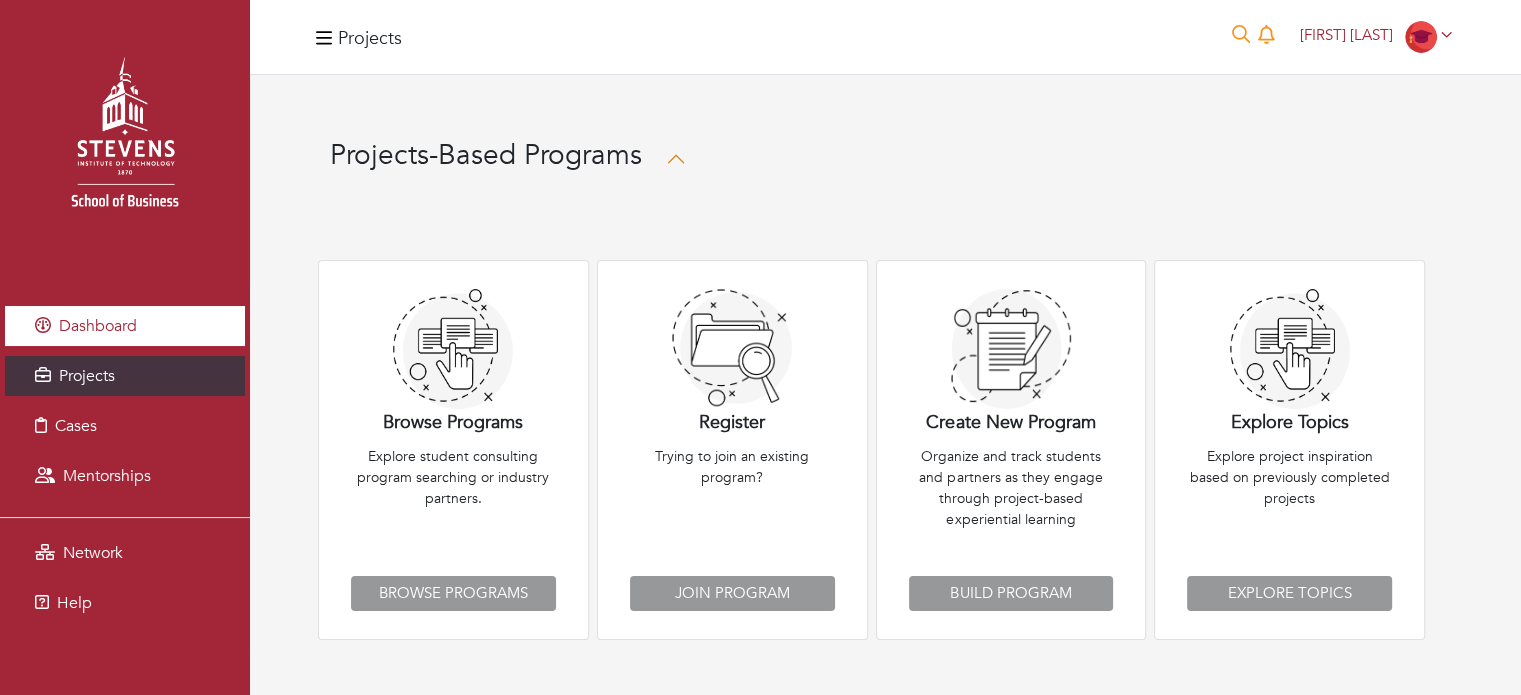 click on "Dashboard" at bounding box center (125, 326) 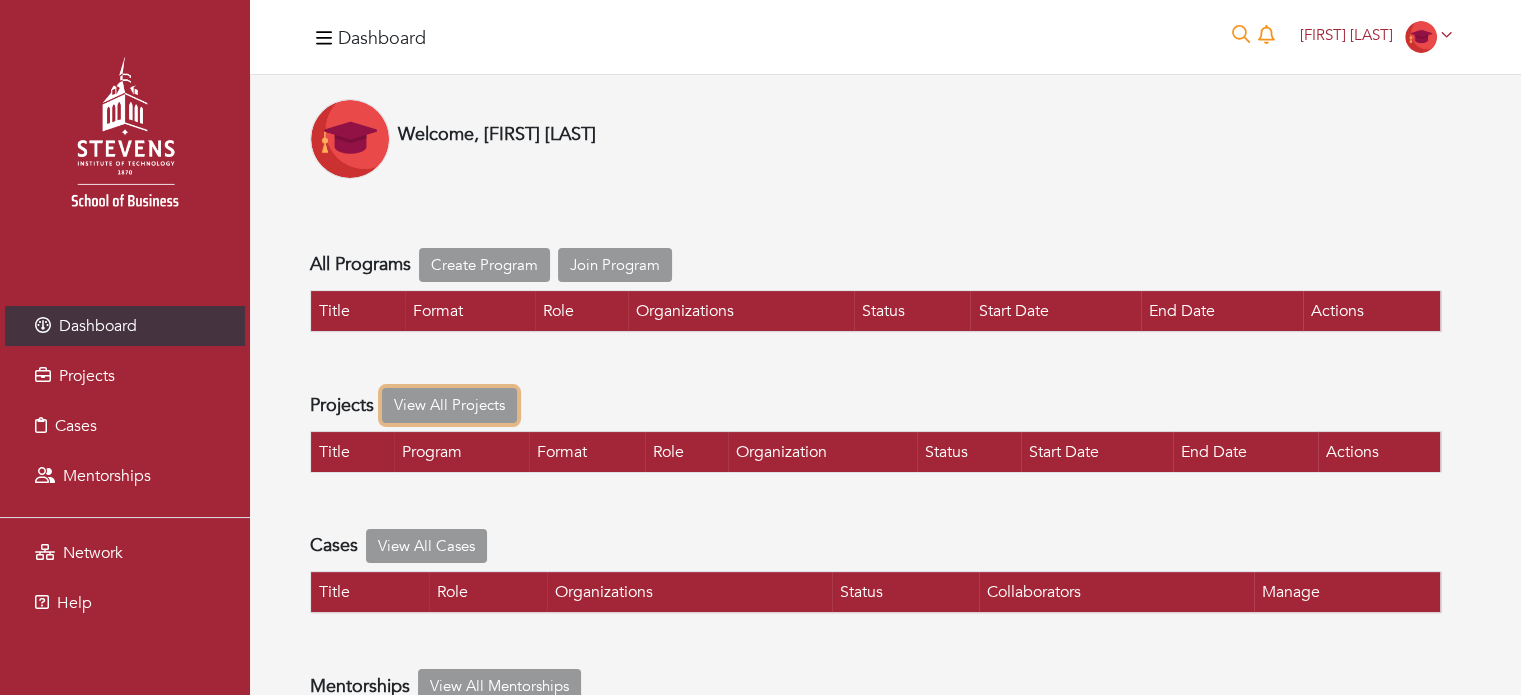 click on "View All Projects" at bounding box center [449, 405] 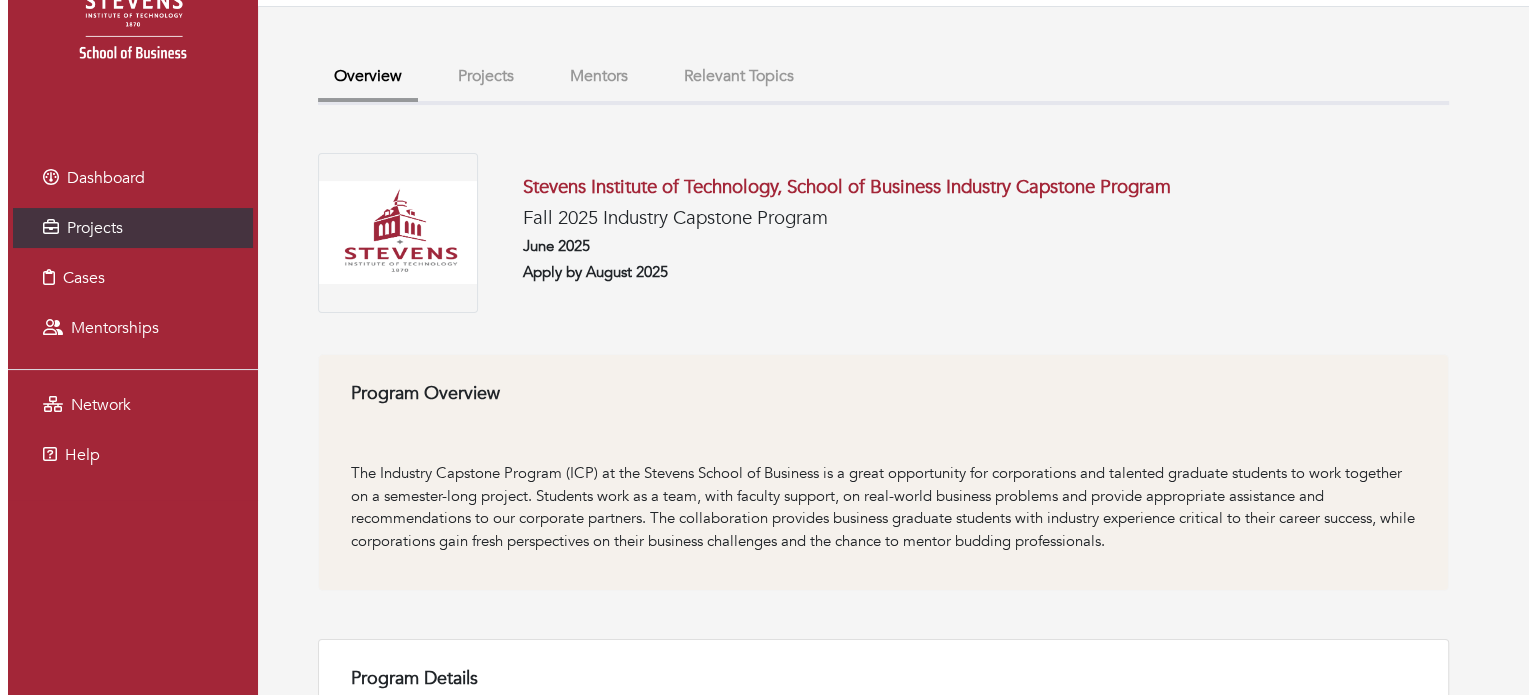 scroll, scrollTop: 100, scrollLeft: 0, axis: vertical 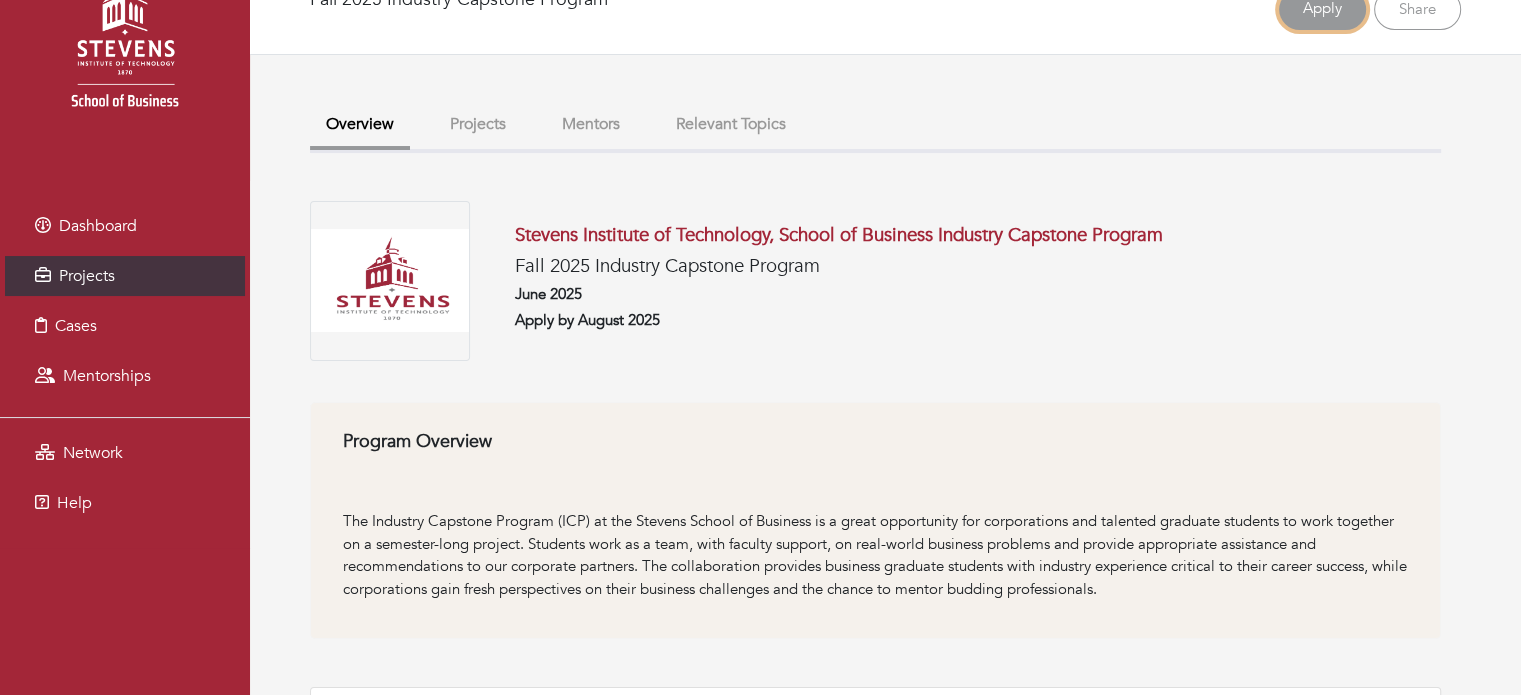click on "Apply" at bounding box center [1322, 9] 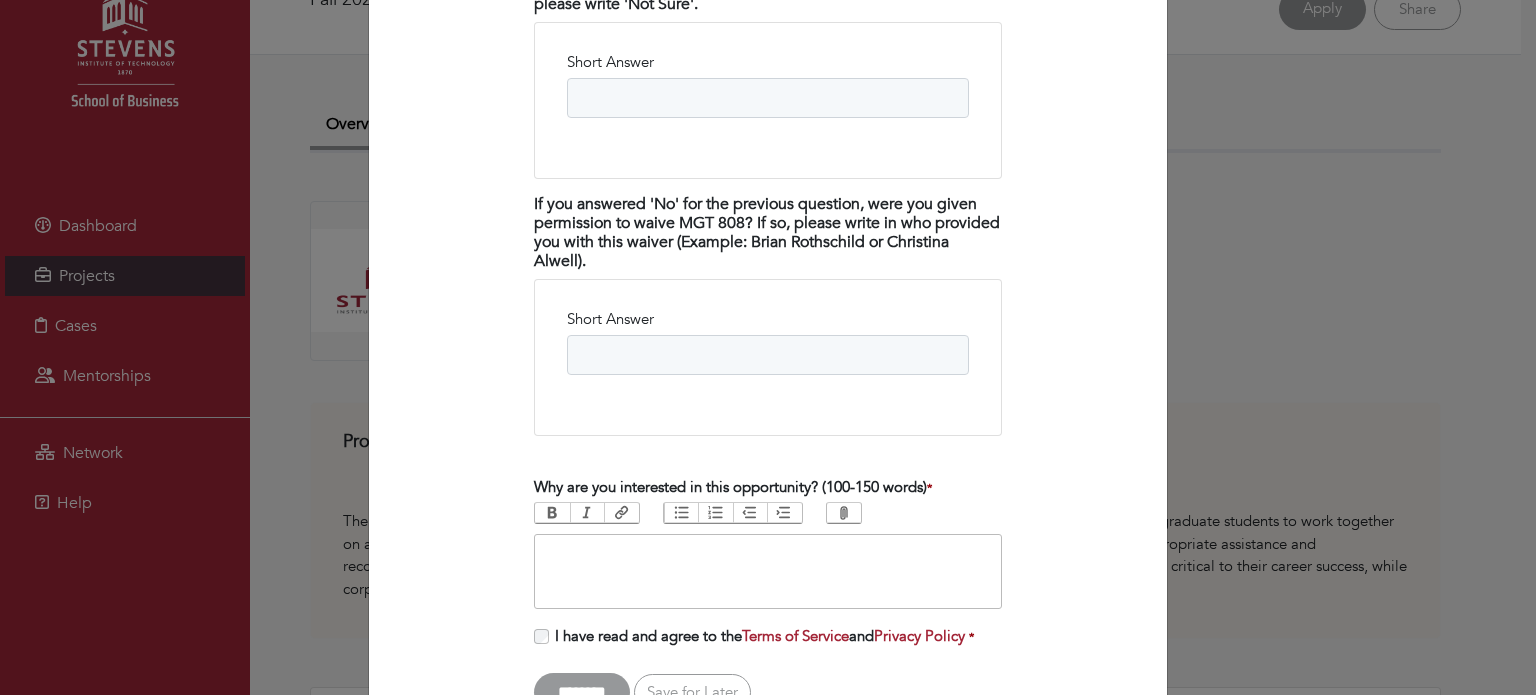 scroll, scrollTop: 3796, scrollLeft: 0, axis: vertical 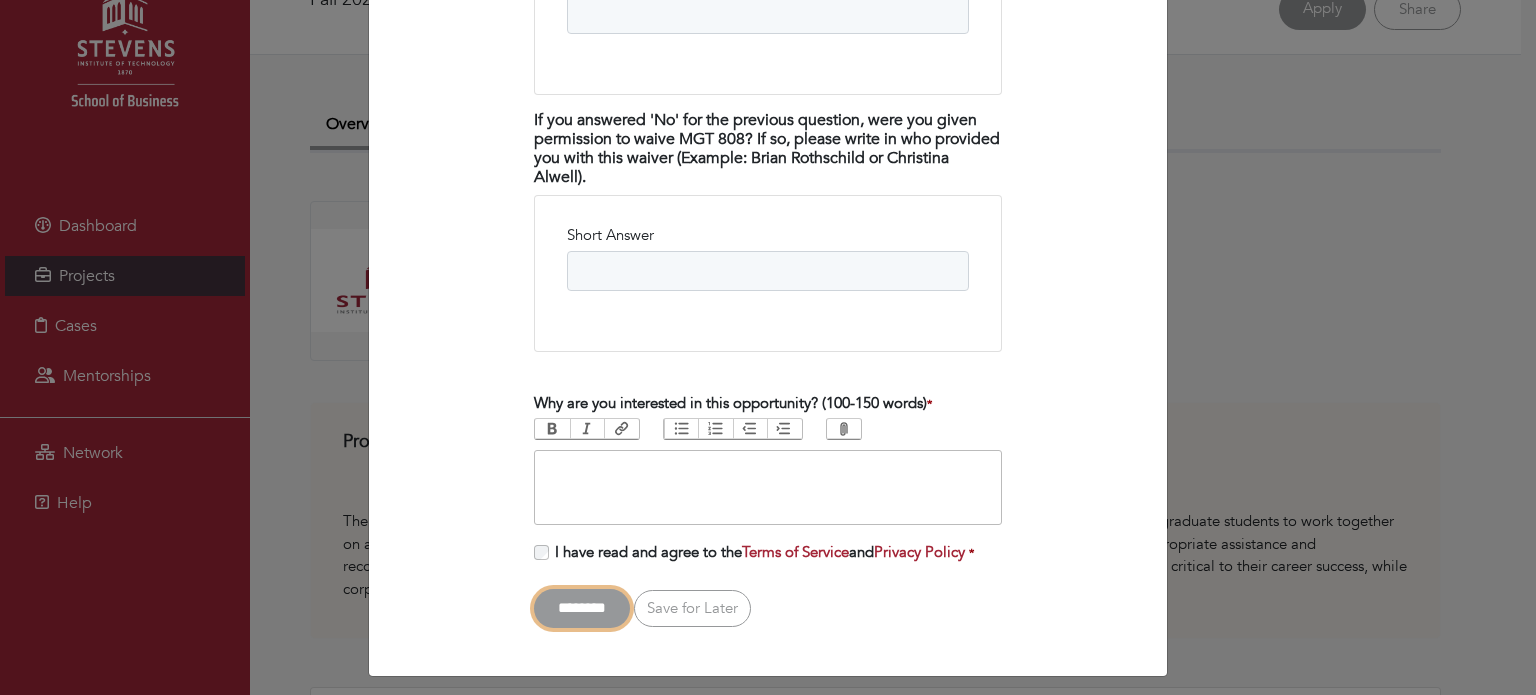 click on "********" at bounding box center (582, 608) 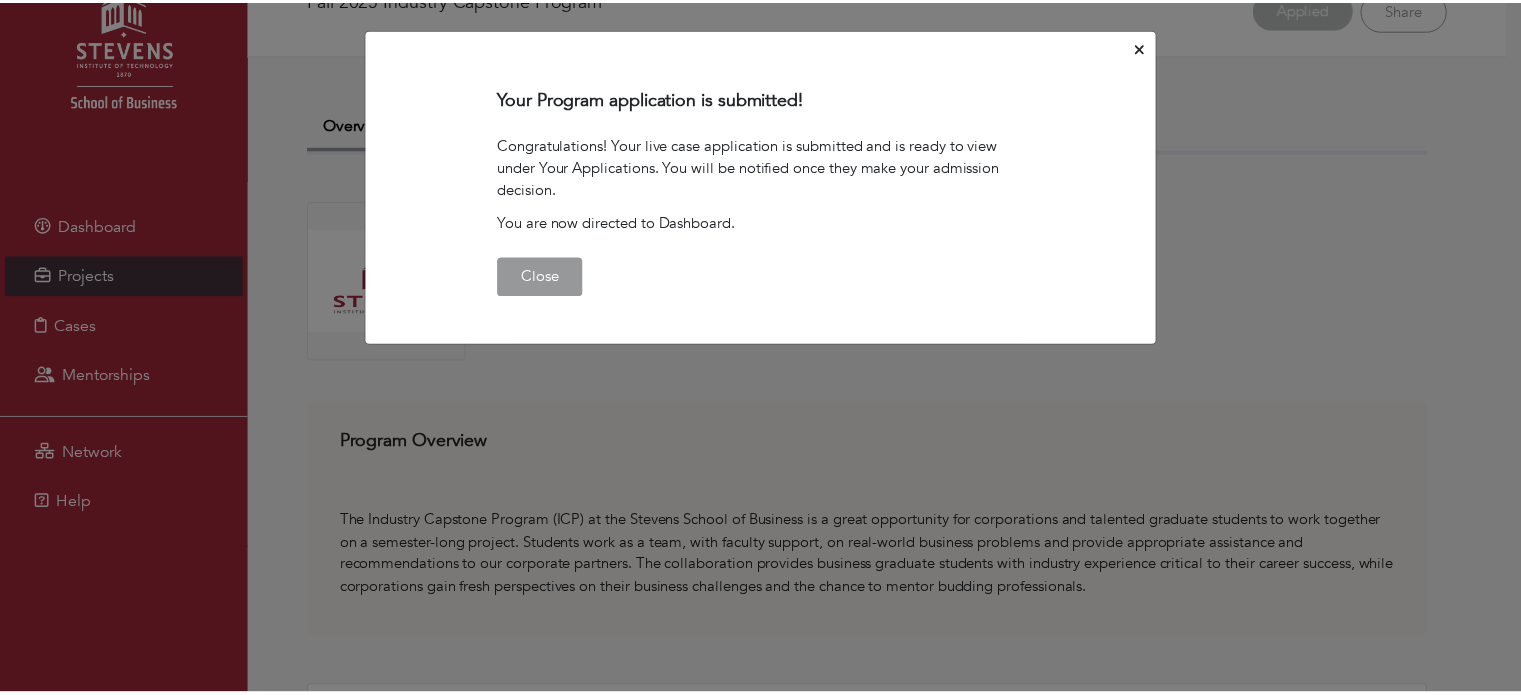 scroll, scrollTop: 0, scrollLeft: 0, axis: both 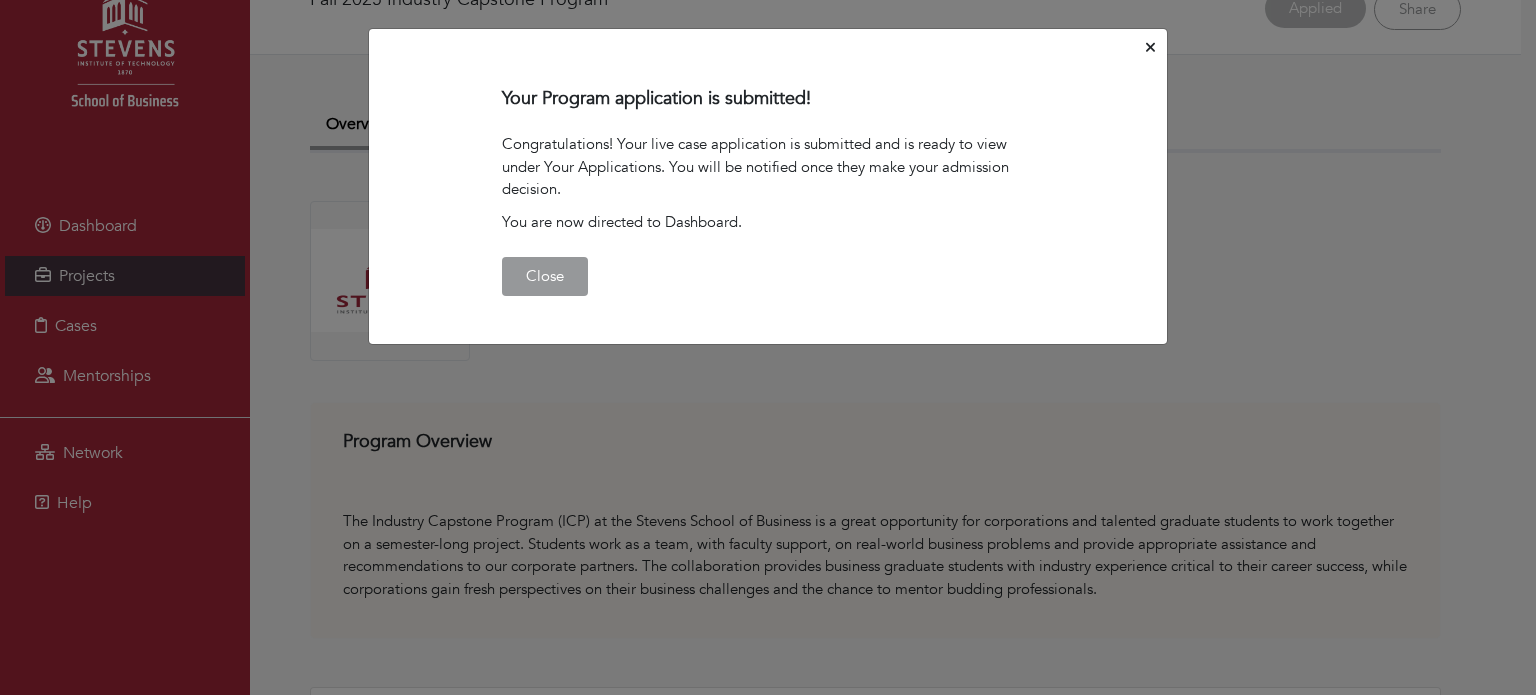 click 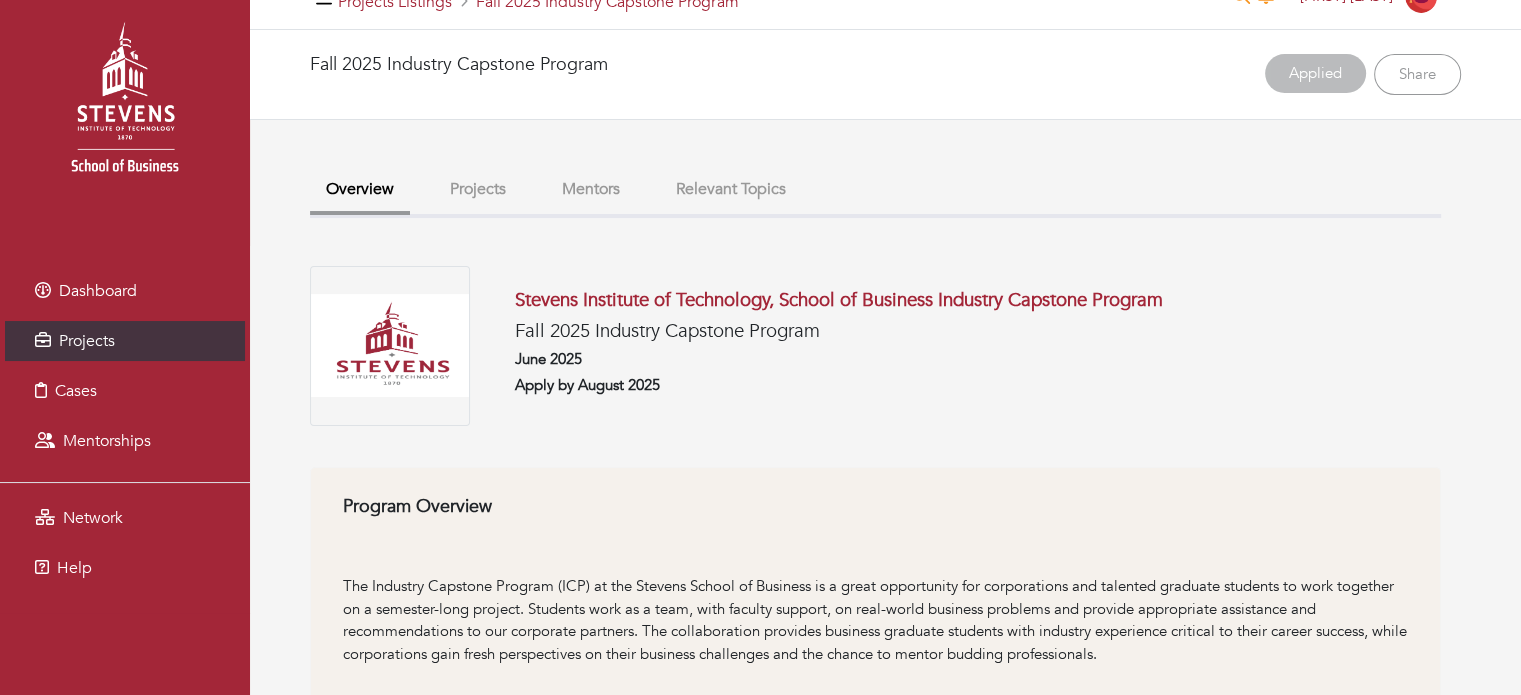 scroll, scrollTop: 0, scrollLeft: 0, axis: both 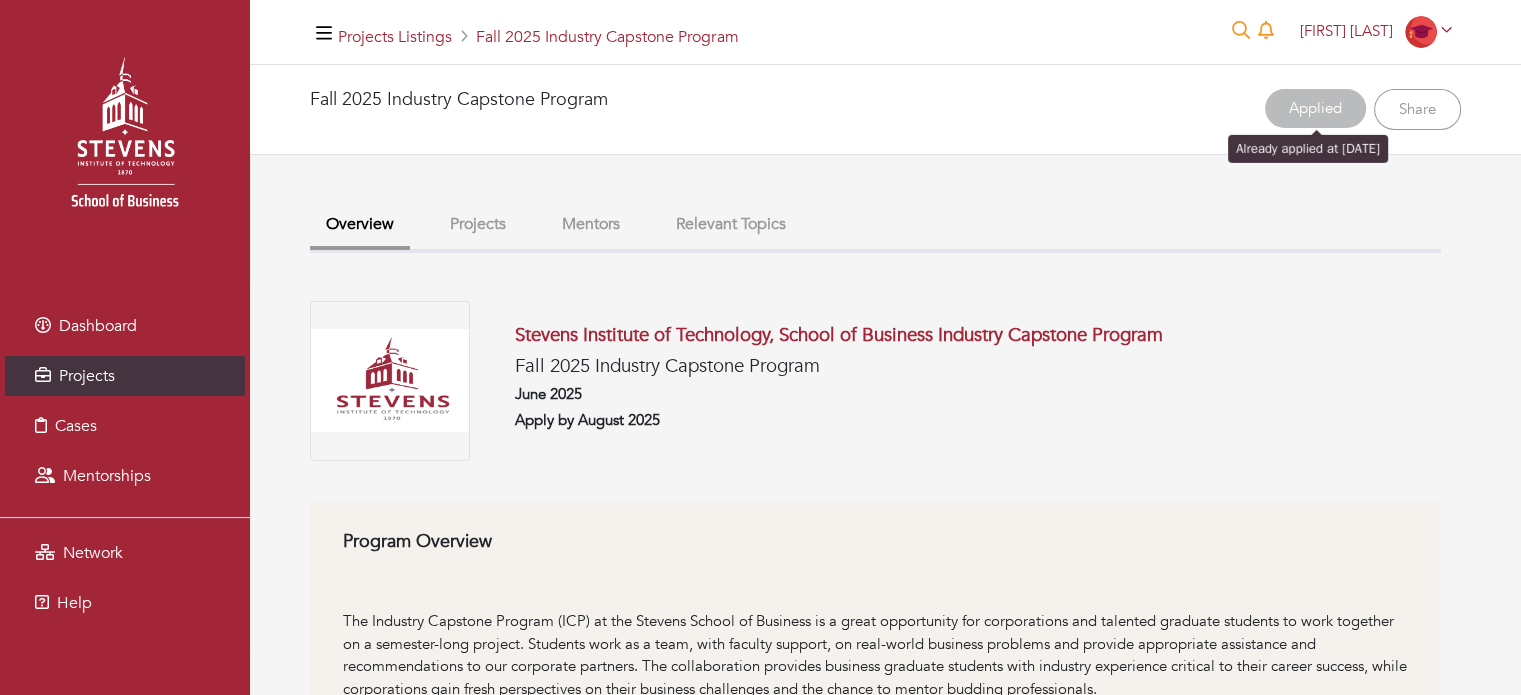 click on "Applied" at bounding box center (1317, 109) 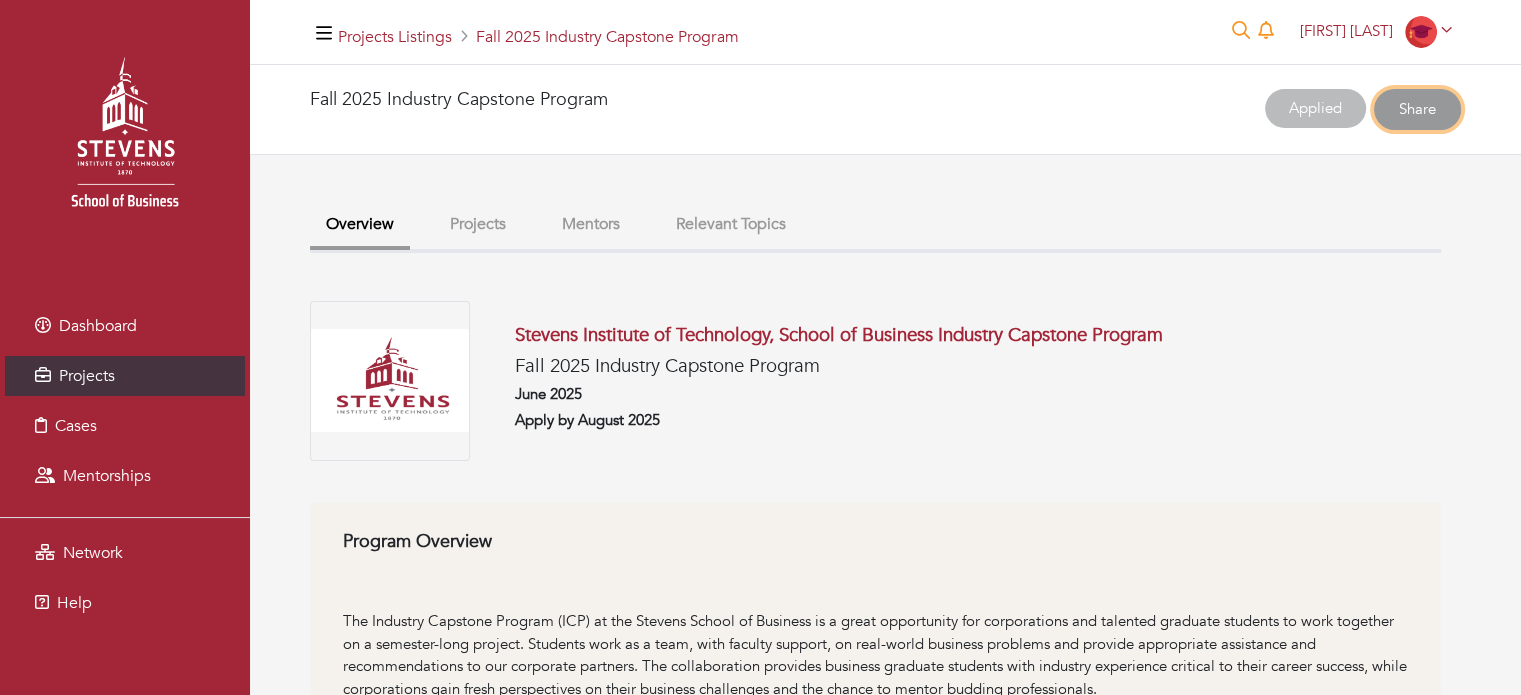 click on "Share" at bounding box center (1417, 109) 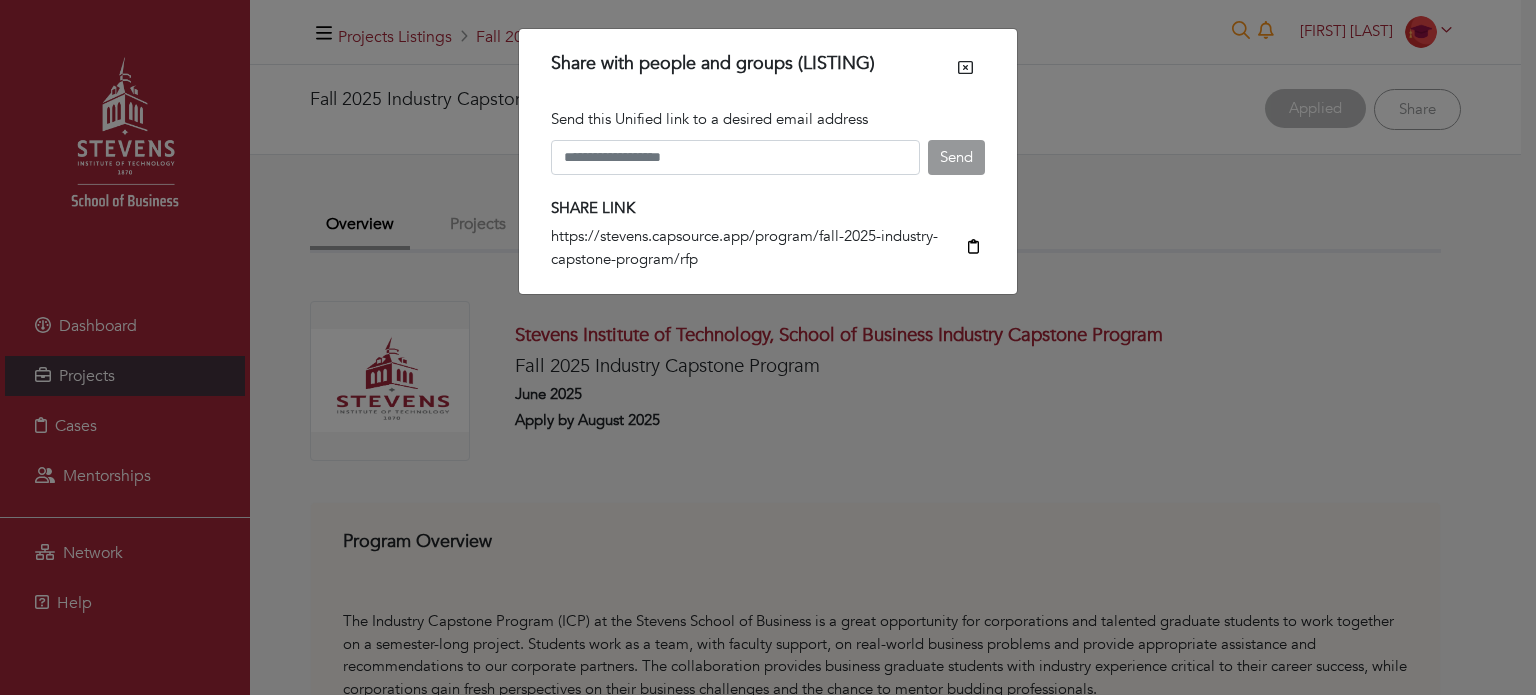 click 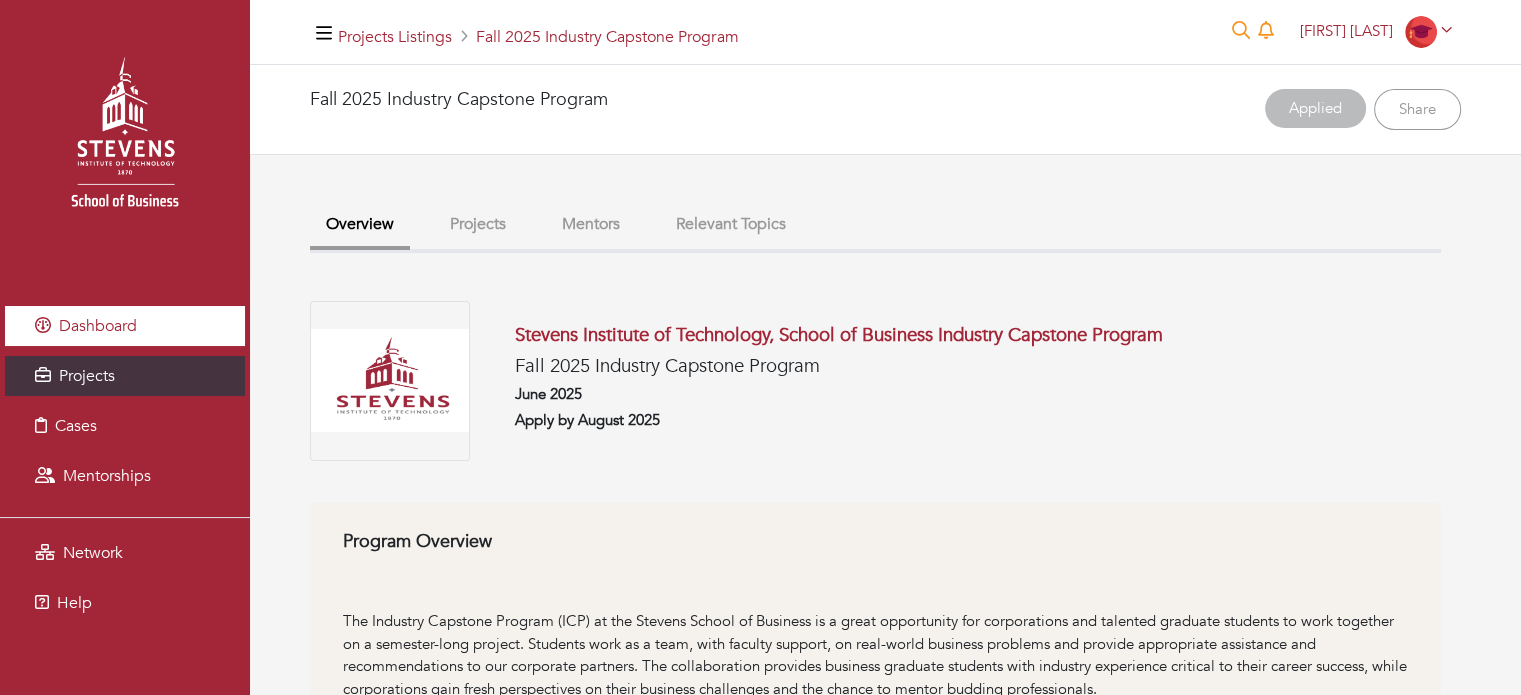 click on "Dashboard" at bounding box center [98, 326] 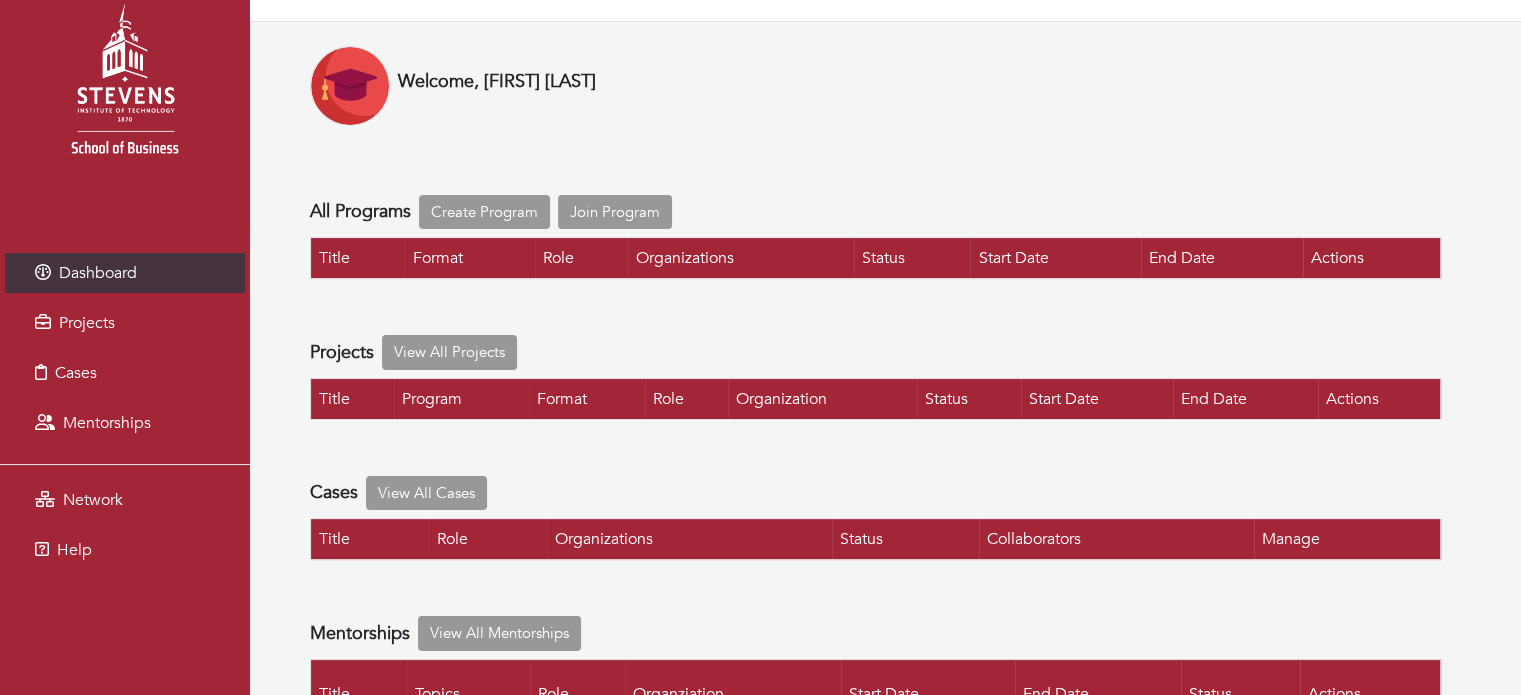 scroll, scrollTop: 0, scrollLeft: 0, axis: both 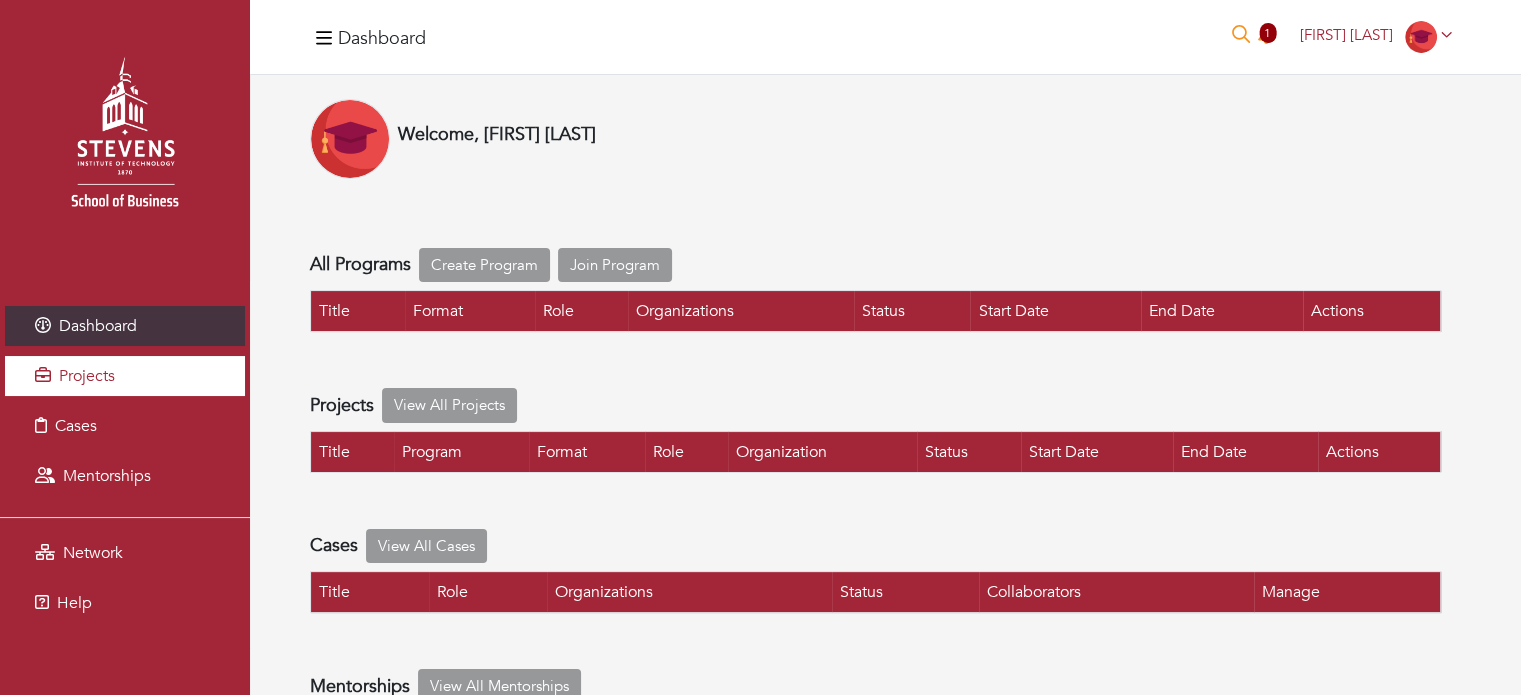 click on "Projects" at bounding box center [87, 376] 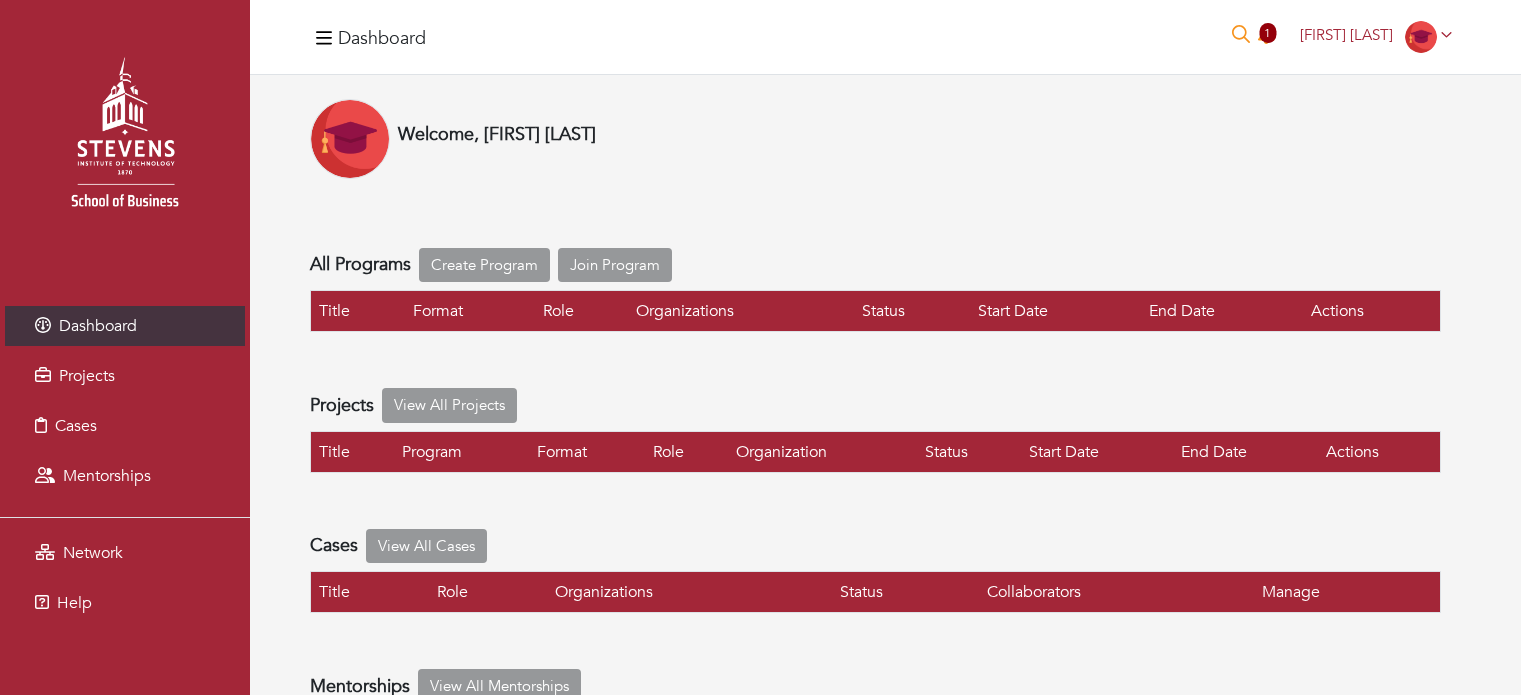 scroll, scrollTop: 0, scrollLeft: 0, axis: both 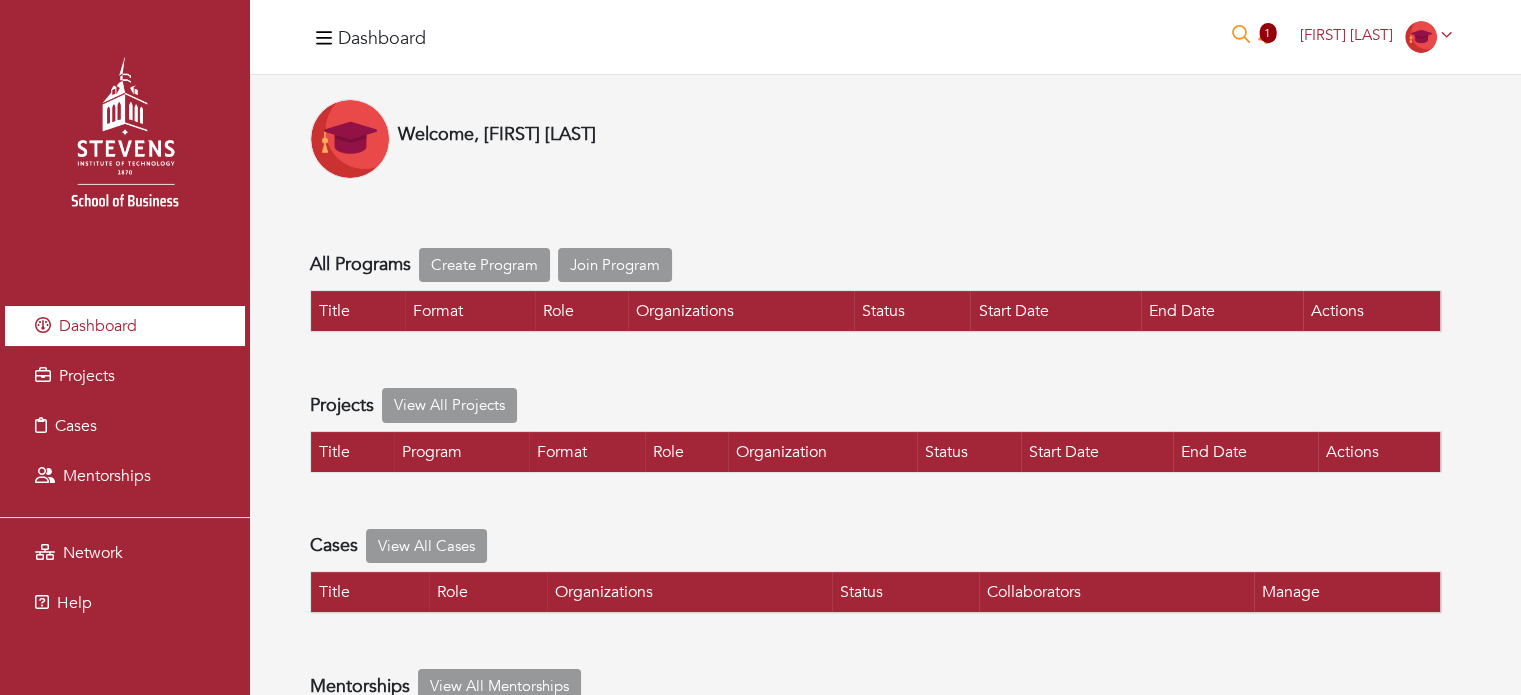 click on "Dashboard" at bounding box center (125, 326) 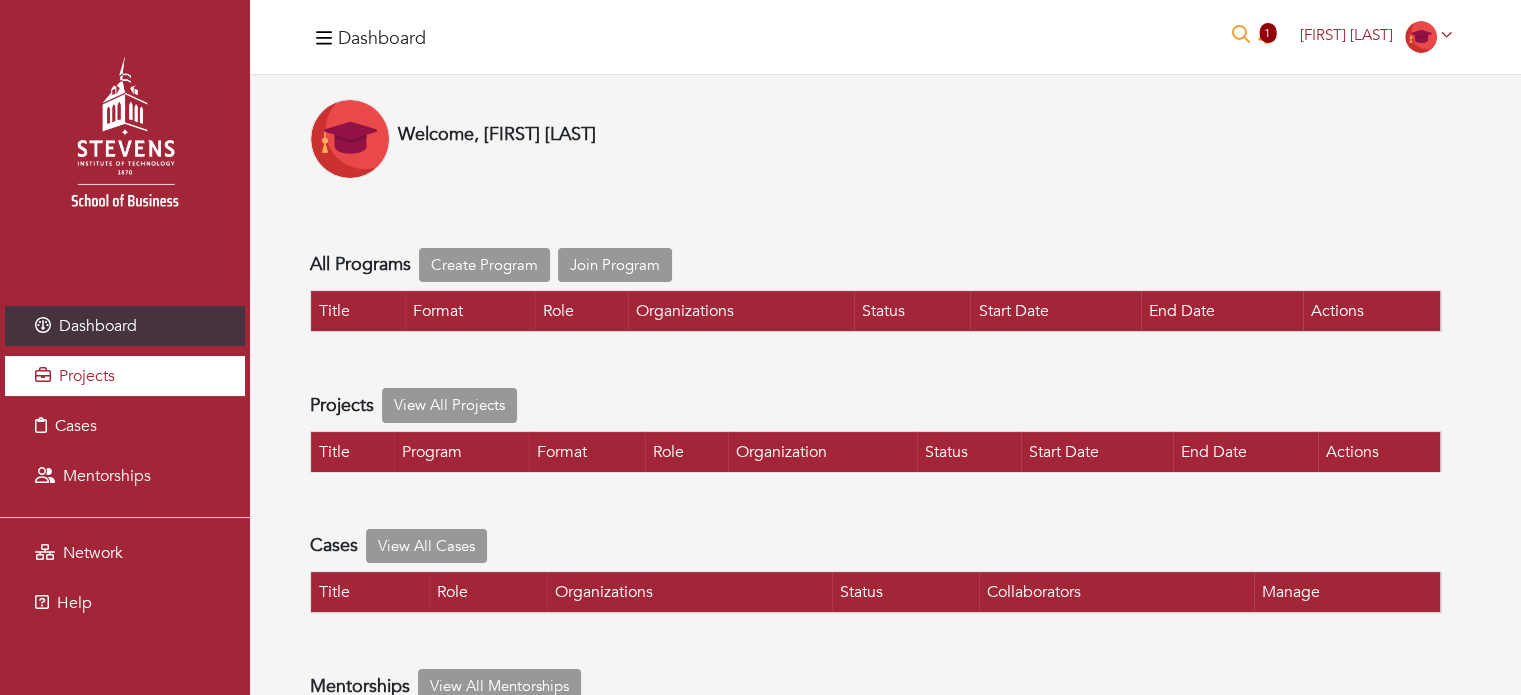 click on "Projects" at bounding box center (125, 376) 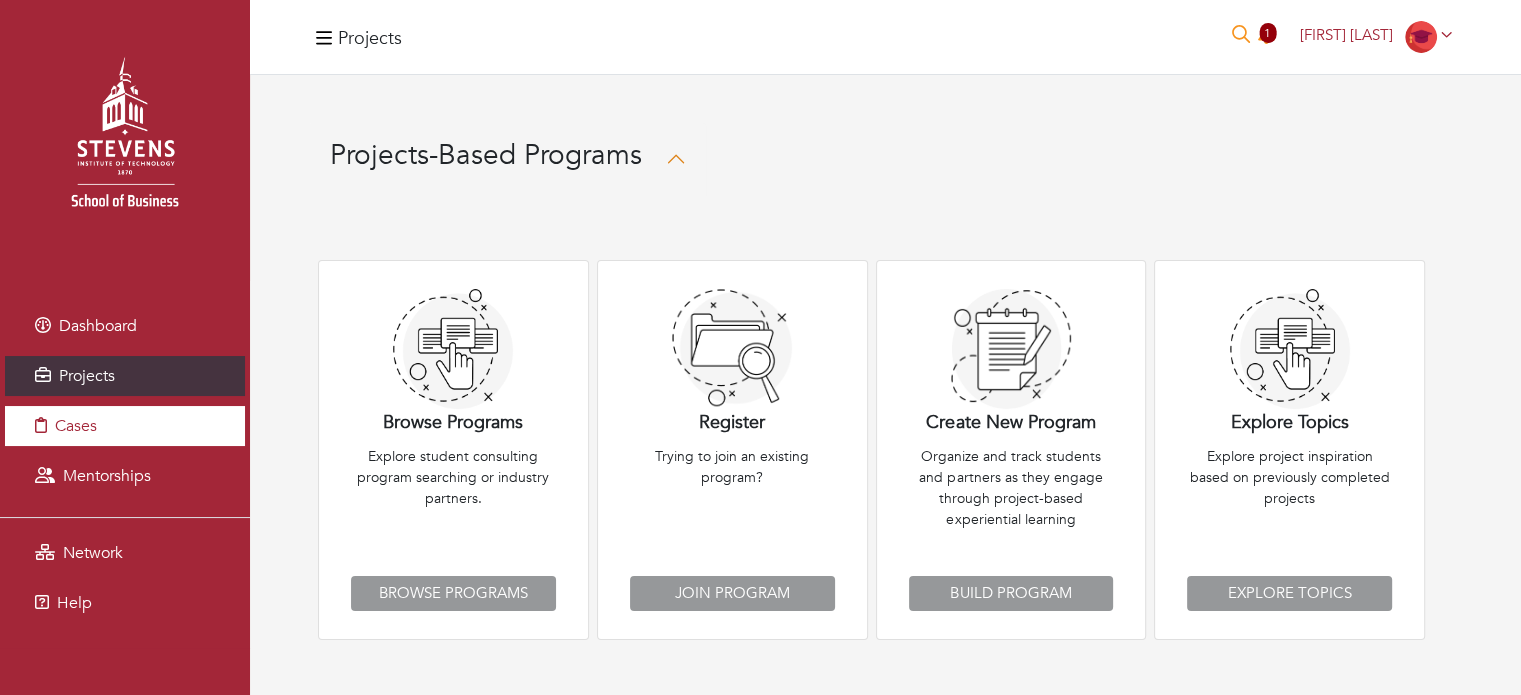 click on "Cases" at bounding box center (125, 426) 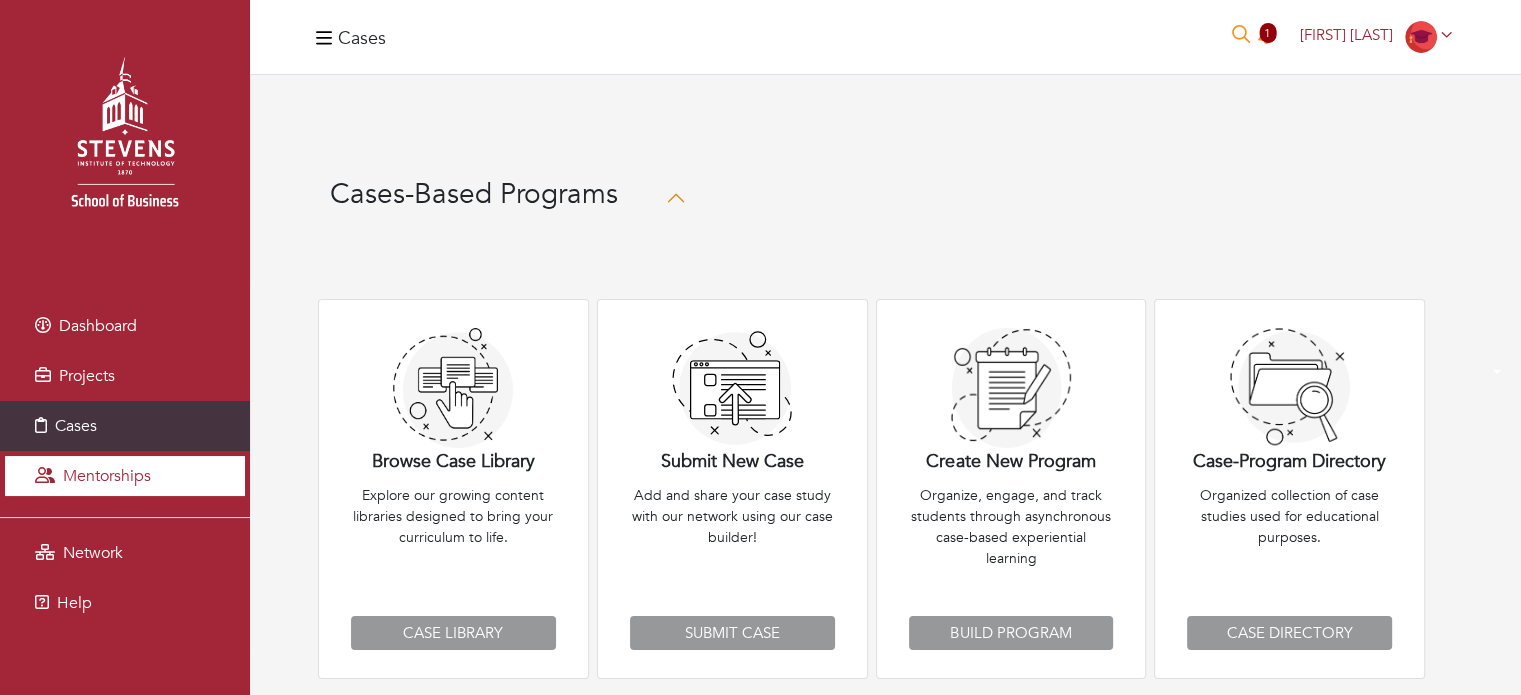 click on "Mentorships" at bounding box center (107, 476) 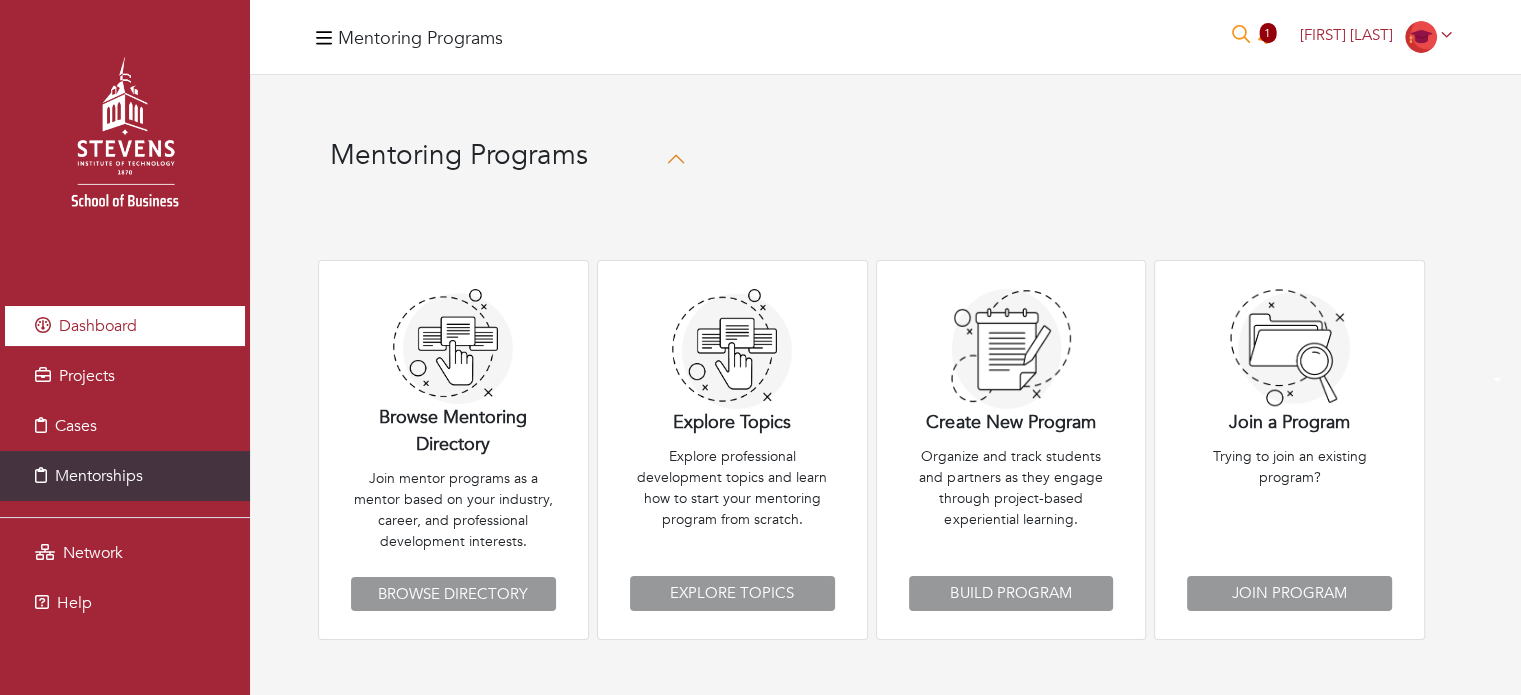 click on "Dashboard" at bounding box center [98, 326] 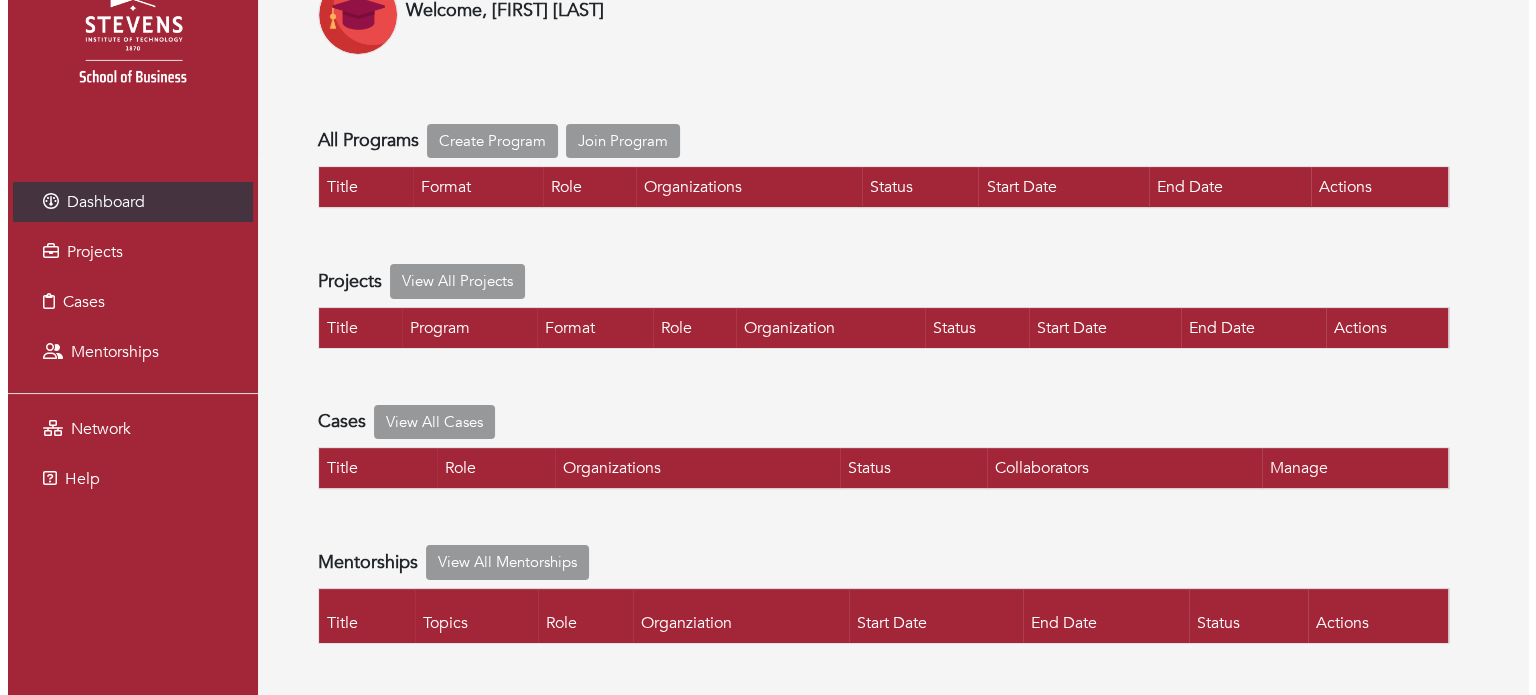 scroll, scrollTop: 328, scrollLeft: 0, axis: vertical 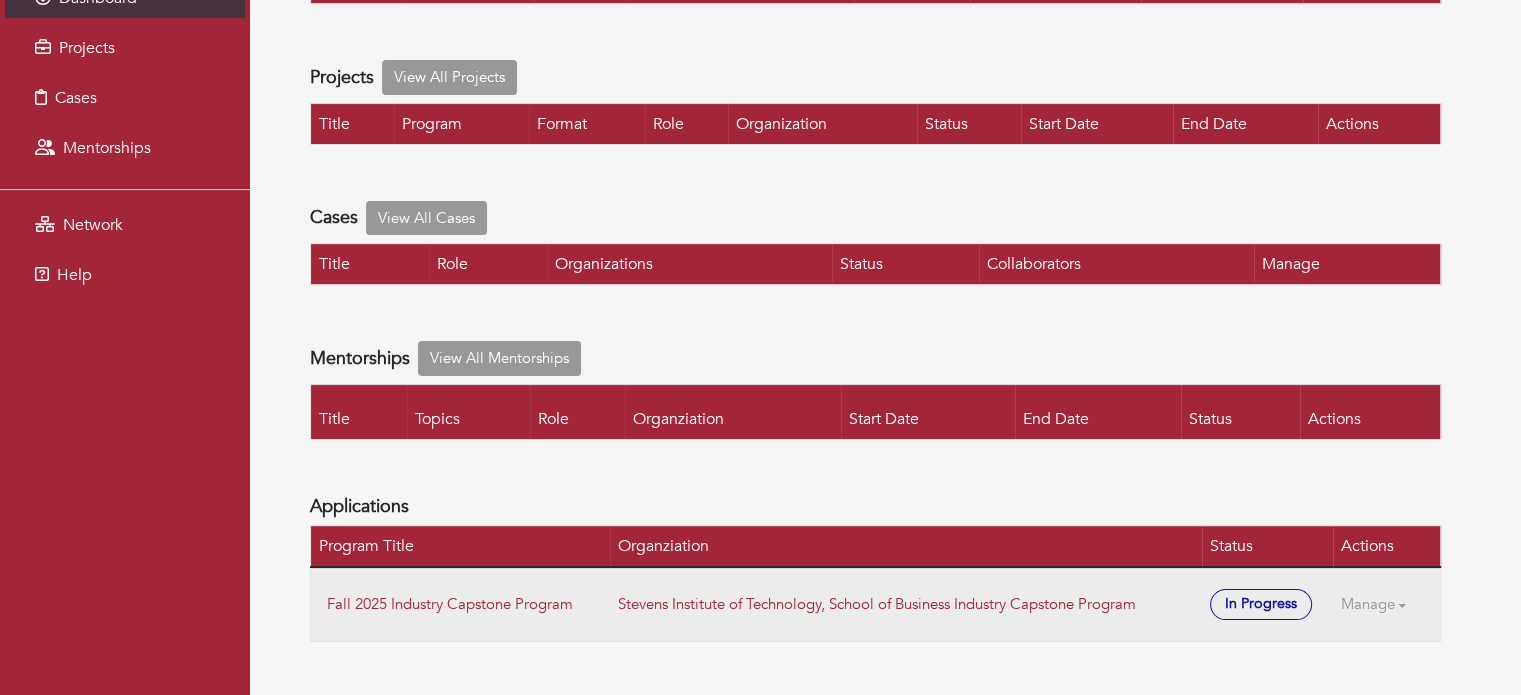 click on "Manage" at bounding box center [1381, 604] 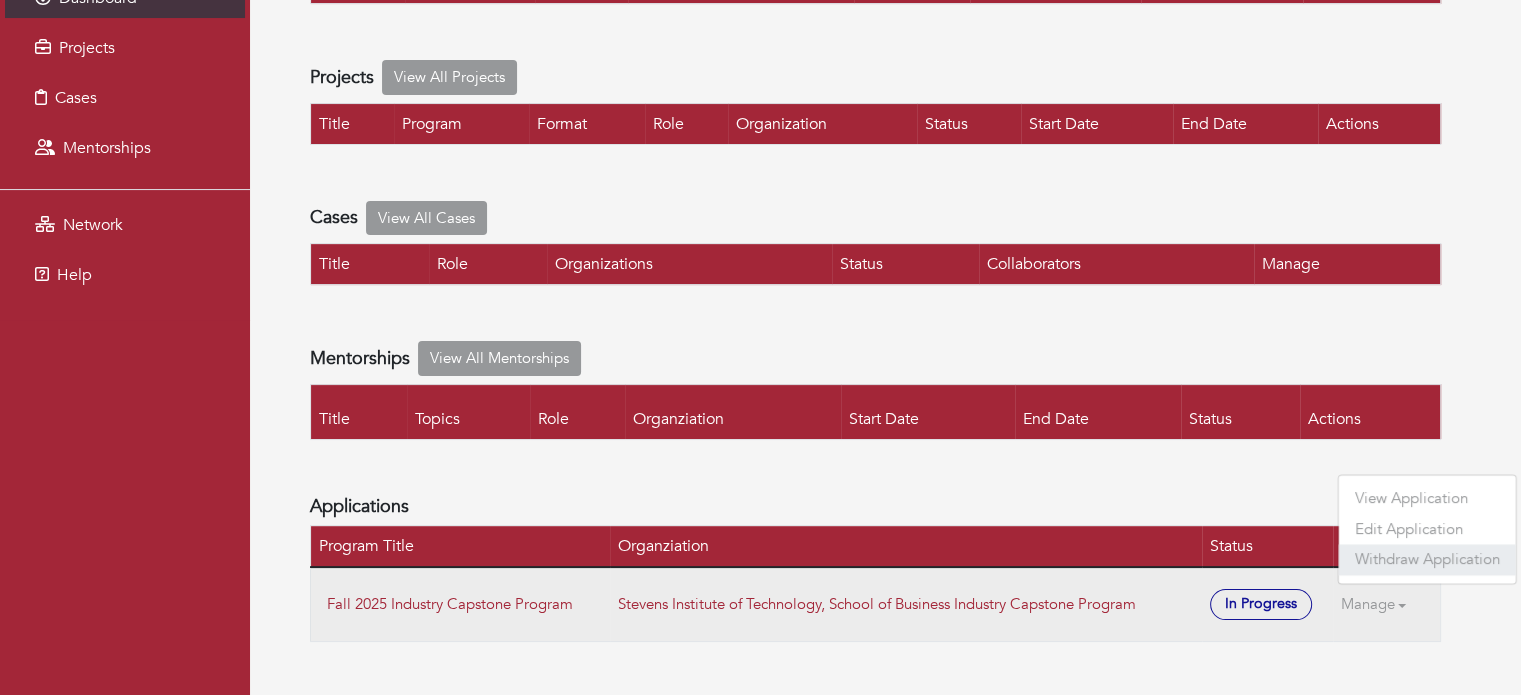 click on "Withdraw Application" at bounding box center (1427, 560) 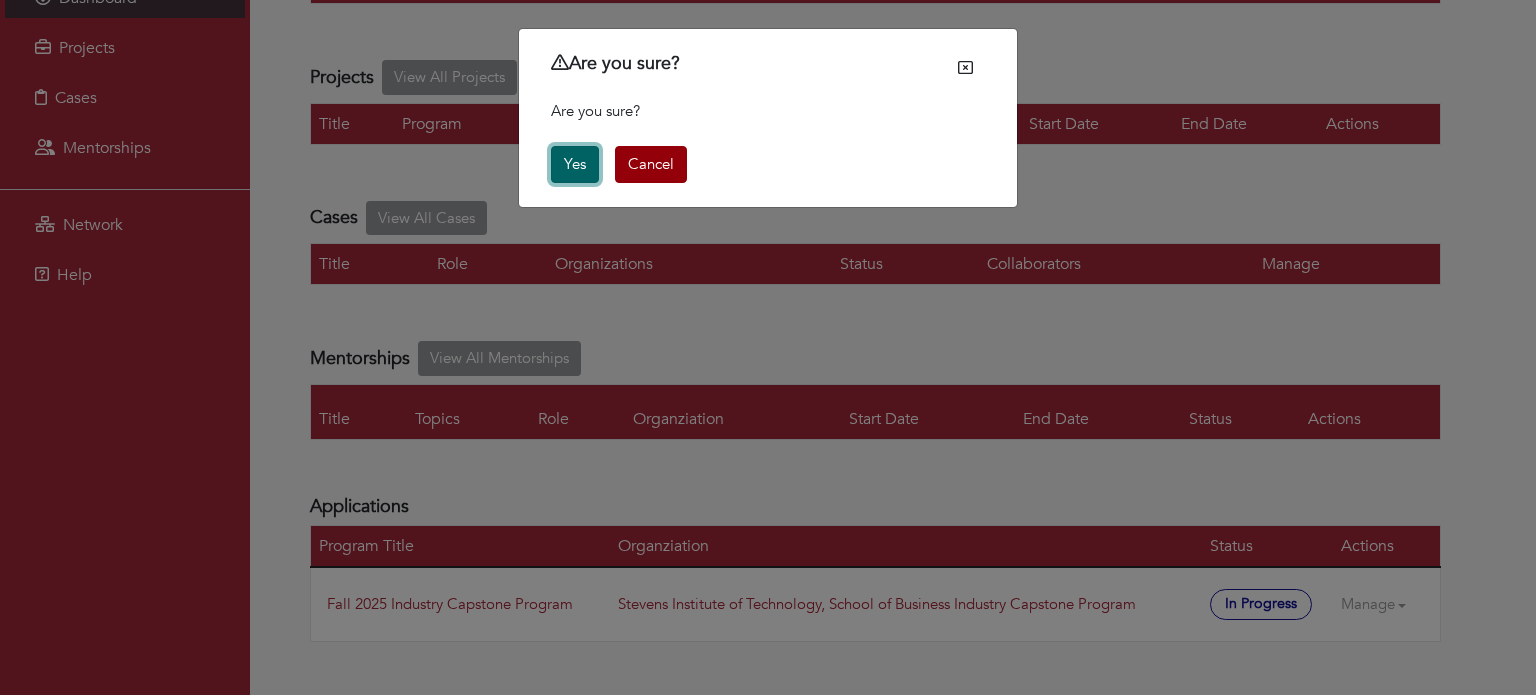 click on "Yes" at bounding box center (575, 164) 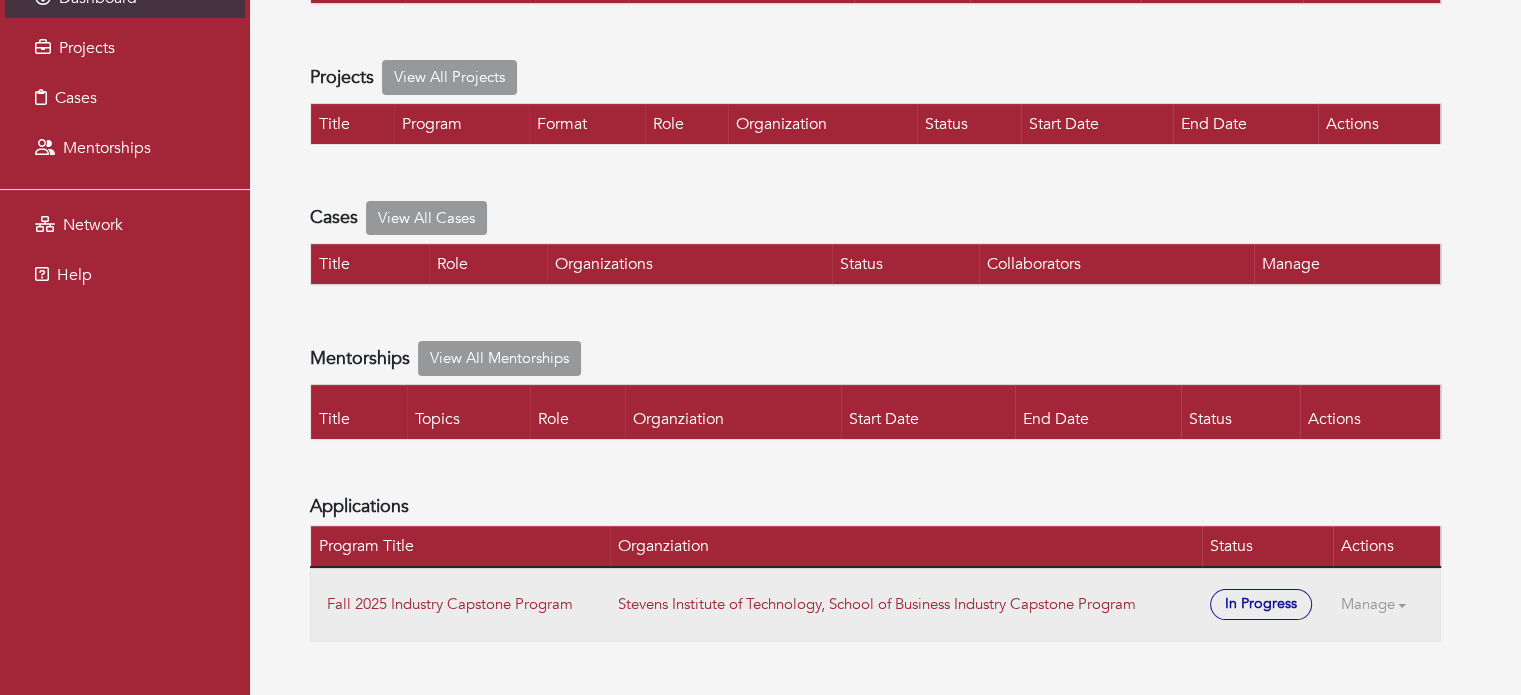 click on "Manage" at bounding box center [1381, 604] 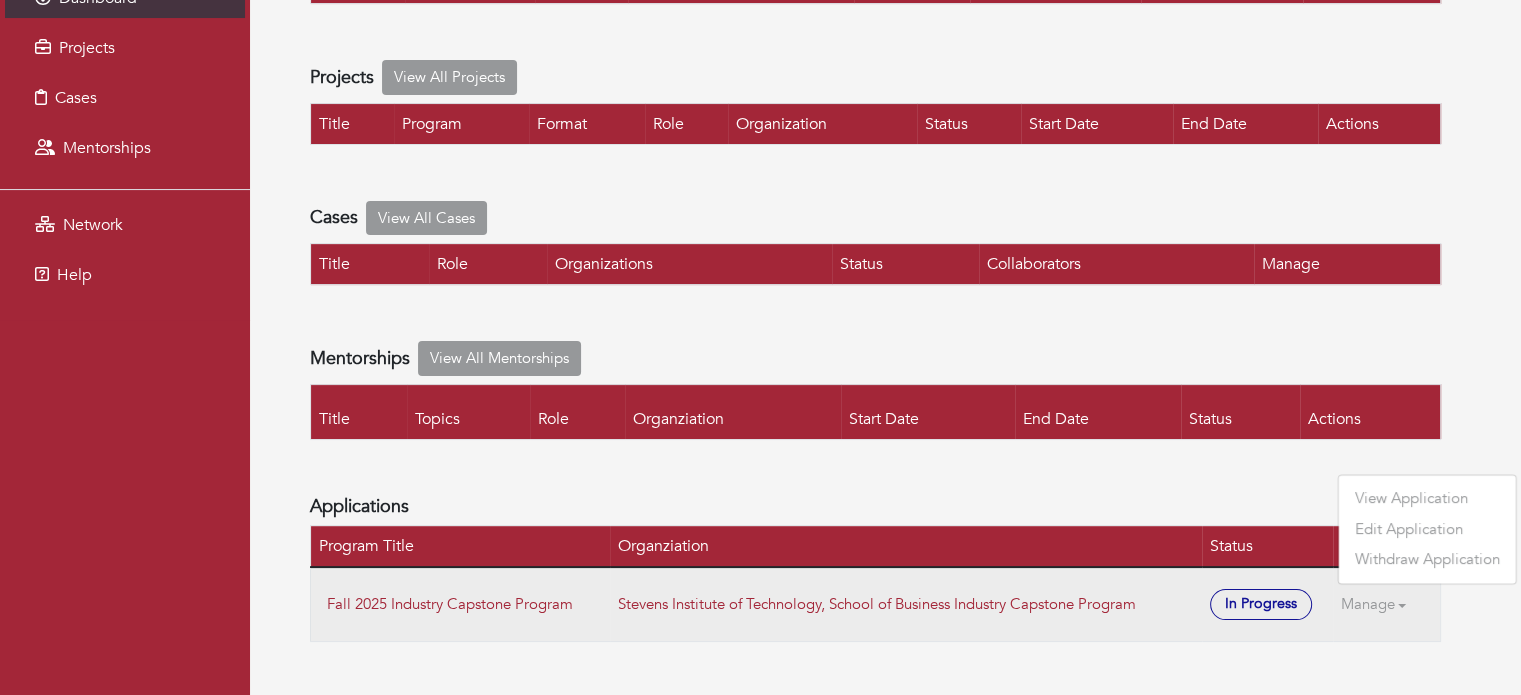 click on "In Progress" at bounding box center (1261, 604) 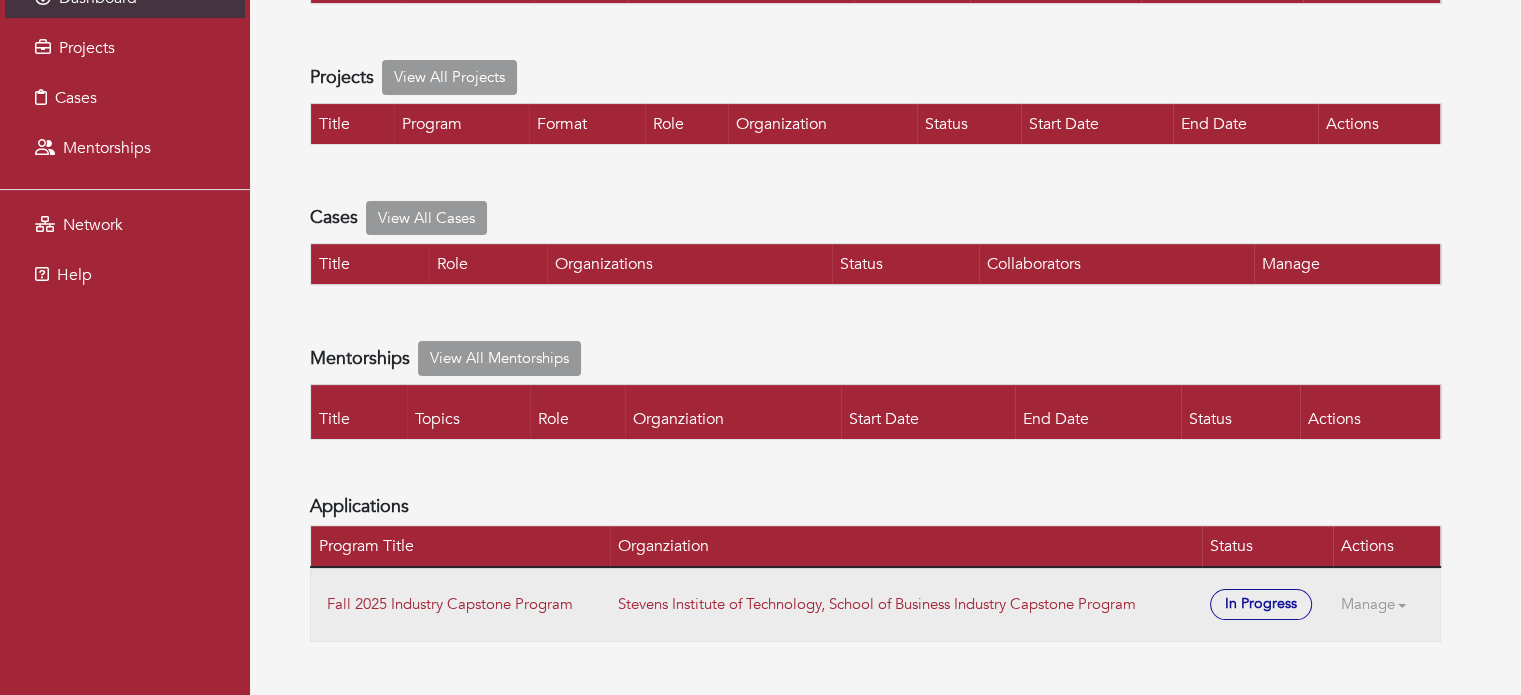 click on "Manage" at bounding box center [1381, 604] 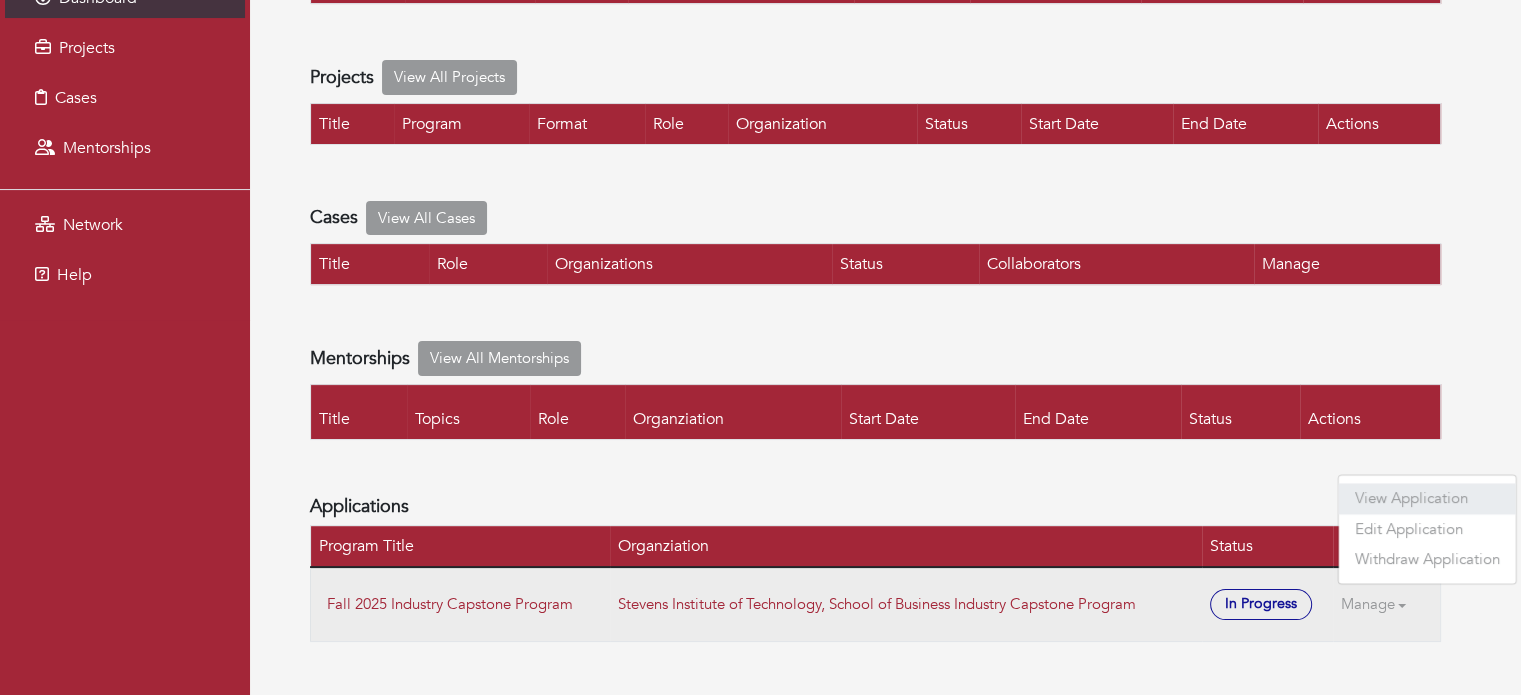 click on "View Application" at bounding box center [1427, 499] 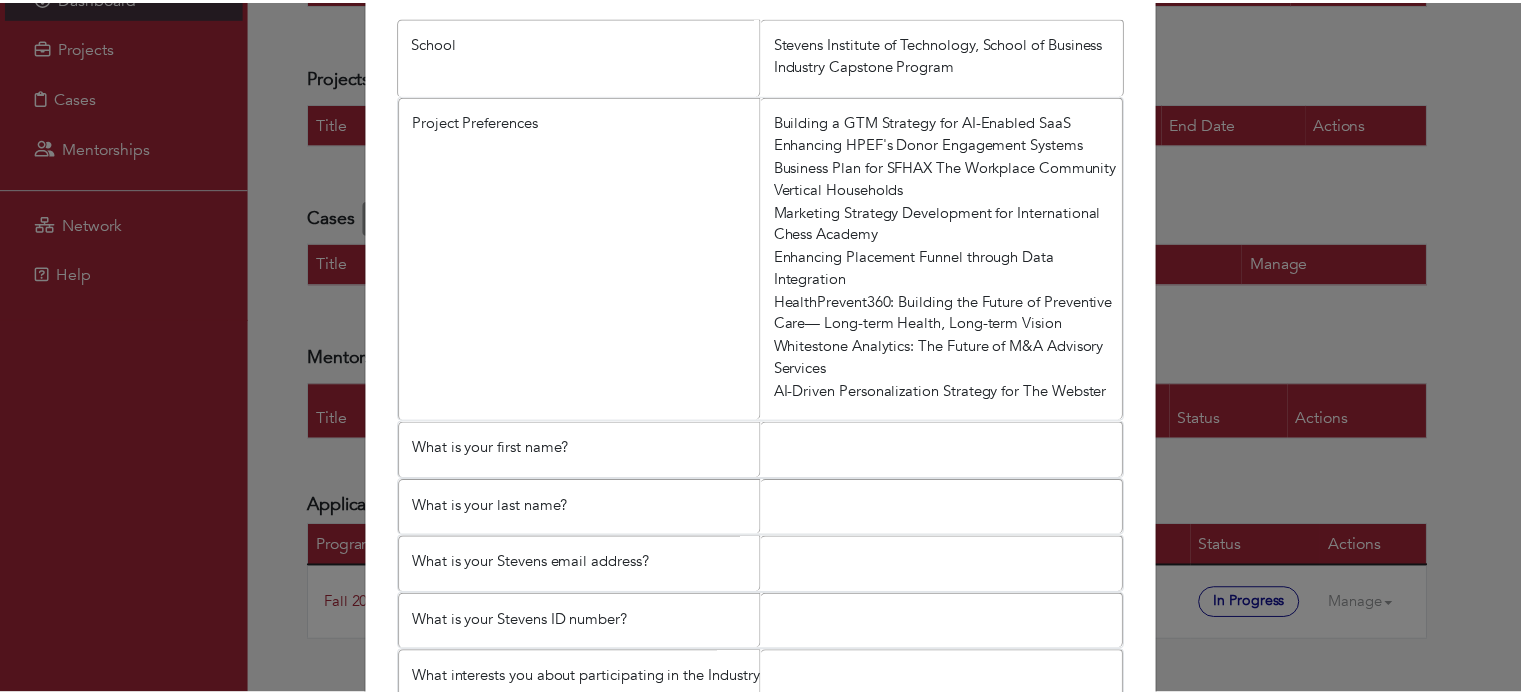 scroll, scrollTop: 0, scrollLeft: 0, axis: both 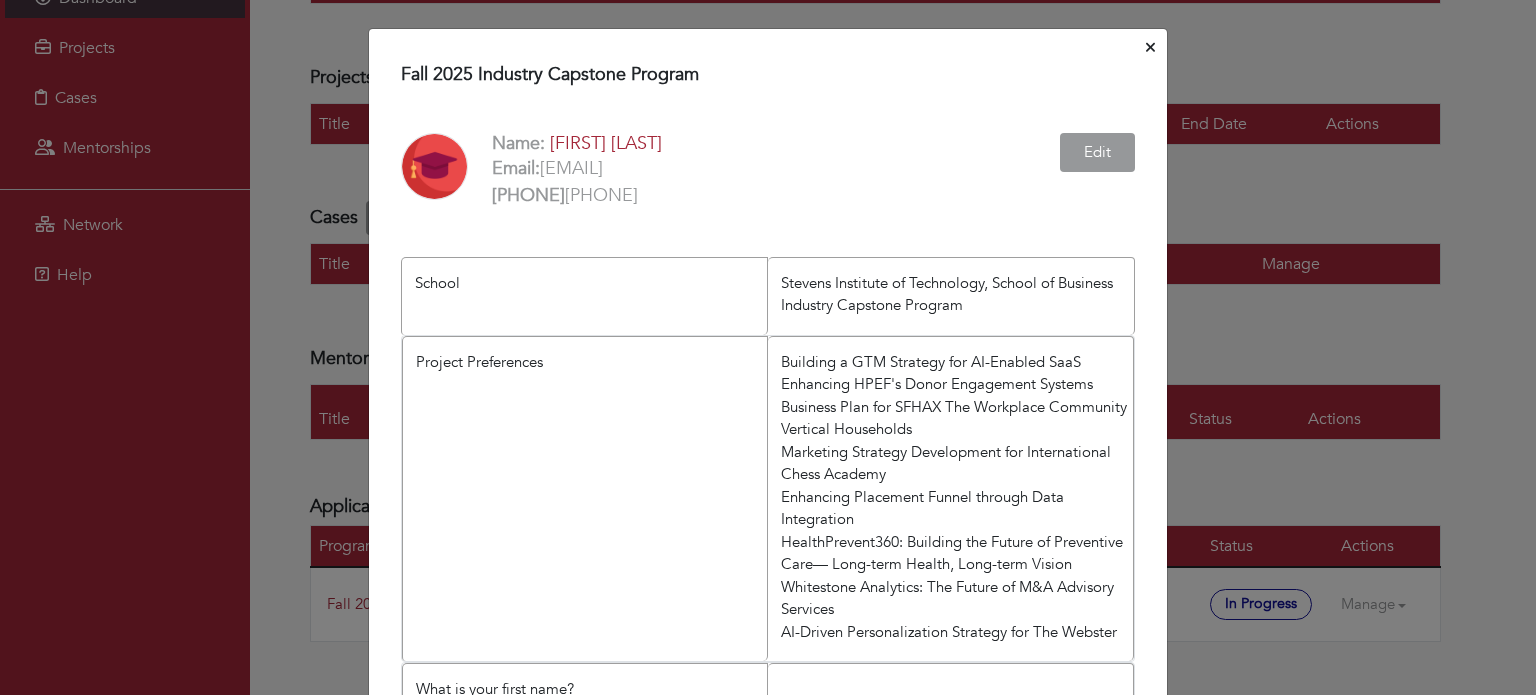 click 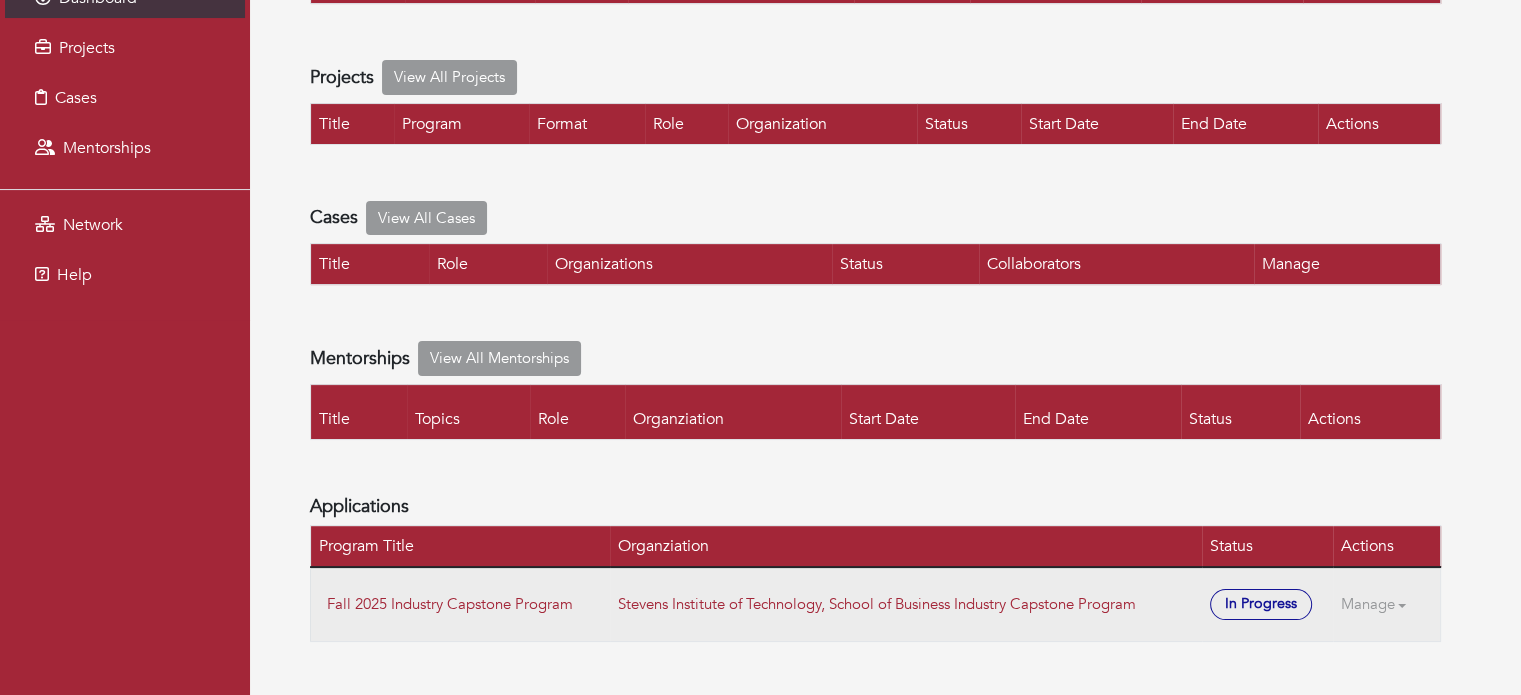click on "Manage" at bounding box center (1381, 604) 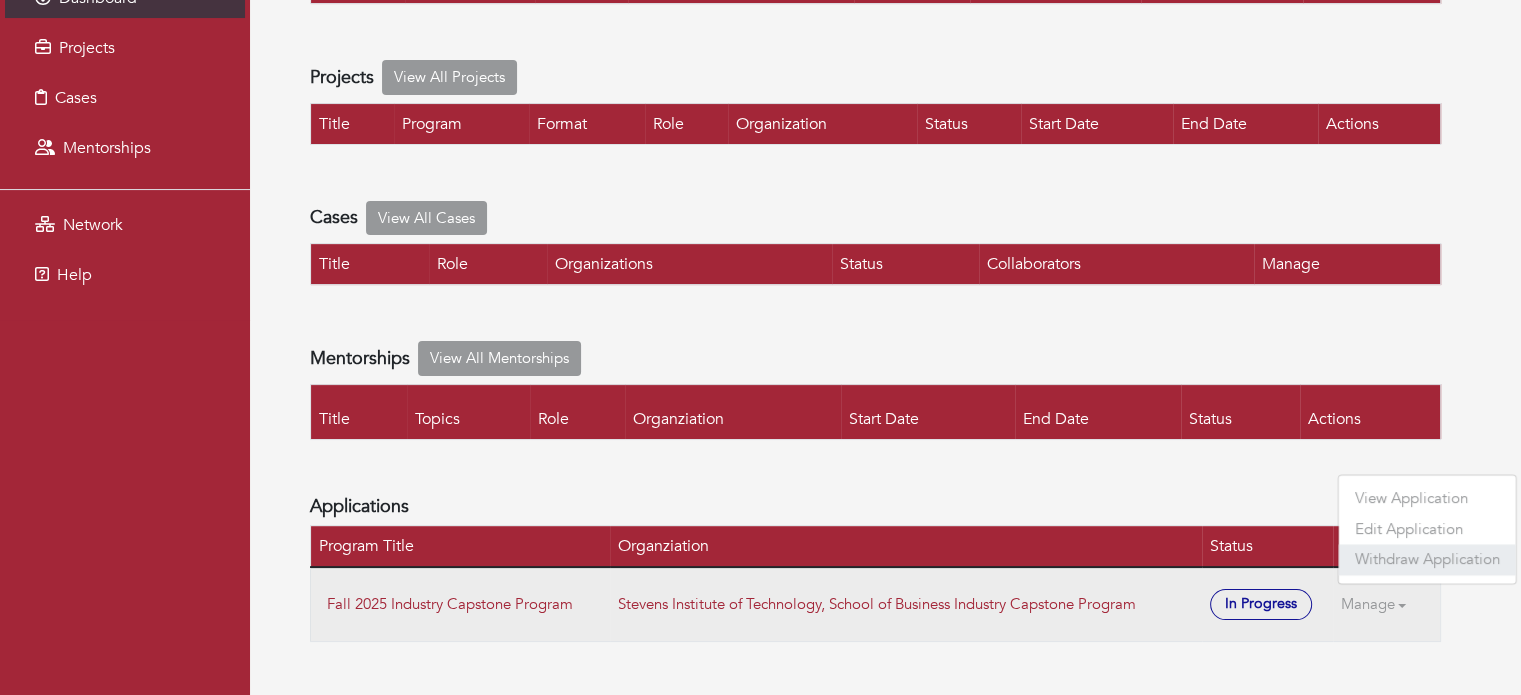 click on "Withdraw Application" at bounding box center (1427, 560) 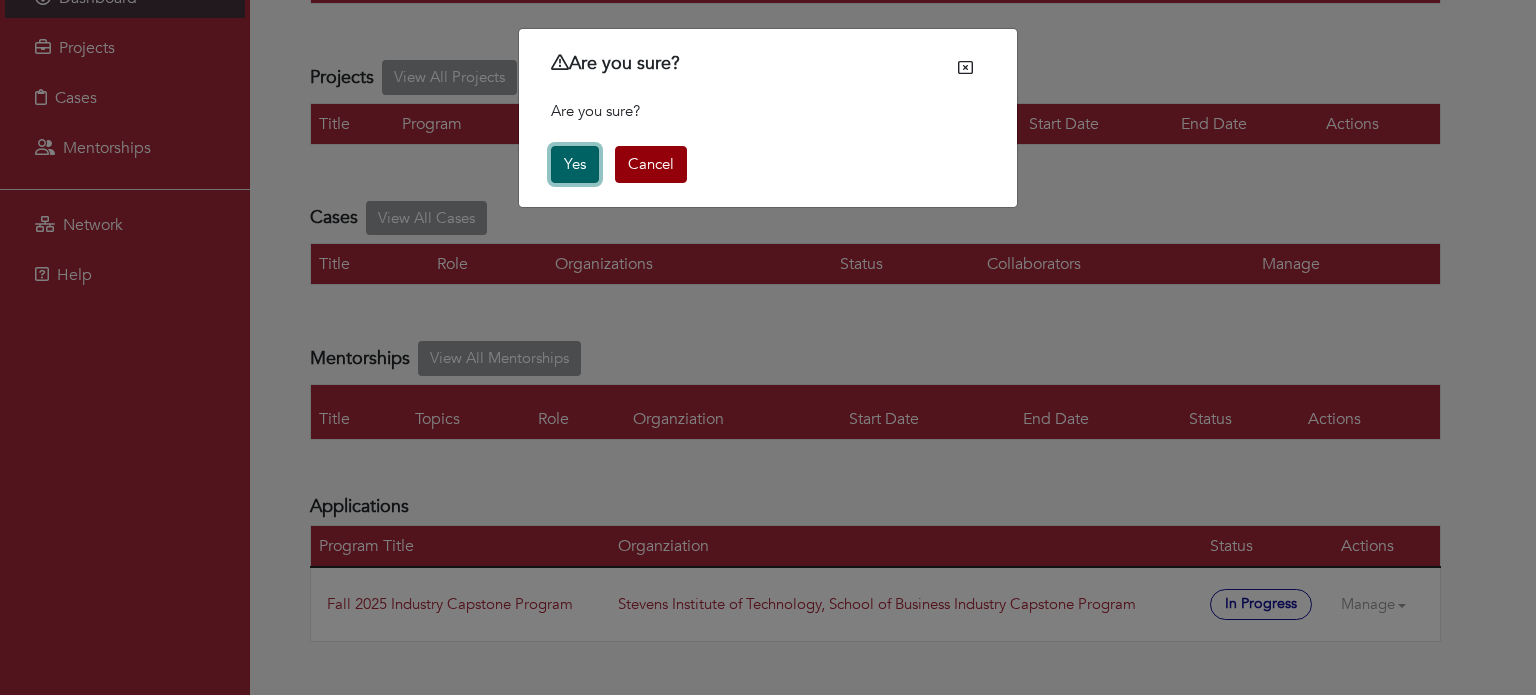 click on "Yes" at bounding box center [575, 164] 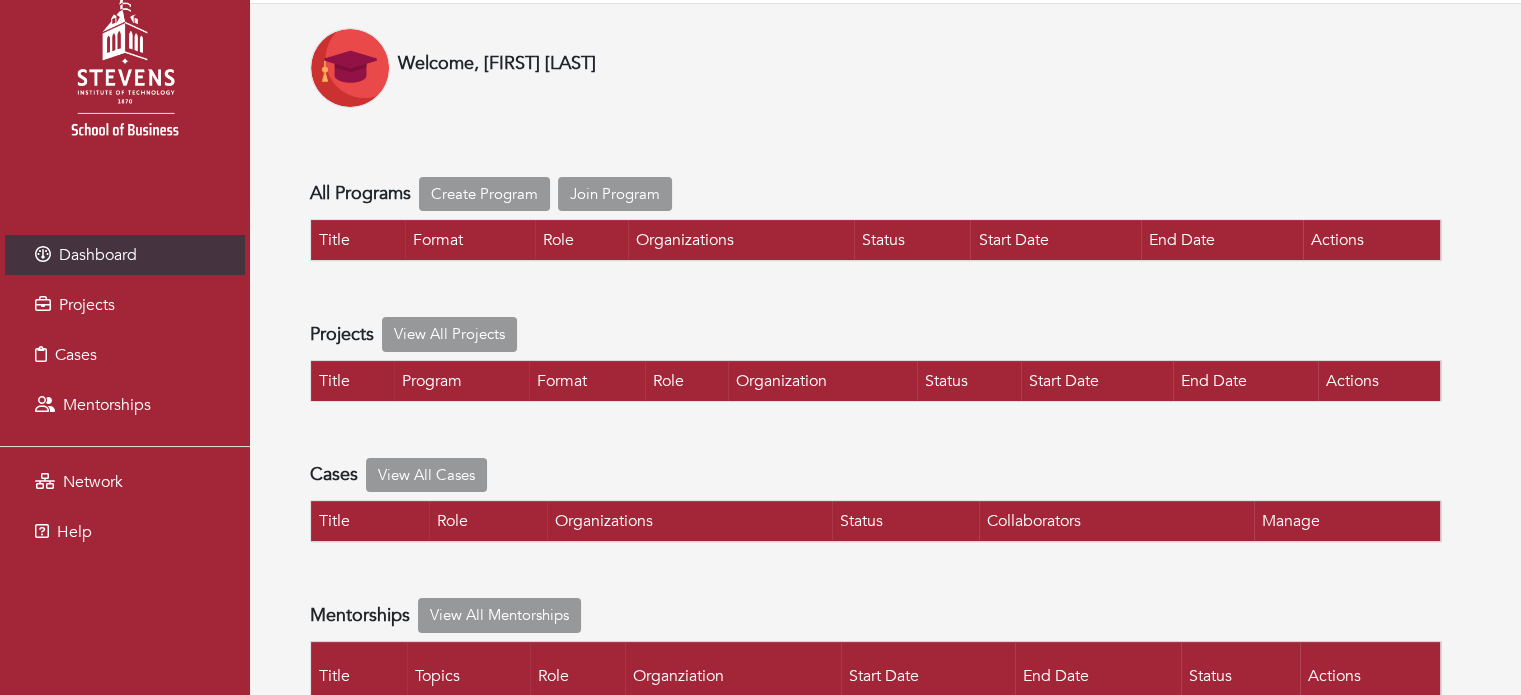 scroll, scrollTop: 127, scrollLeft: 0, axis: vertical 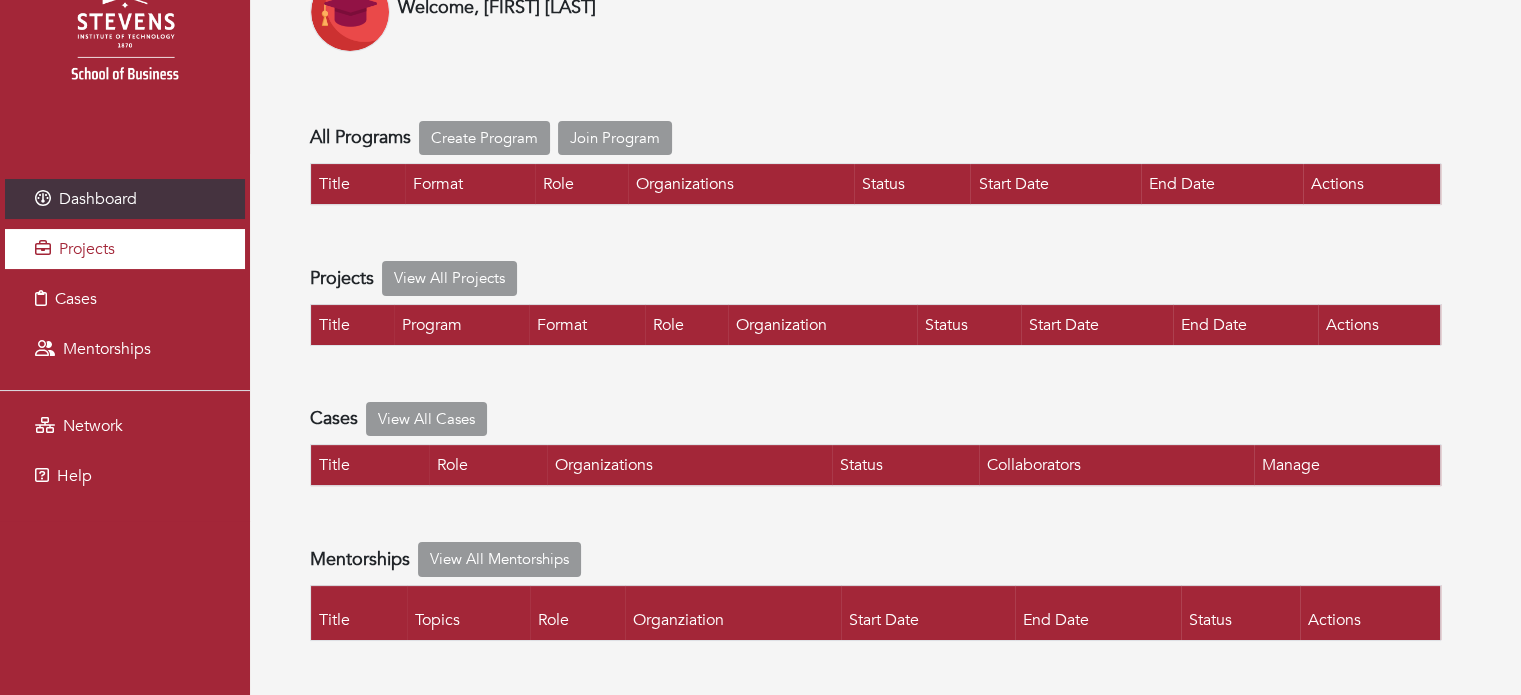 click on "Projects" at bounding box center [87, 249] 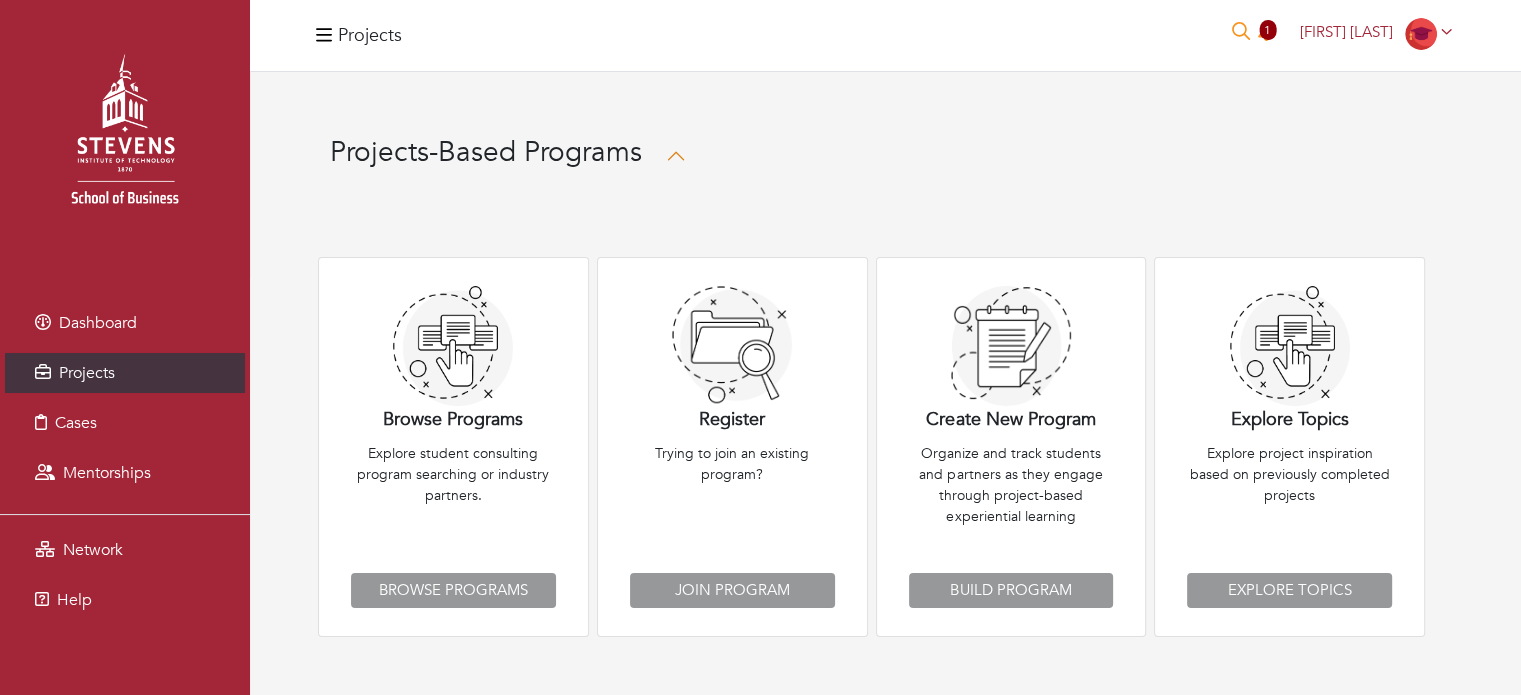scroll, scrollTop: 0, scrollLeft: 0, axis: both 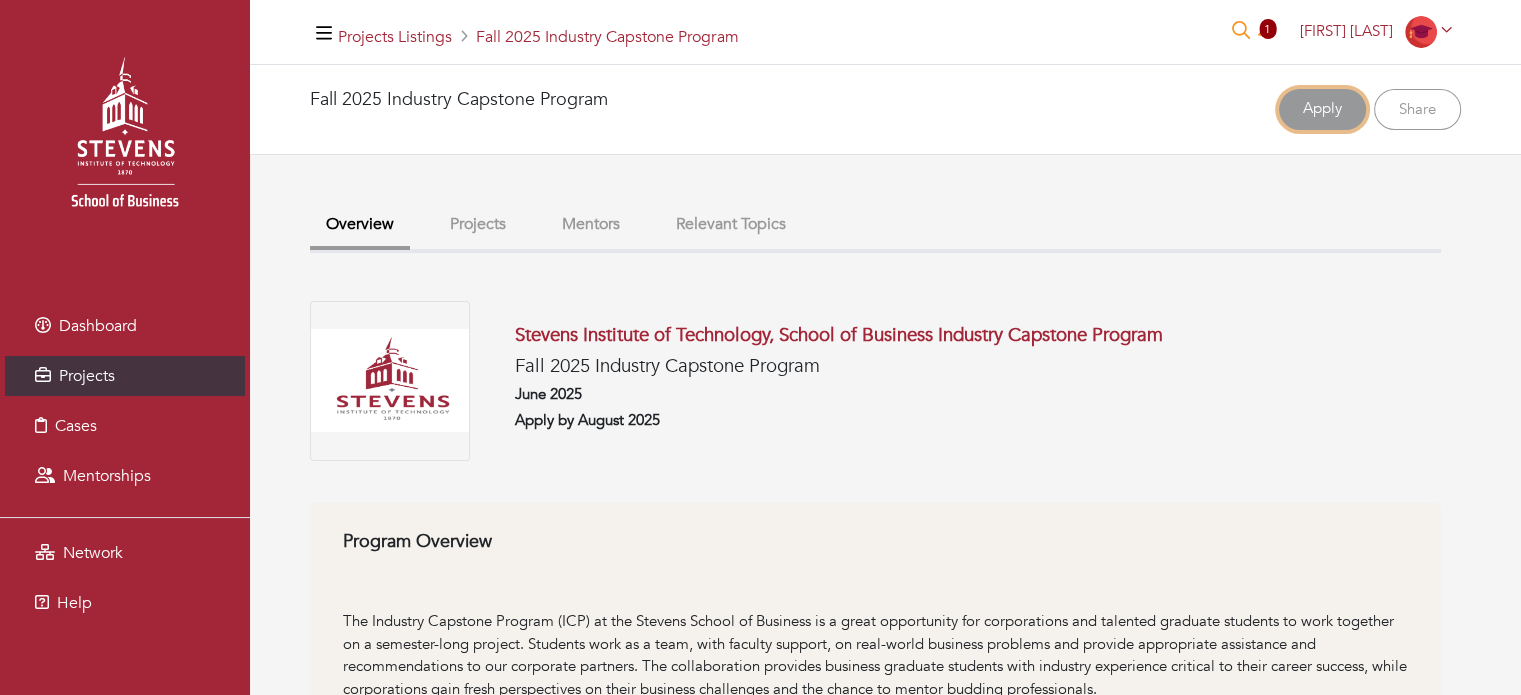 click on "Apply" at bounding box center (1322, 109) 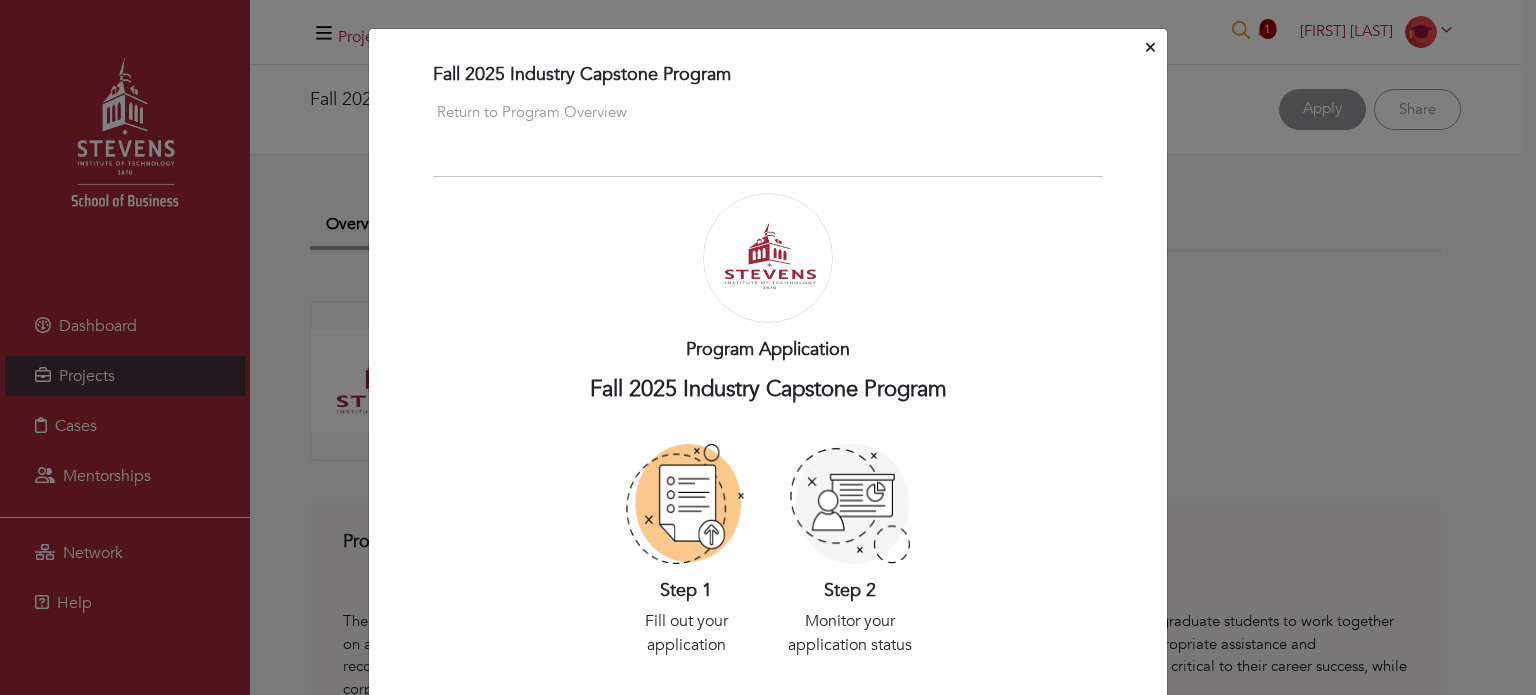 scroll, scrollTop: 500, scrollLeft: 0, axis: vertical 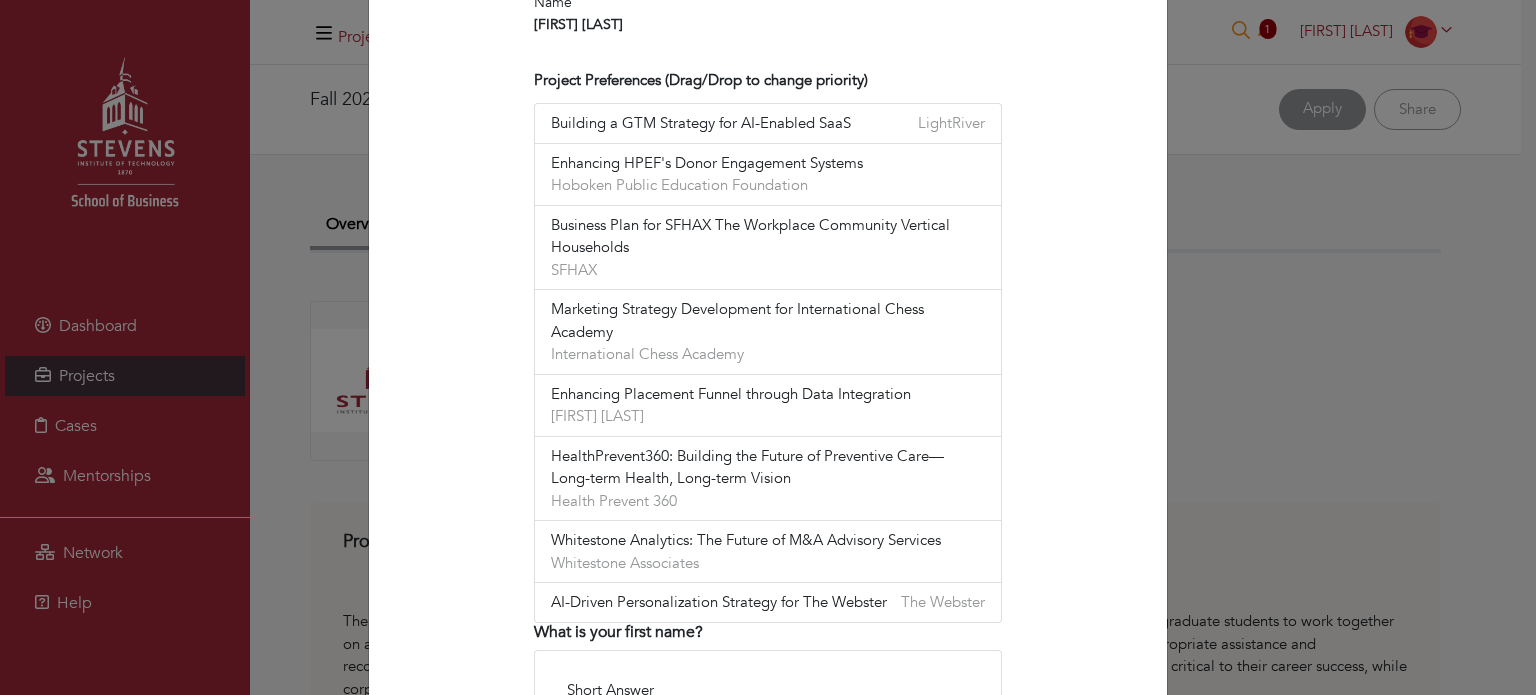 click on "Marketing Strategy Development for International Chess Academy
International Chess Academy" at bounding box center (768, 332) 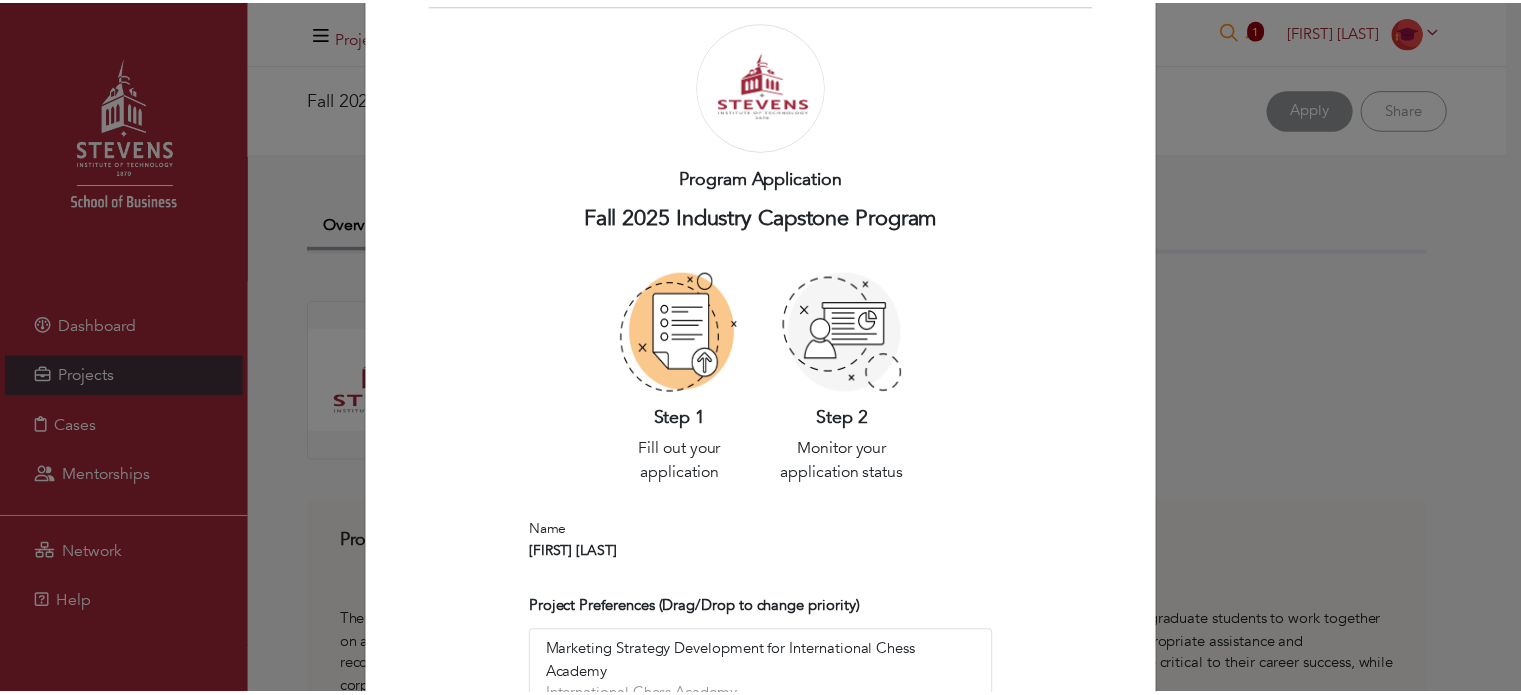 scroll, scrollTop: 0, scrollLeft: 0, axis: both 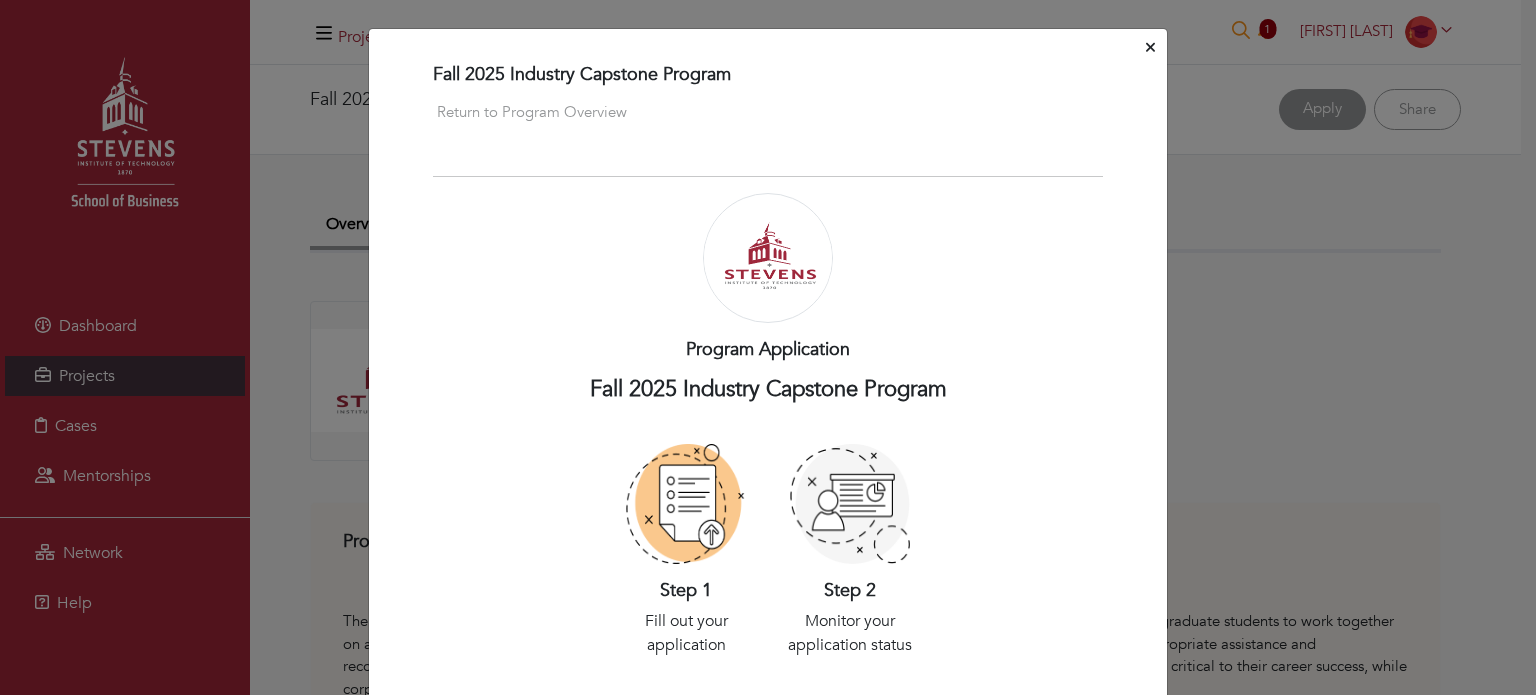 click 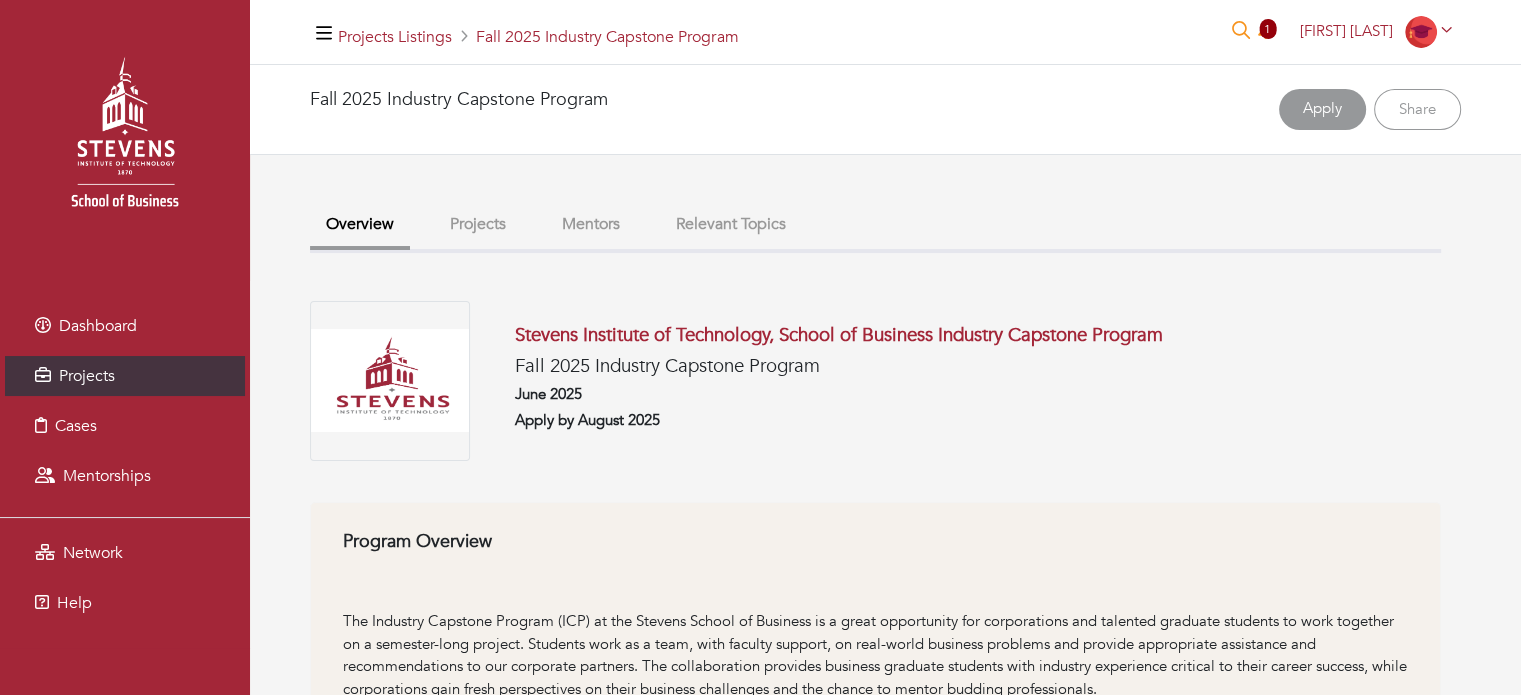 click on "Projects" at bounding box center [478, 224] 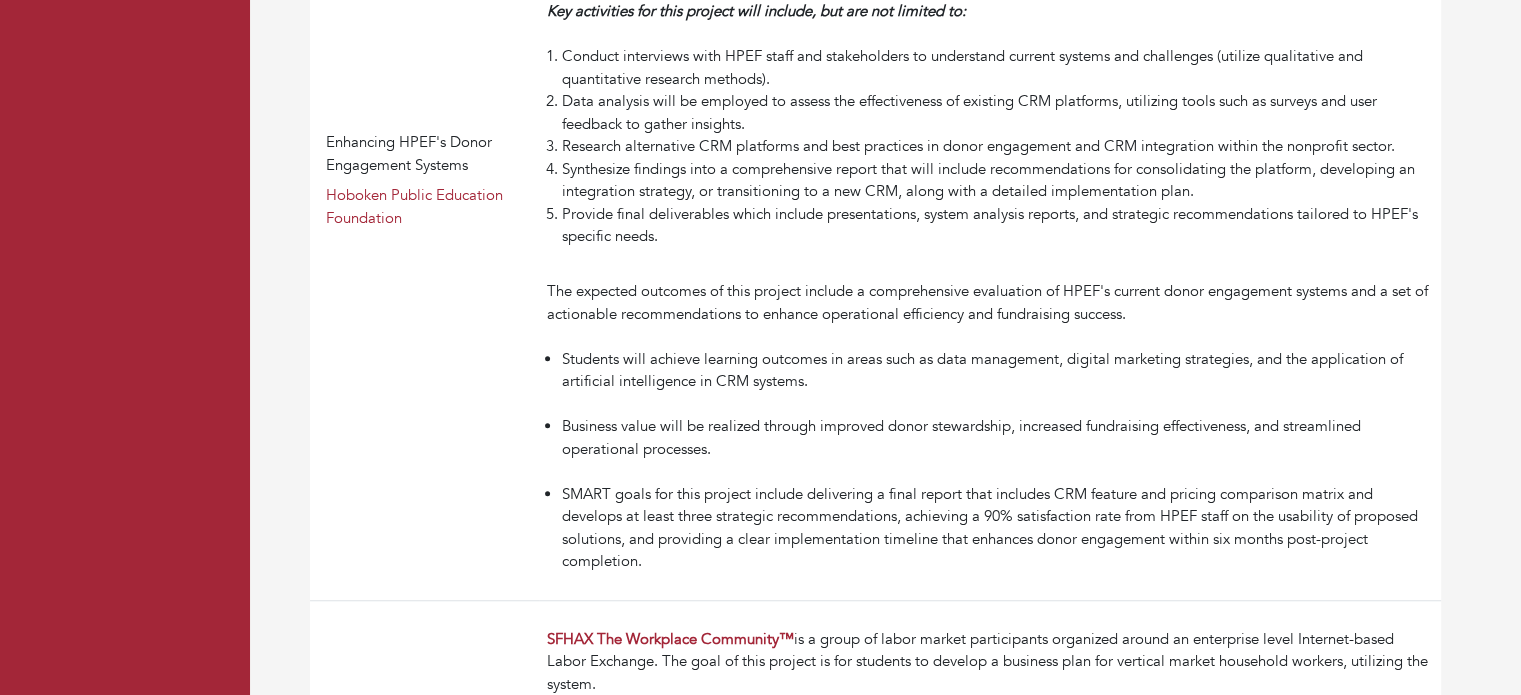 scroll, scrollTop: 1400, scrollLeft: 0, axis: vertical 